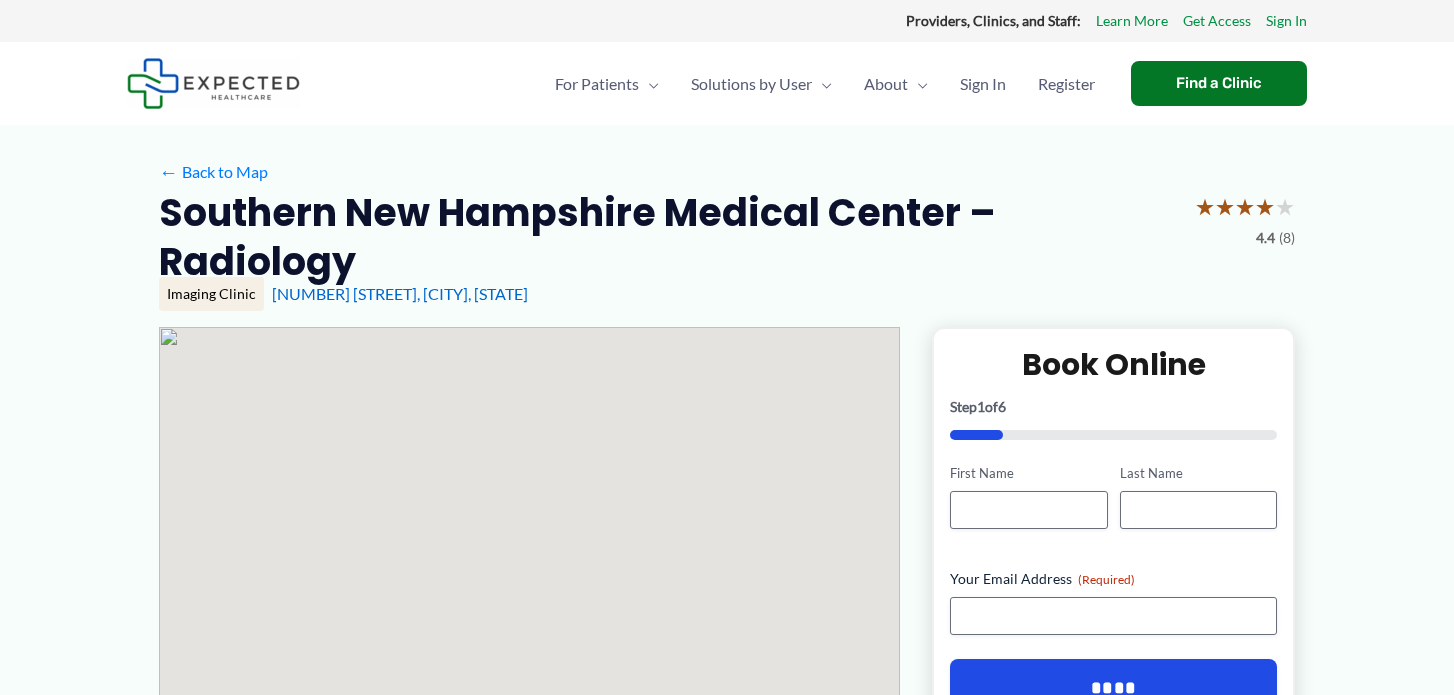 scroll, scrollTop: 0, scrollLeft: 0, axis: both 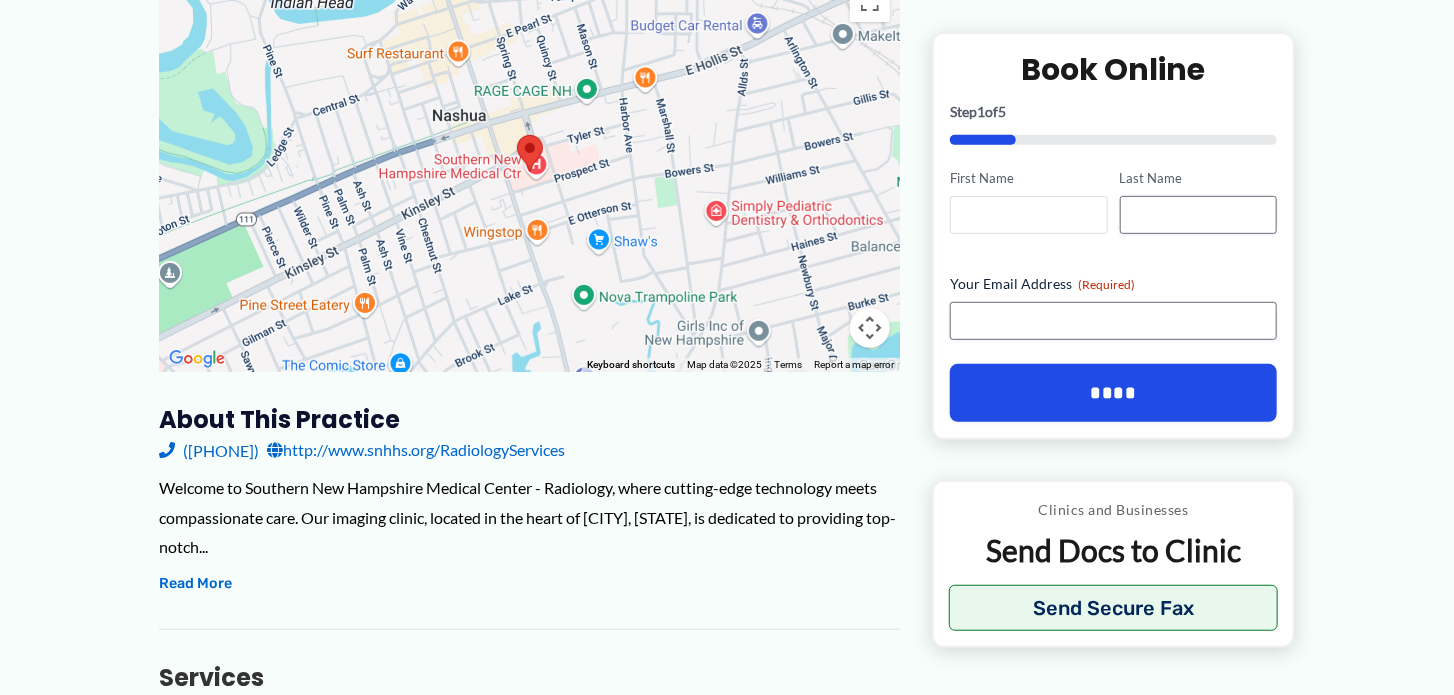 click on "First Name" at bounding box center [1028, 215] 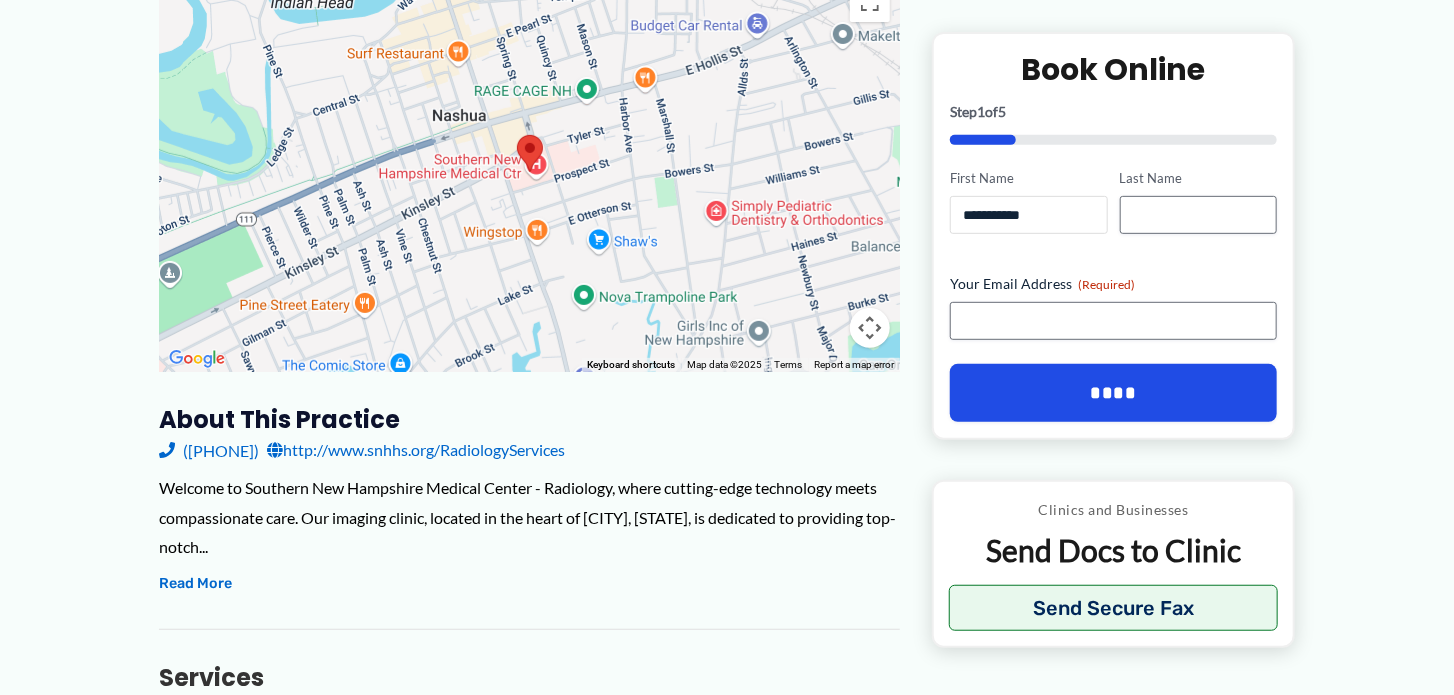 type on "****" 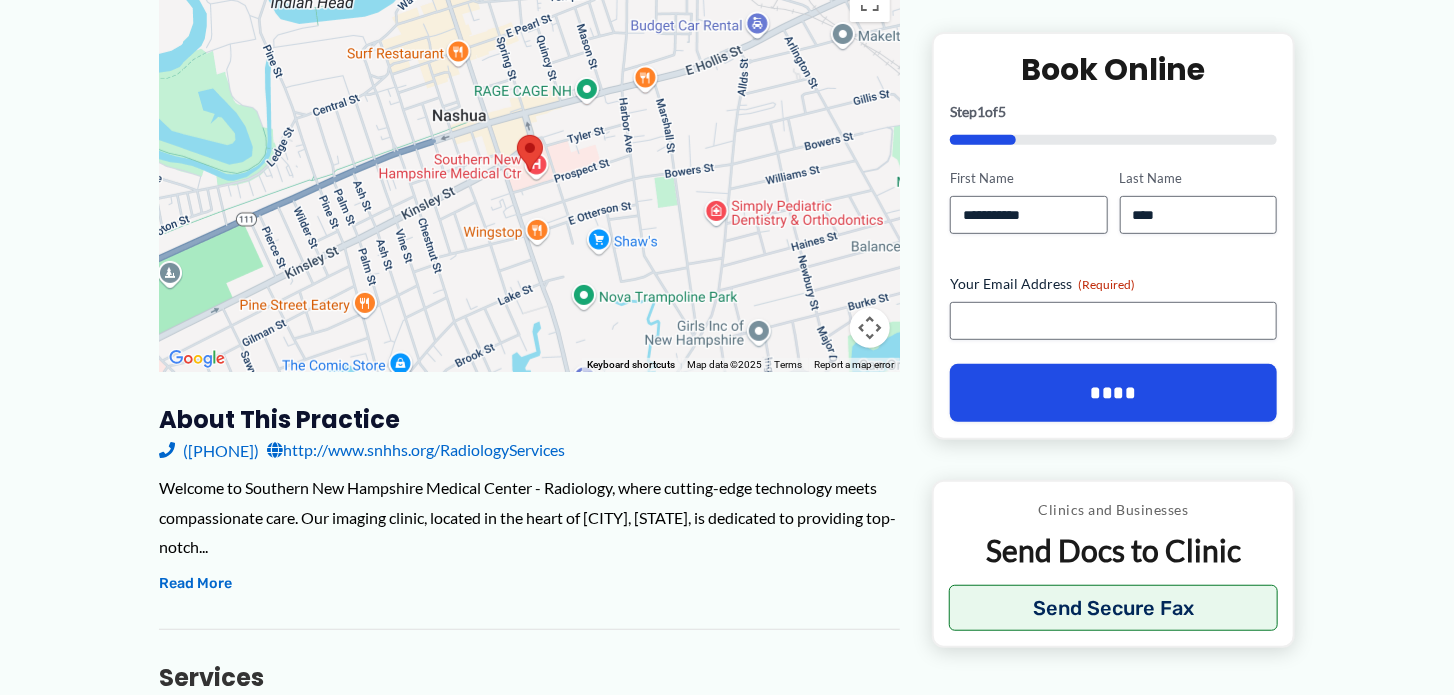 type on "**********" 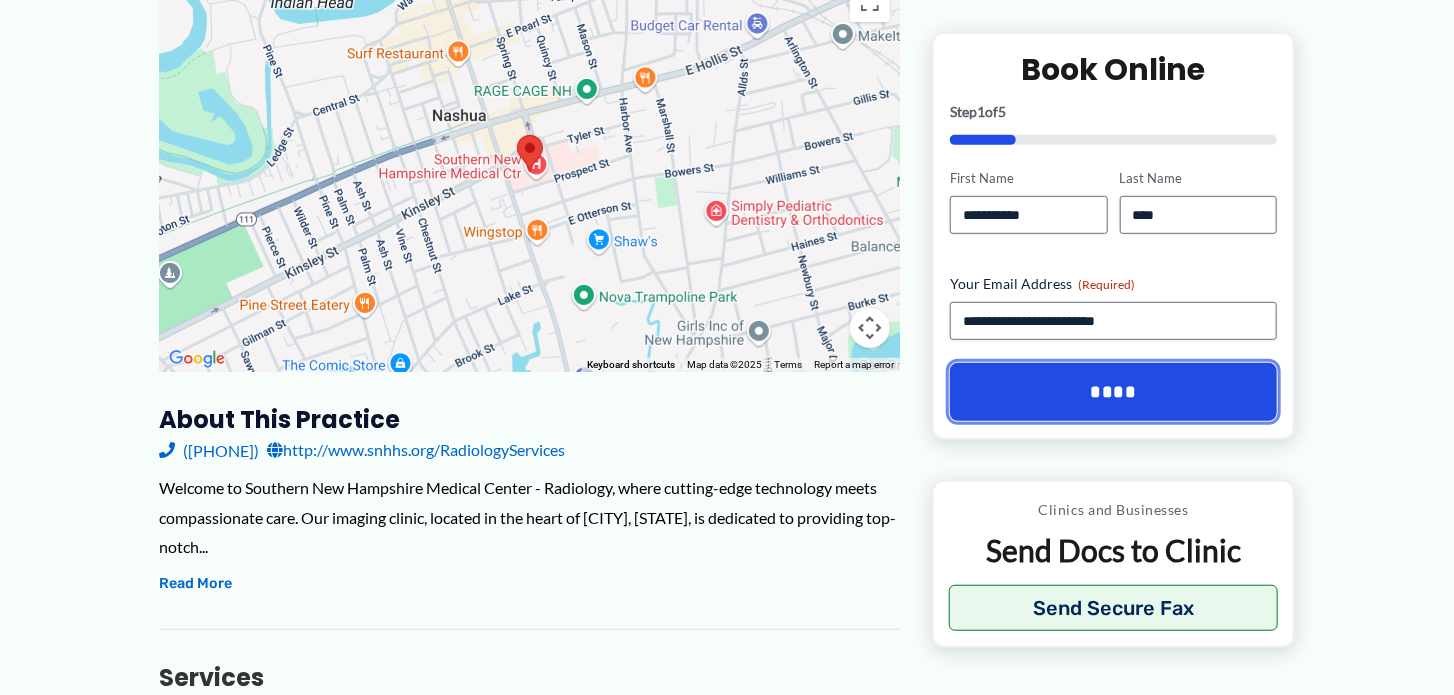 click on "****" at bounding box center [1113, 392] 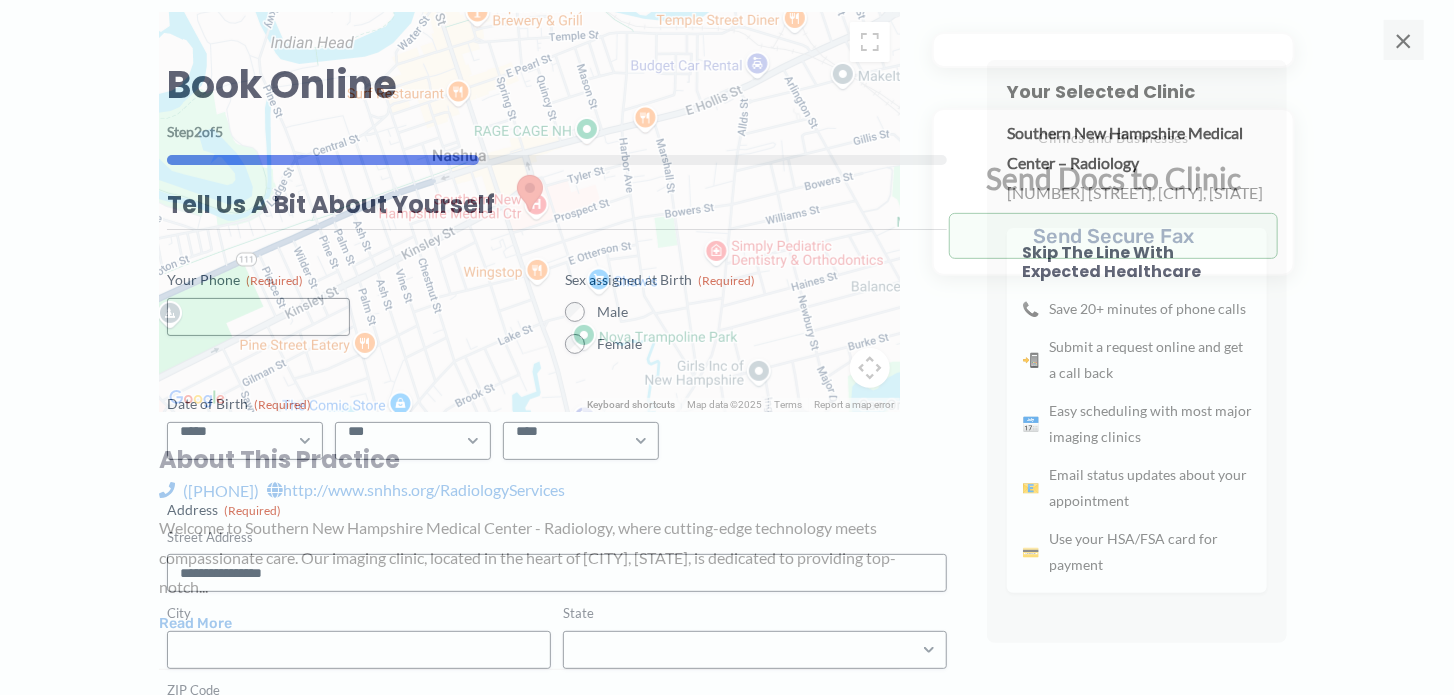 scroll, scrollTop: 0, scrollLeft: 0, axis: both 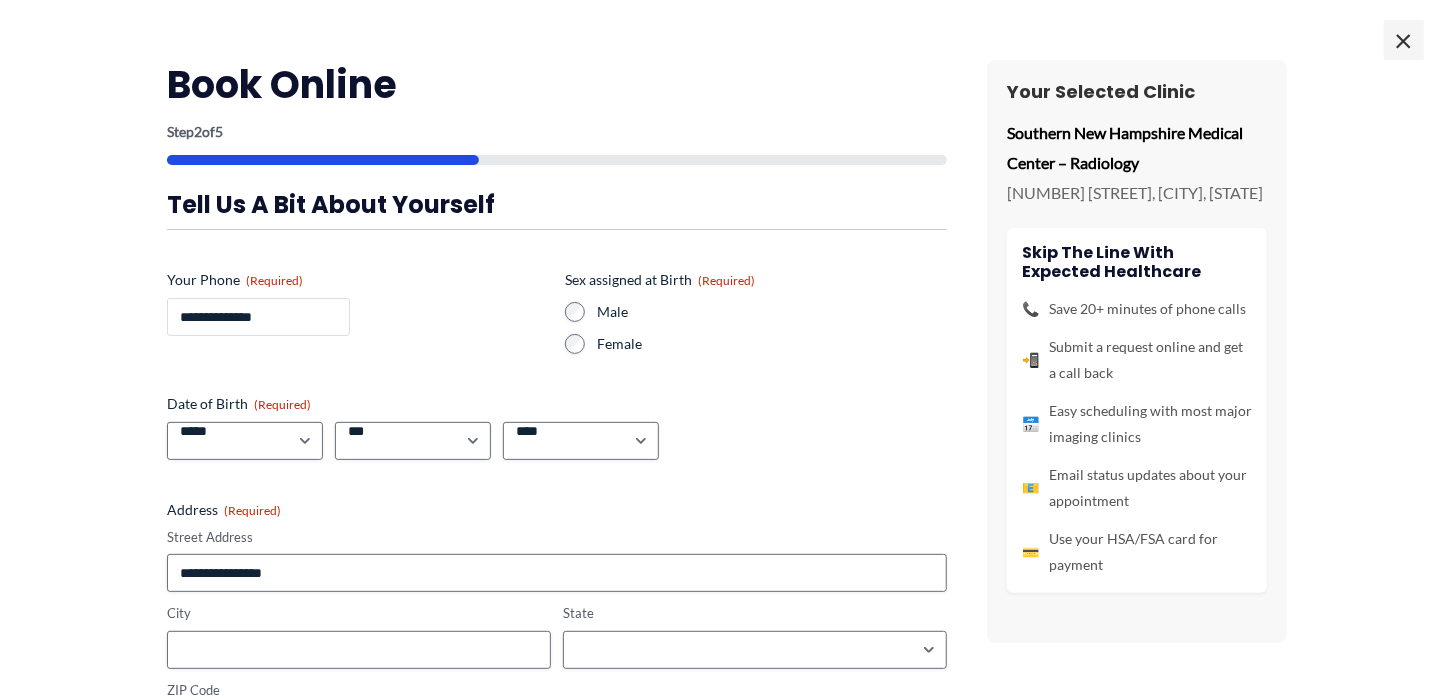 click on "**********" at bounding box center (258, 317) 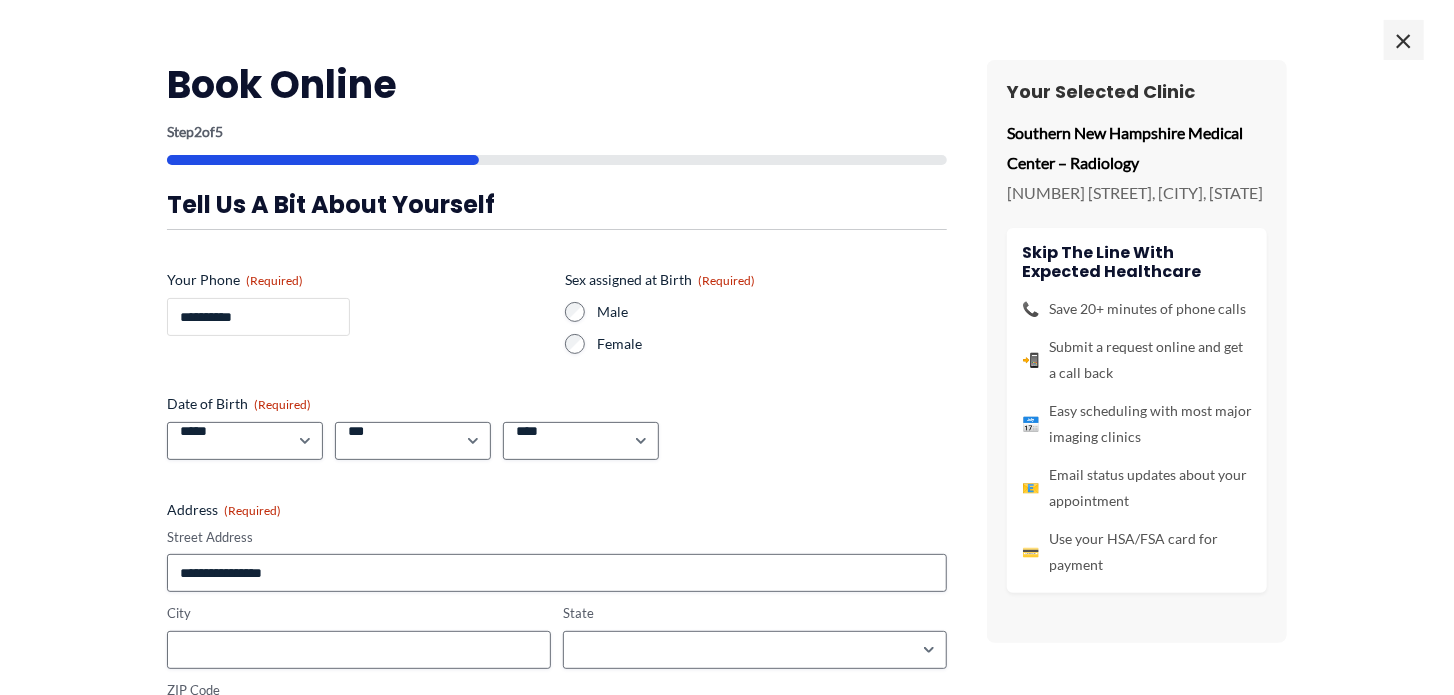 type on "**********" 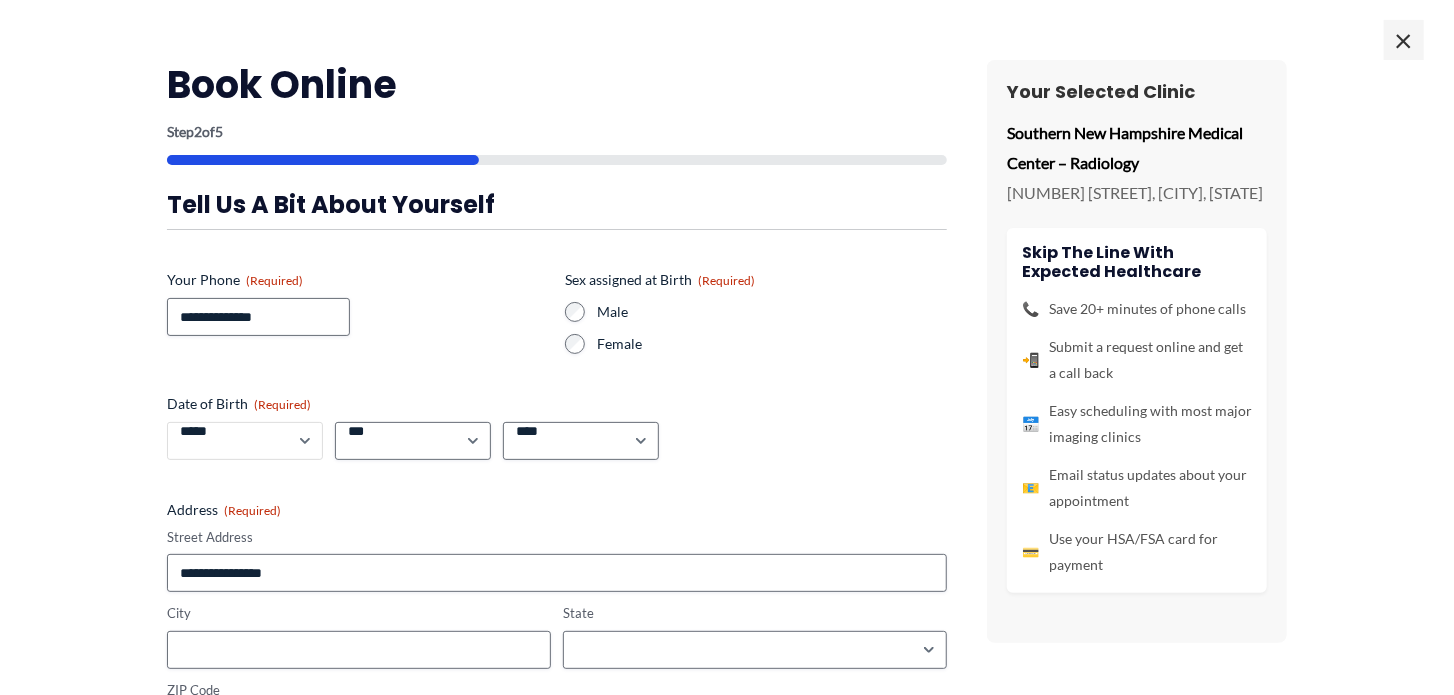 click on "***** * * * * * * * * * ** ** **" at bounding box center (245, 441) 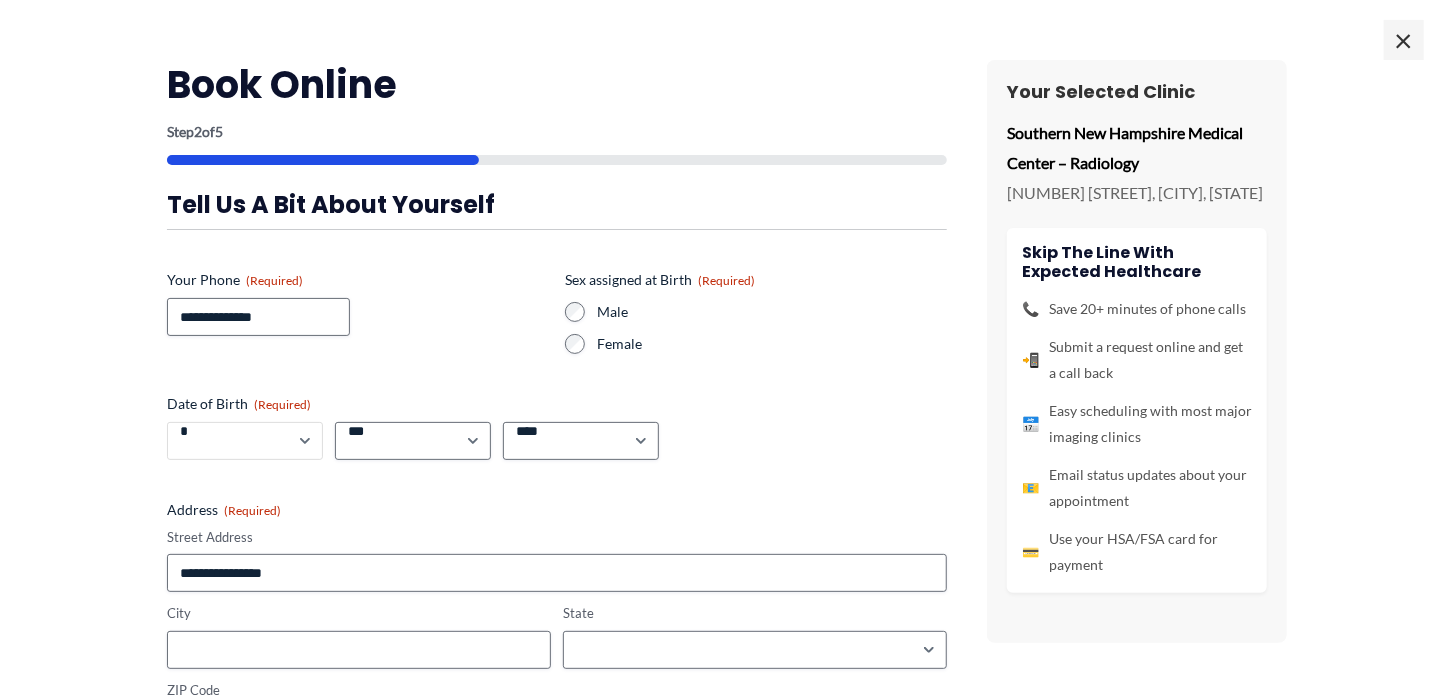 click on "***** * * * * * * * * * ** ** **" at bounding box center [245, 441] 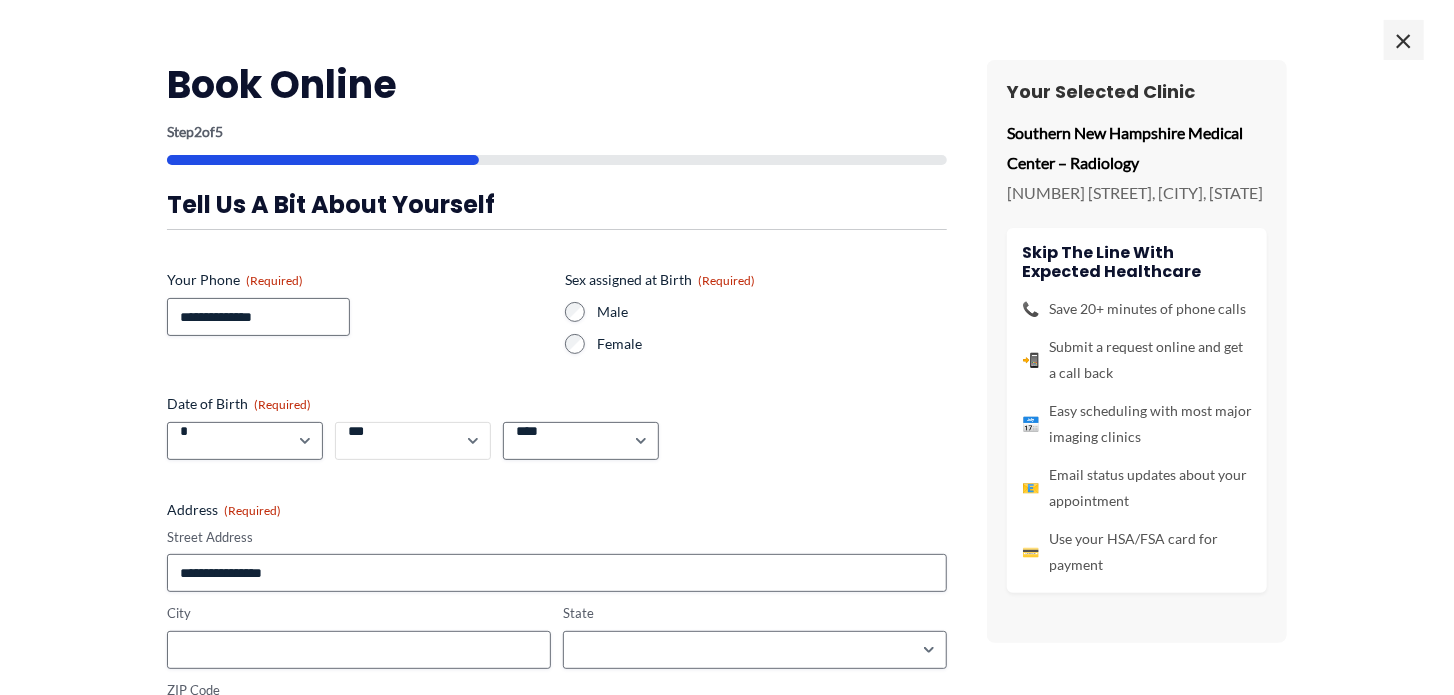 click on "*** * * * * * * * * * ** ** ** ** ** ** ** ** ** ** ** ** ** ** ** ** ** ** ** ** ** **" at bounding box center (413, 441) 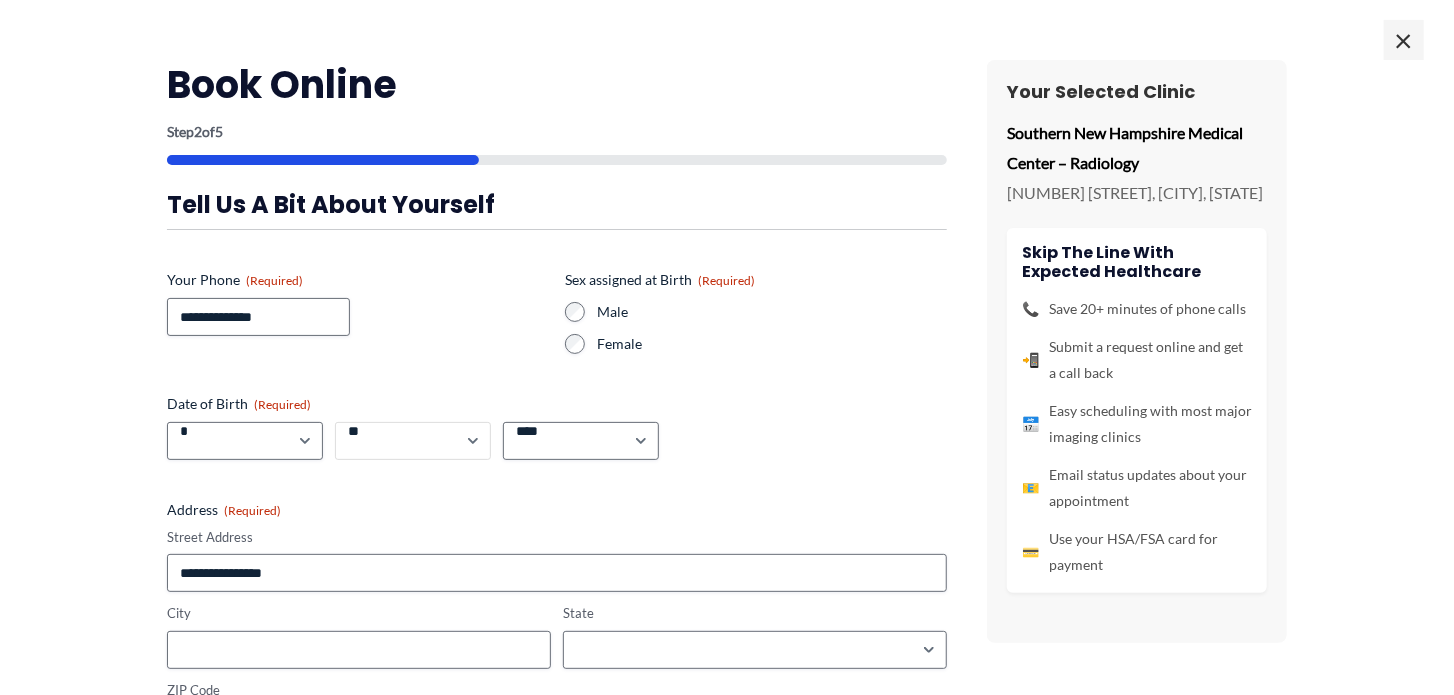 click on "*** * * * * * * * * * ** ** ** ** ** ** ** ** ** ** ** ** ** ** ** ** ** ** ** ** ** **" at bounding box center [413, 441] 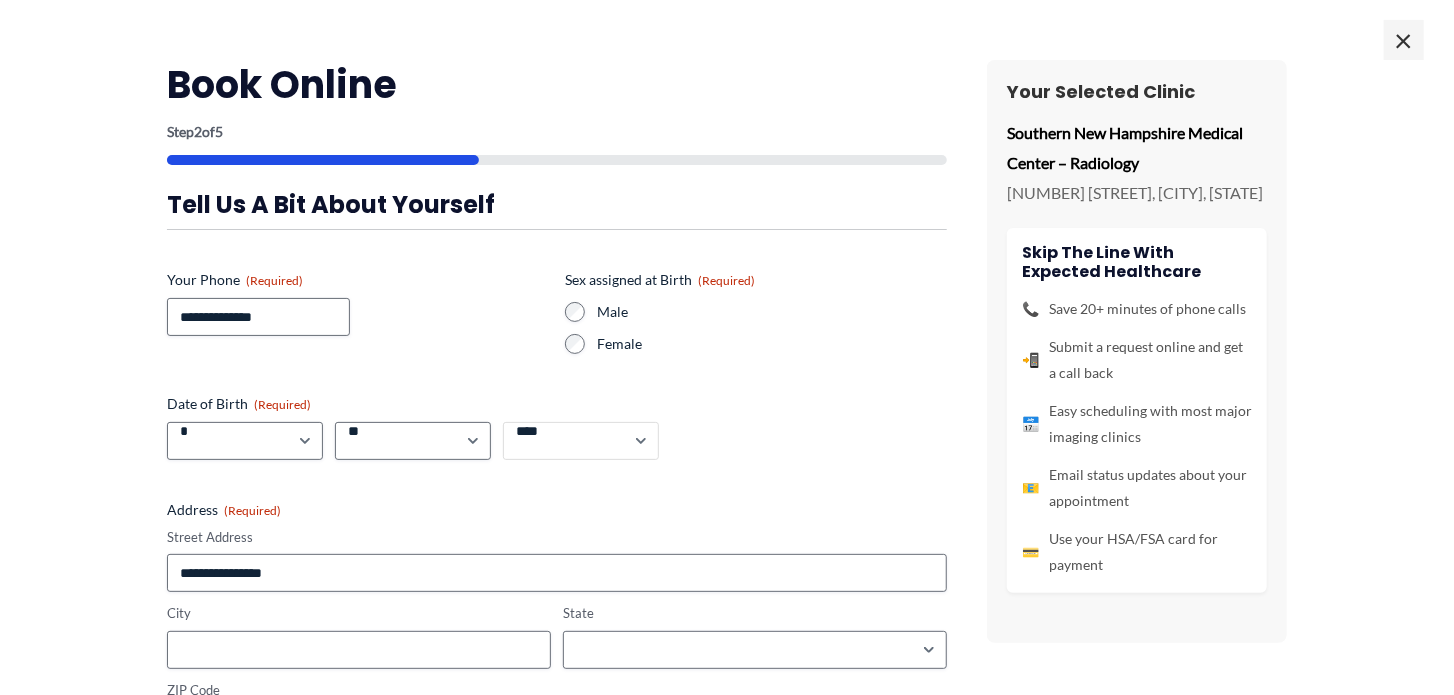 click on "**** **** **** **** **** **** **** **** **** **** **** **** **** **** **** **** **** **** **** **** **** **** **** **** **** **** **** **** **** **** **** **** **** **** **** **** **** **** **** **** **** **** **** **** **** **** **** **** **** **** **** **** **** **** **** **** **** **** **** **** **** **** **** **** **** **** **** **** **** **** **** **** **** **** **** **** **** **** **** **** **** **** **** **** **** **** **** **** **** **** **** **** **** **** **** **** **** **** **** **** **** **** **** **** **** **** **** ****" at bounding box center (581, 441) 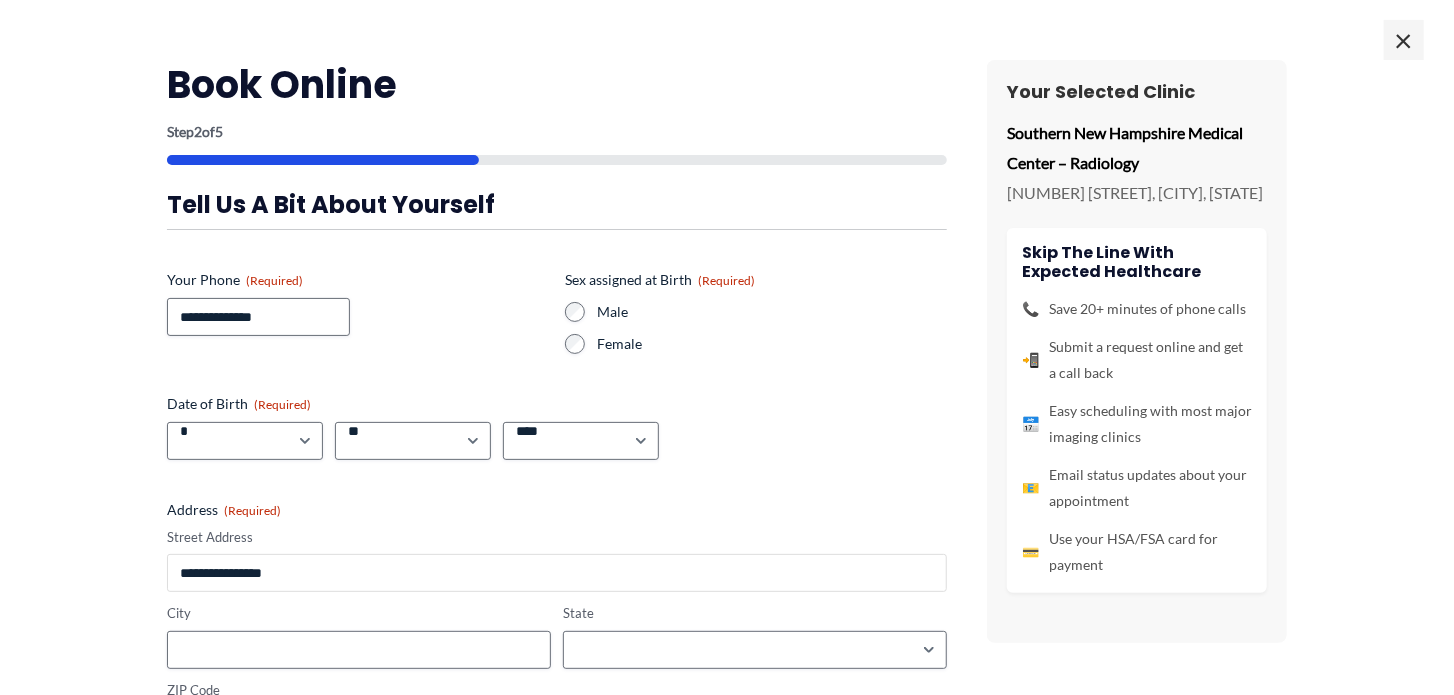 click on "Street Address" at bounding box center (557, 573) 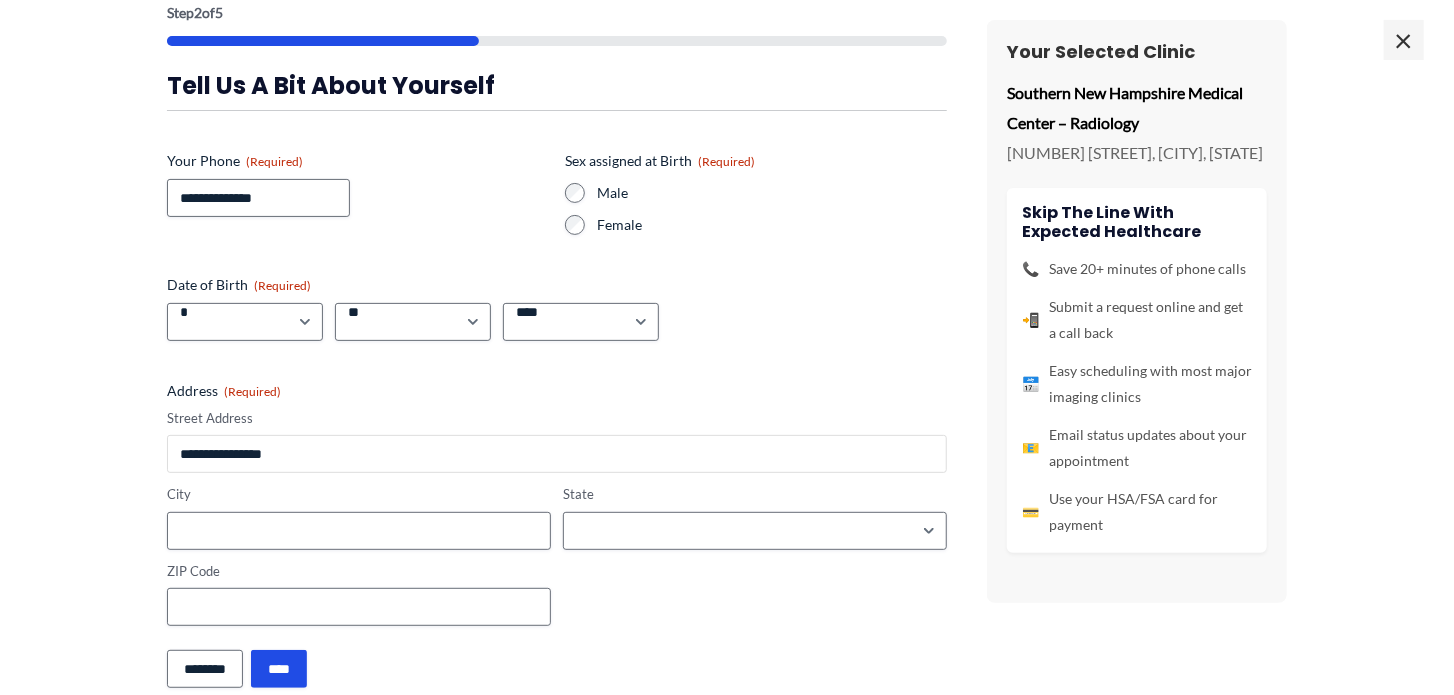 scroll, scrollTop: 152, scrollLeft: 0, axis: vertical 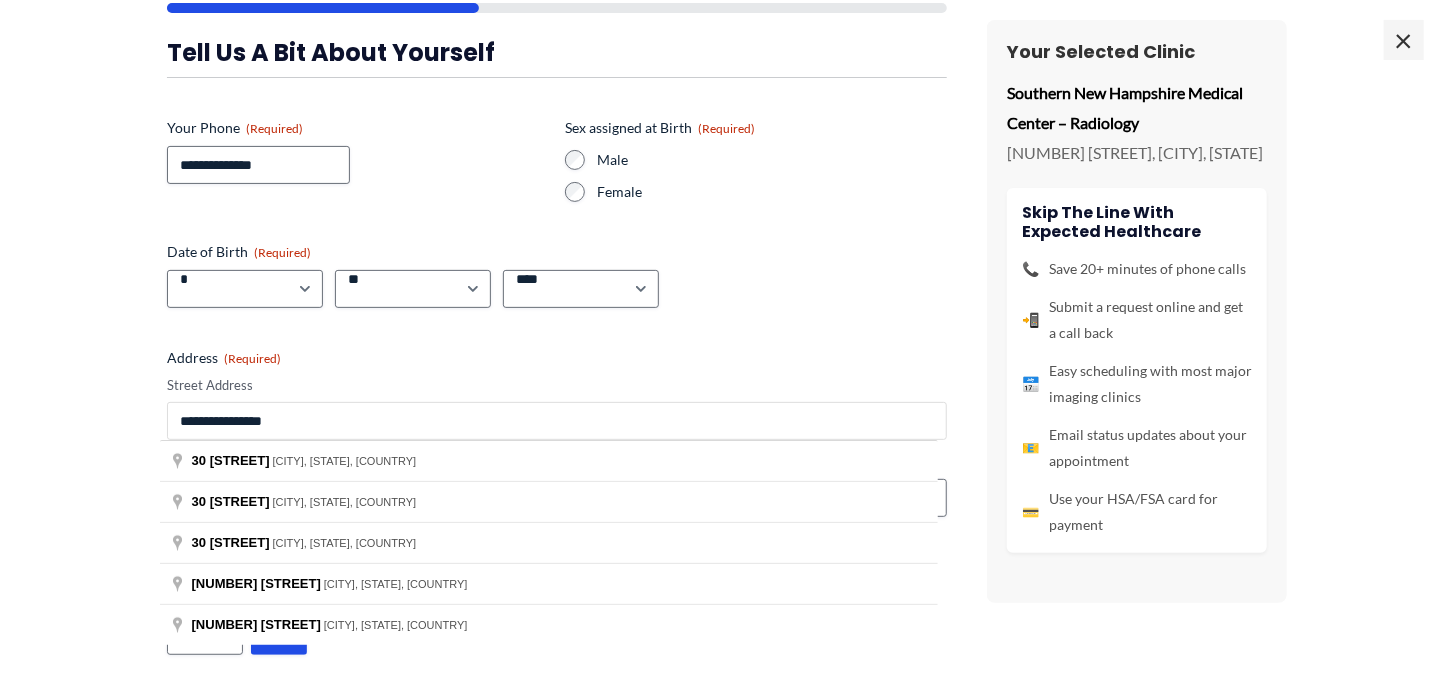 type on "**********" 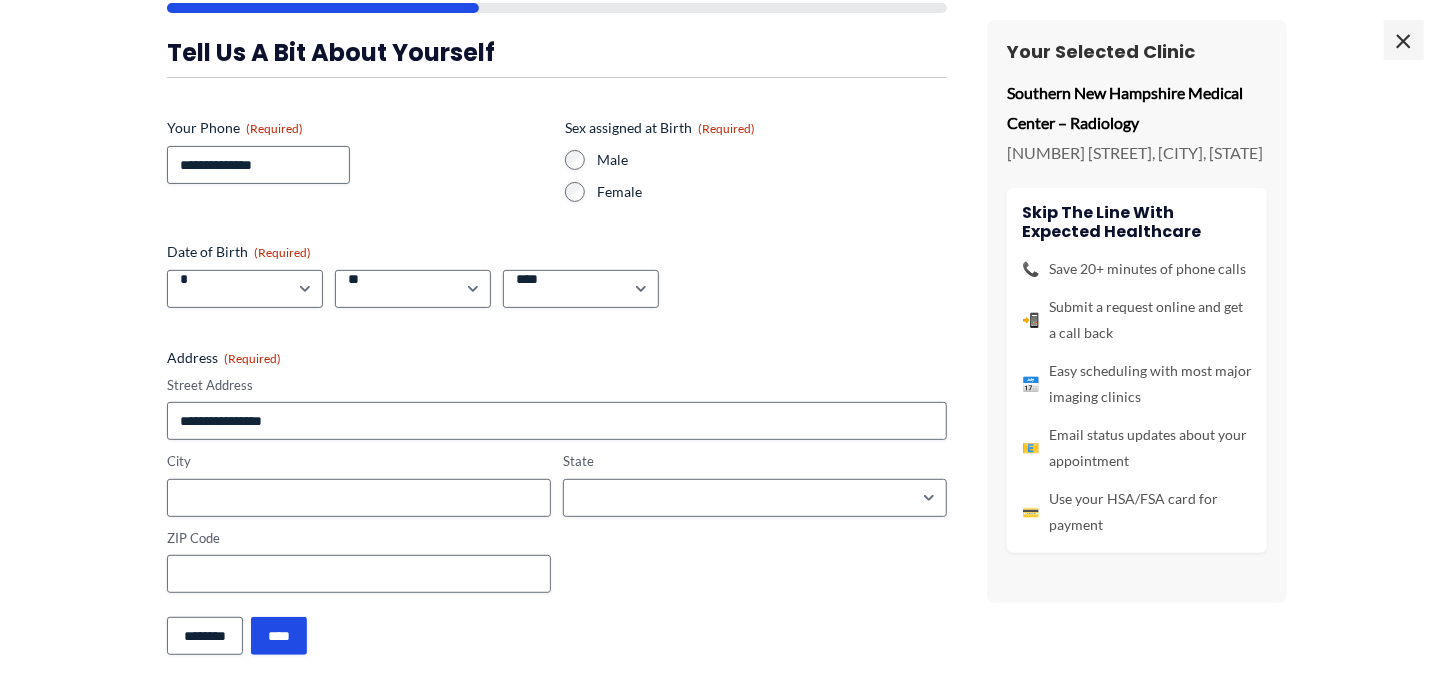 click on "**********" at bounding box center (557, 471) 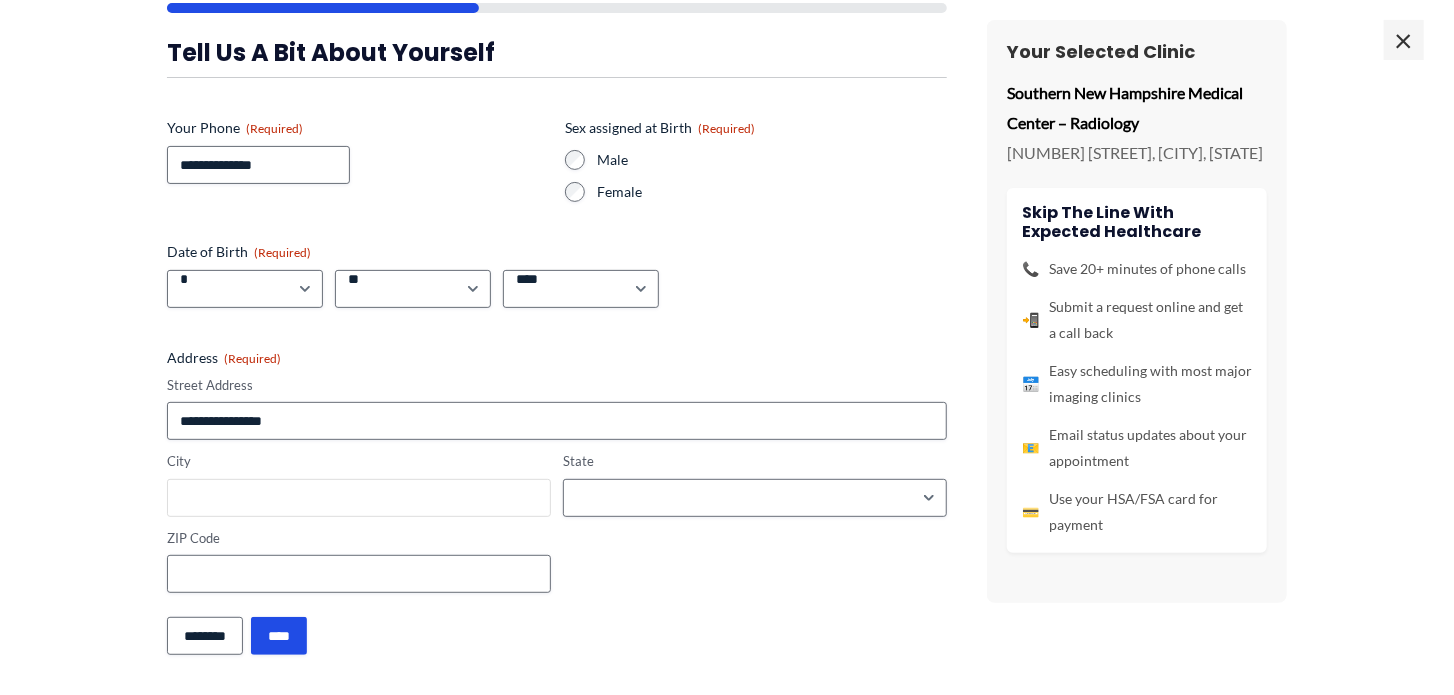 click on "City" at bounding box center [359, 498] 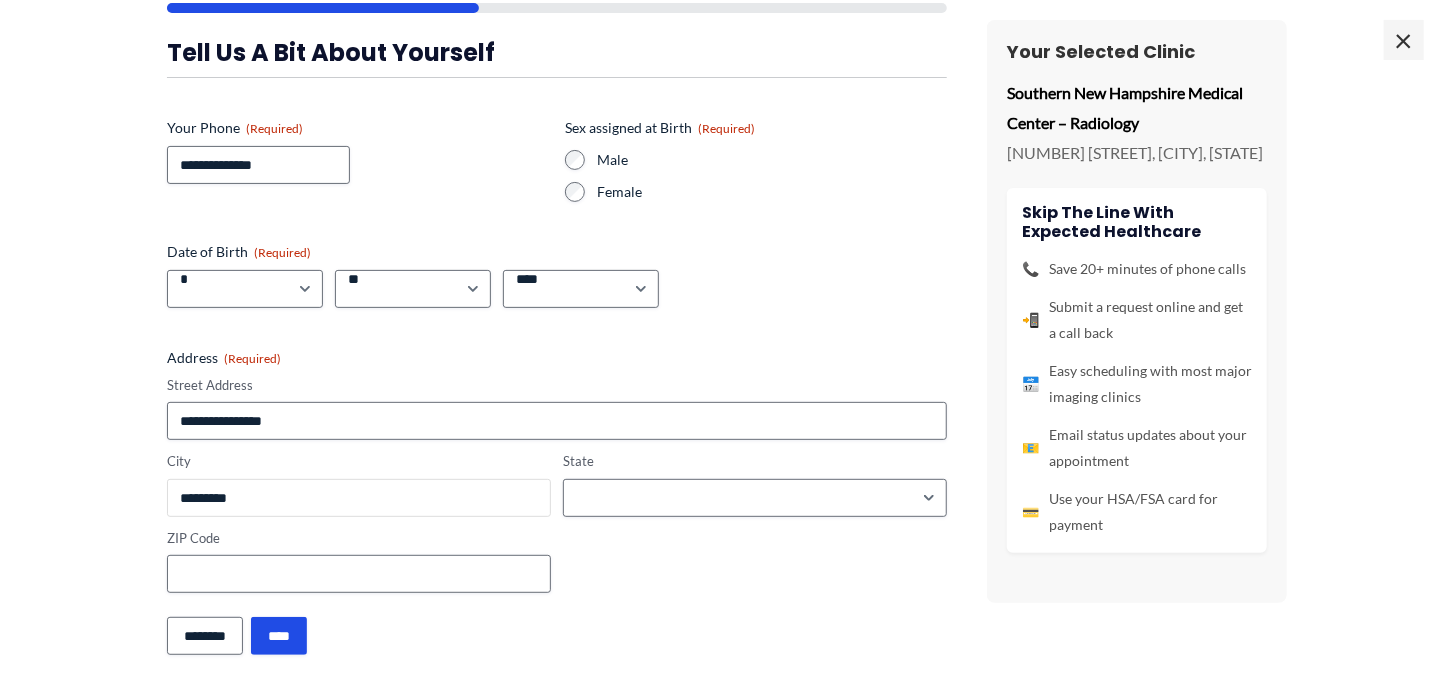 type on "*********" 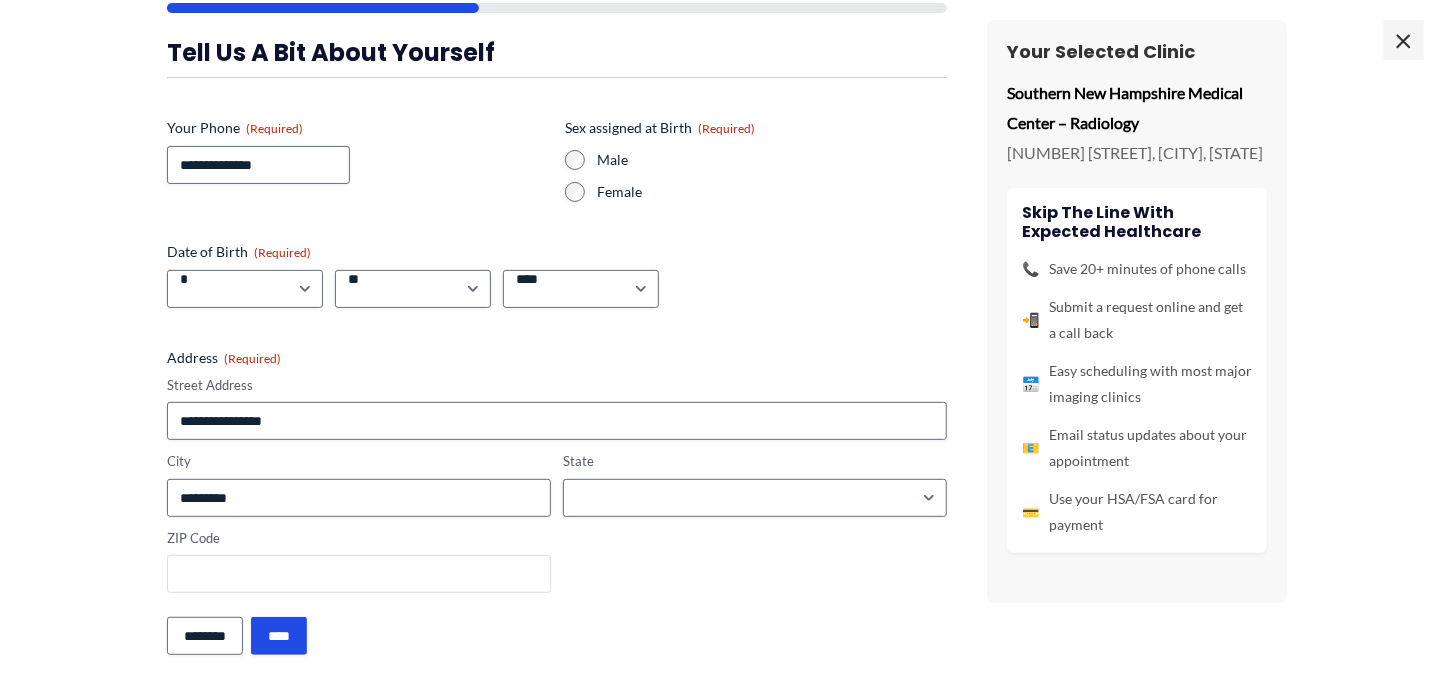 click on "ZIP Code" at bounding box center (359, 574) 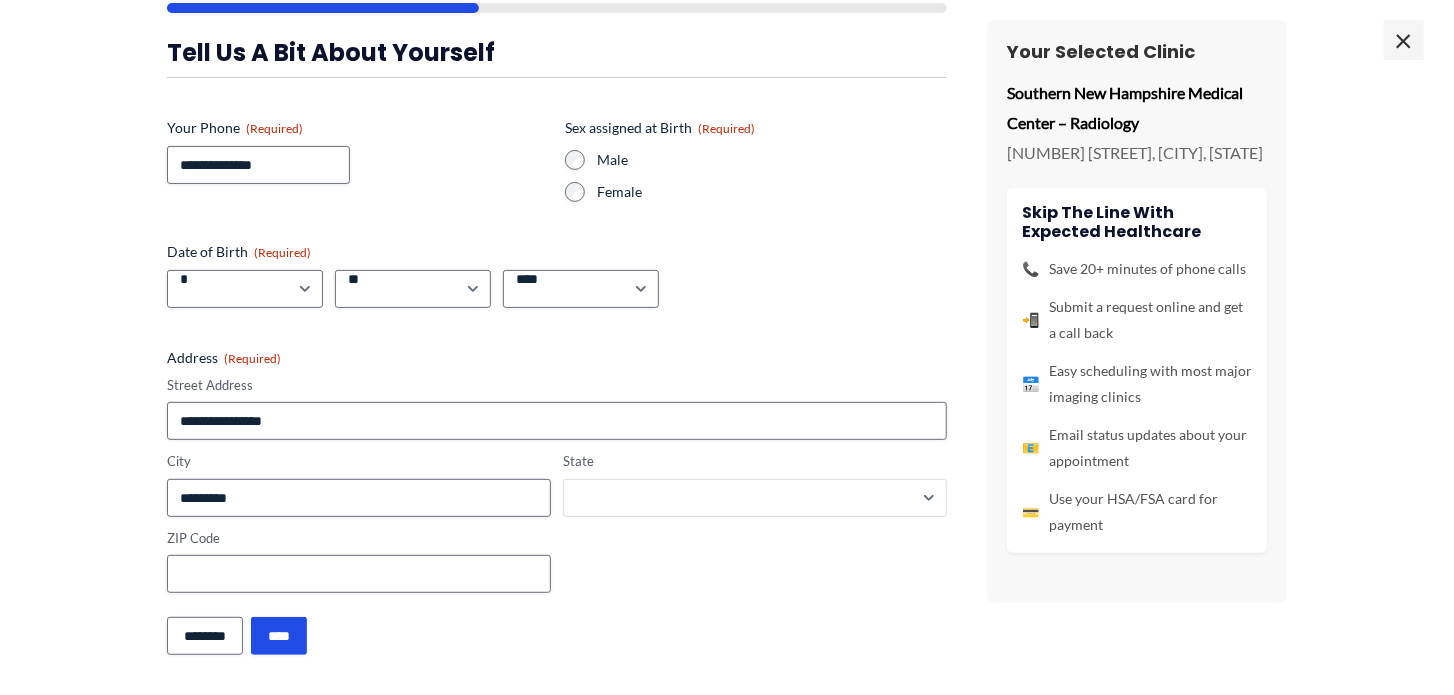 click on "**********" at bounding box center (755, 498) 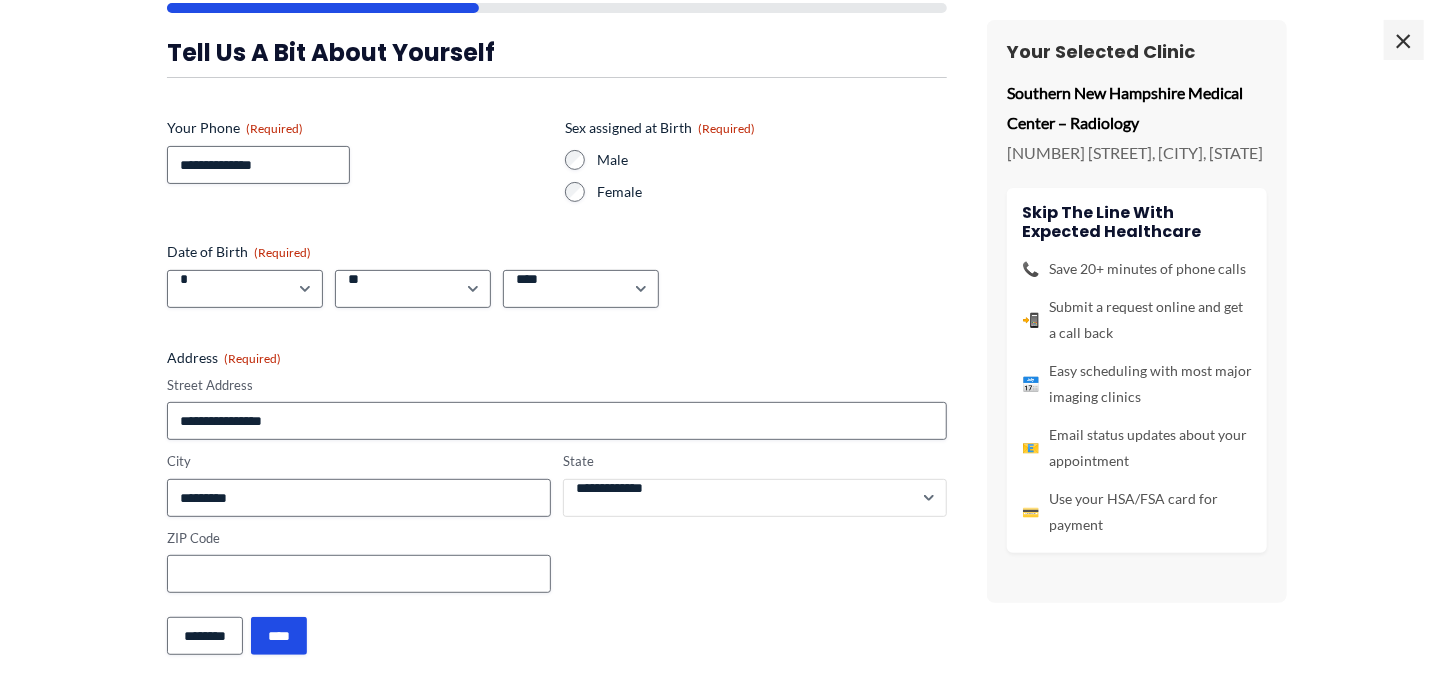 click on "**********" at bounding box center (755, 498) 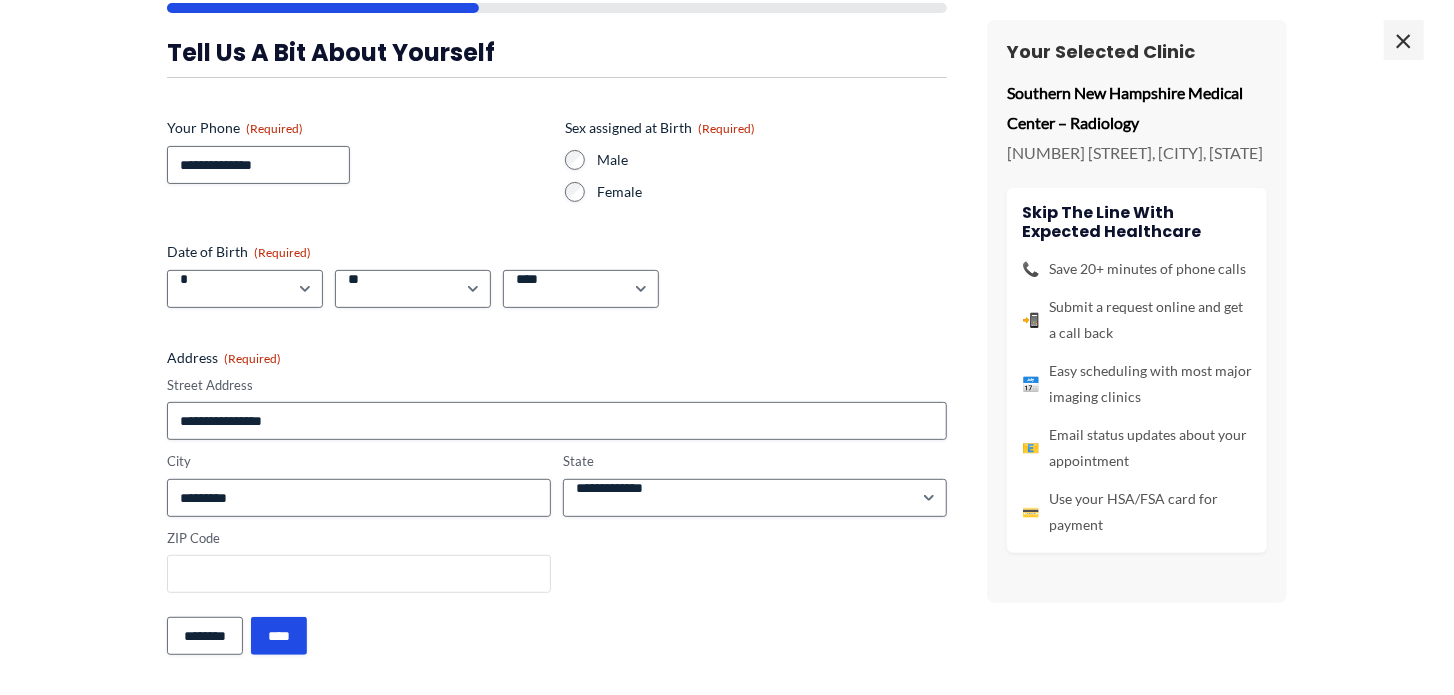 click on "ZIP Code" at bounding box center (359, 574) 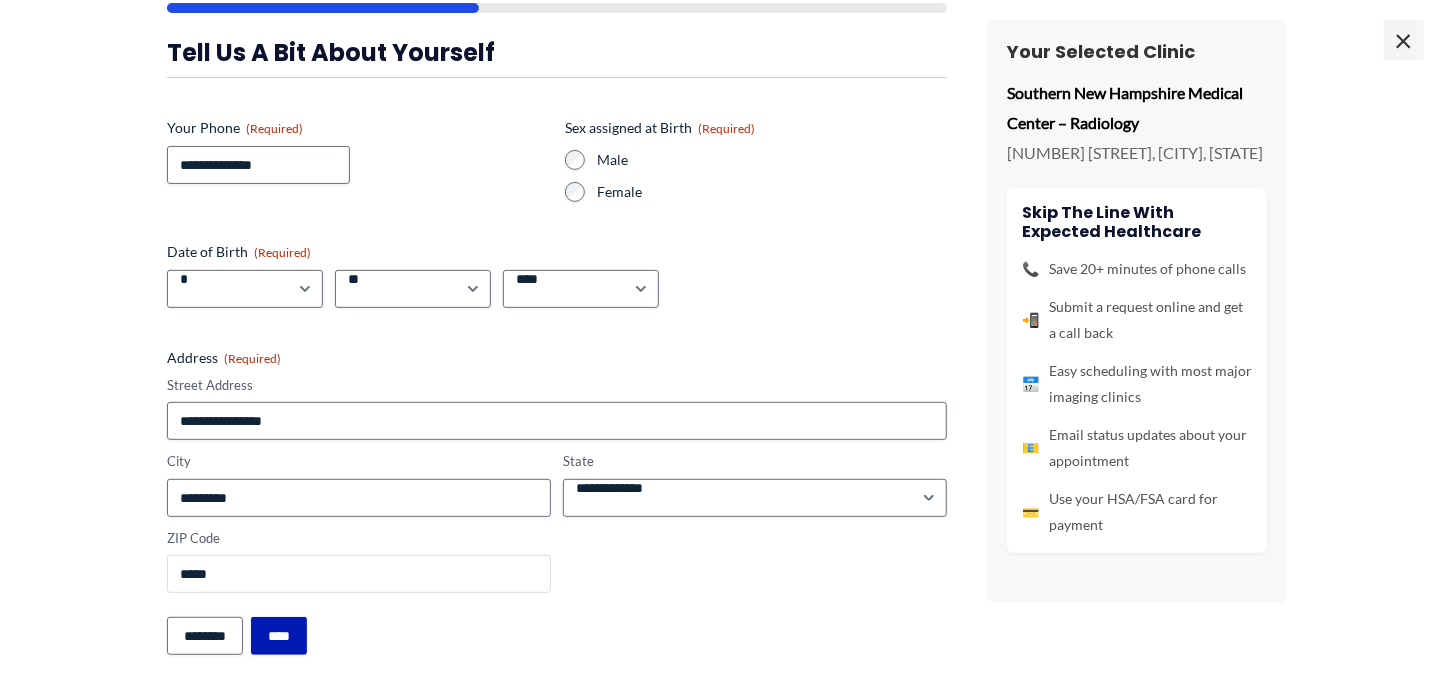 type on "*****" 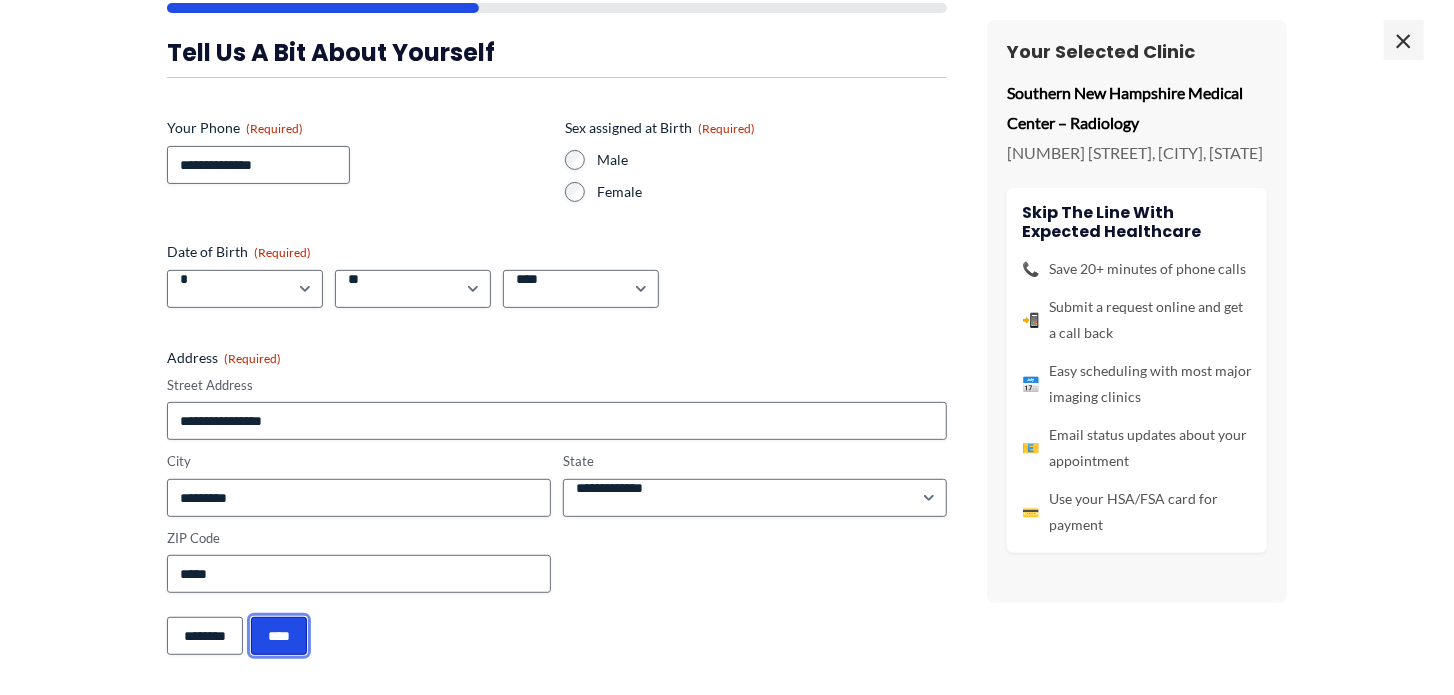 click on "****" at bounding box center (279, 636) 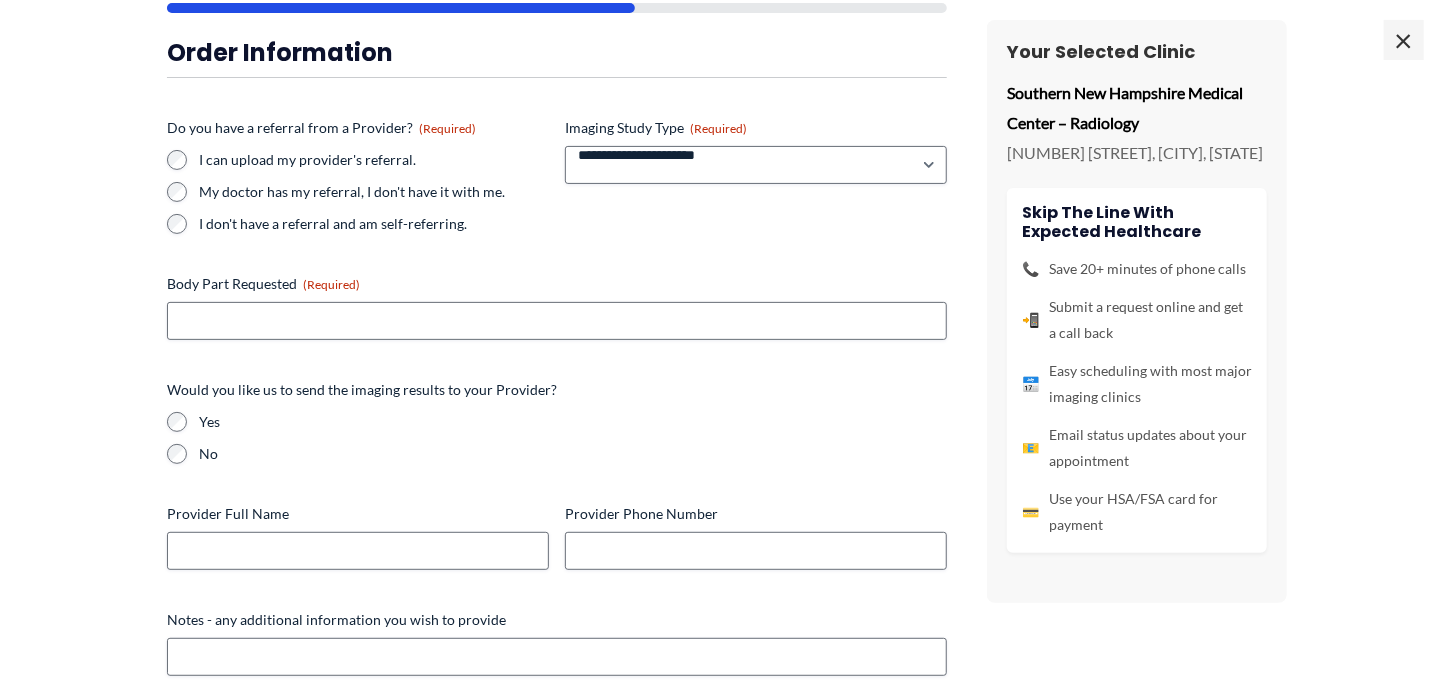 scroll, scrollTop: 304, scrollLeft: 0, axis: vertical 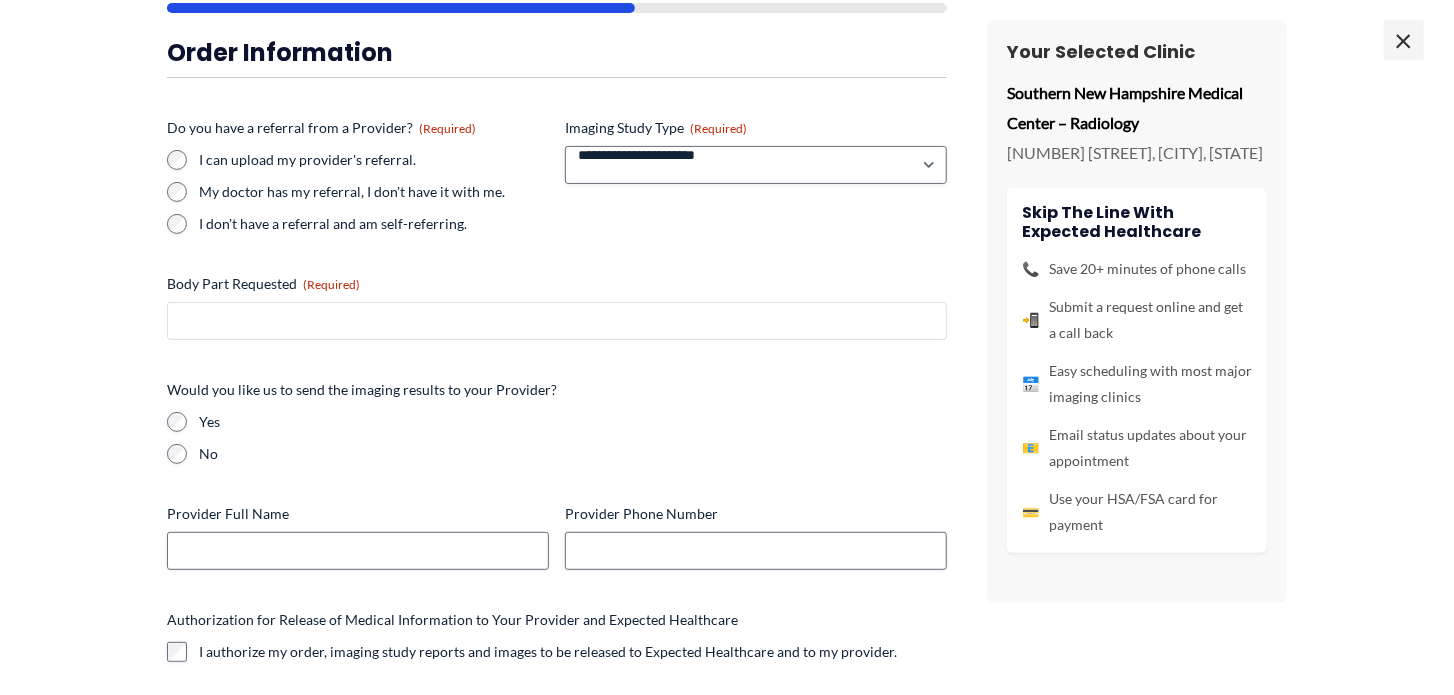 click on "Body Part Requested (Required)" at bounding box center [557, 321] 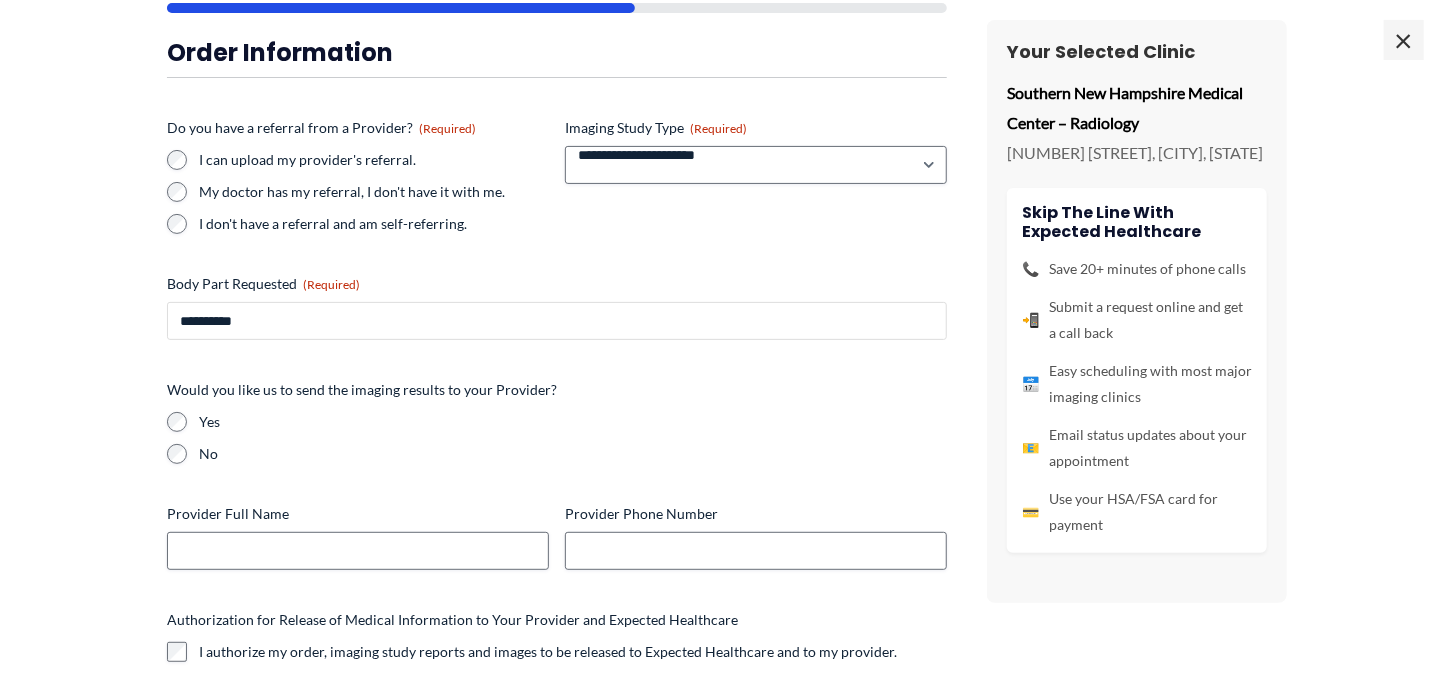 type on "*********" 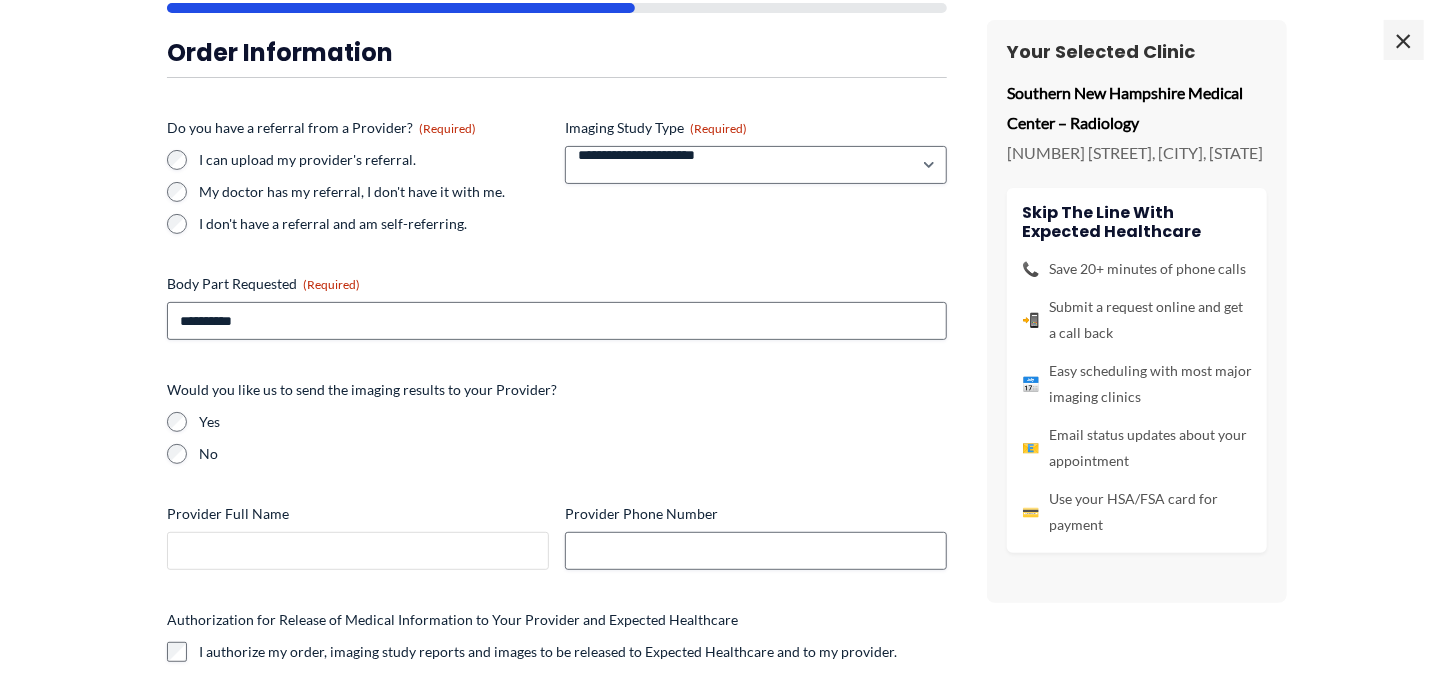 click on "Provider Full Name" at bounding box center [358, 551] 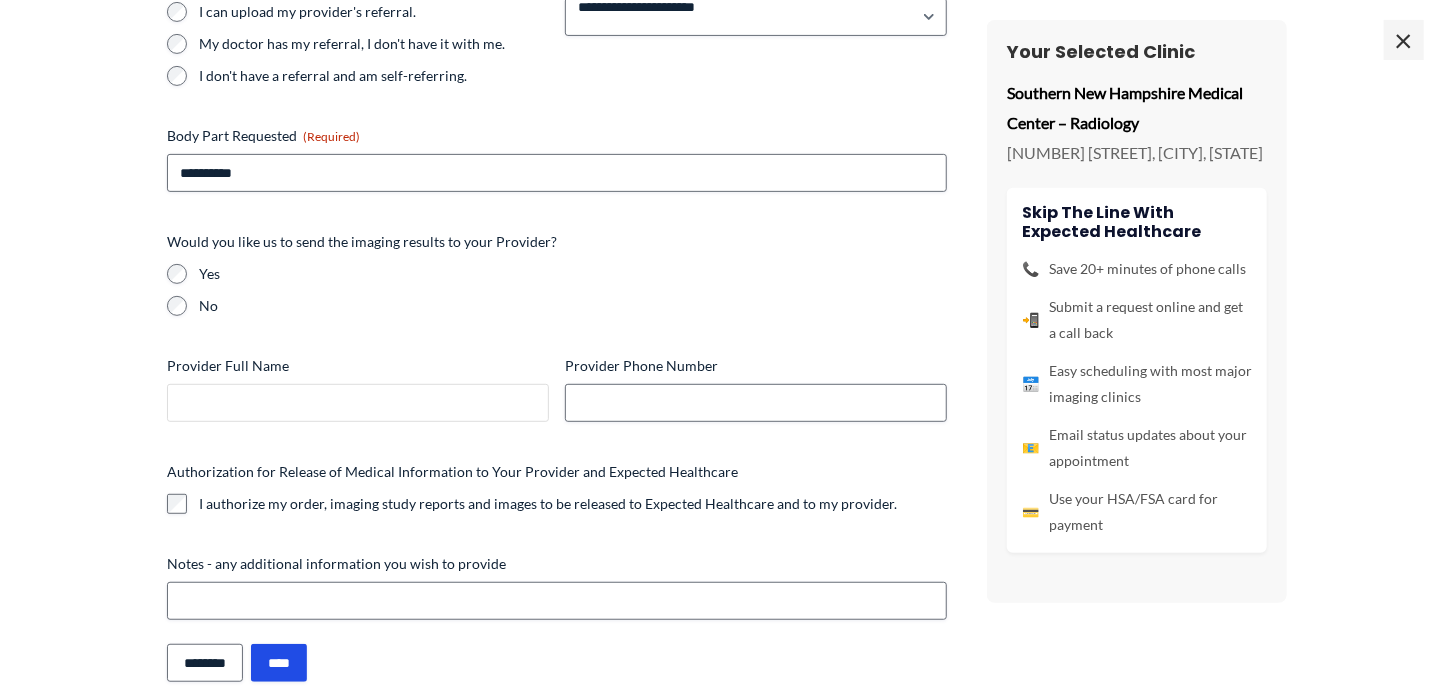 scroll, scrollTop: 326, scrollLeft: 0, axis: vertical 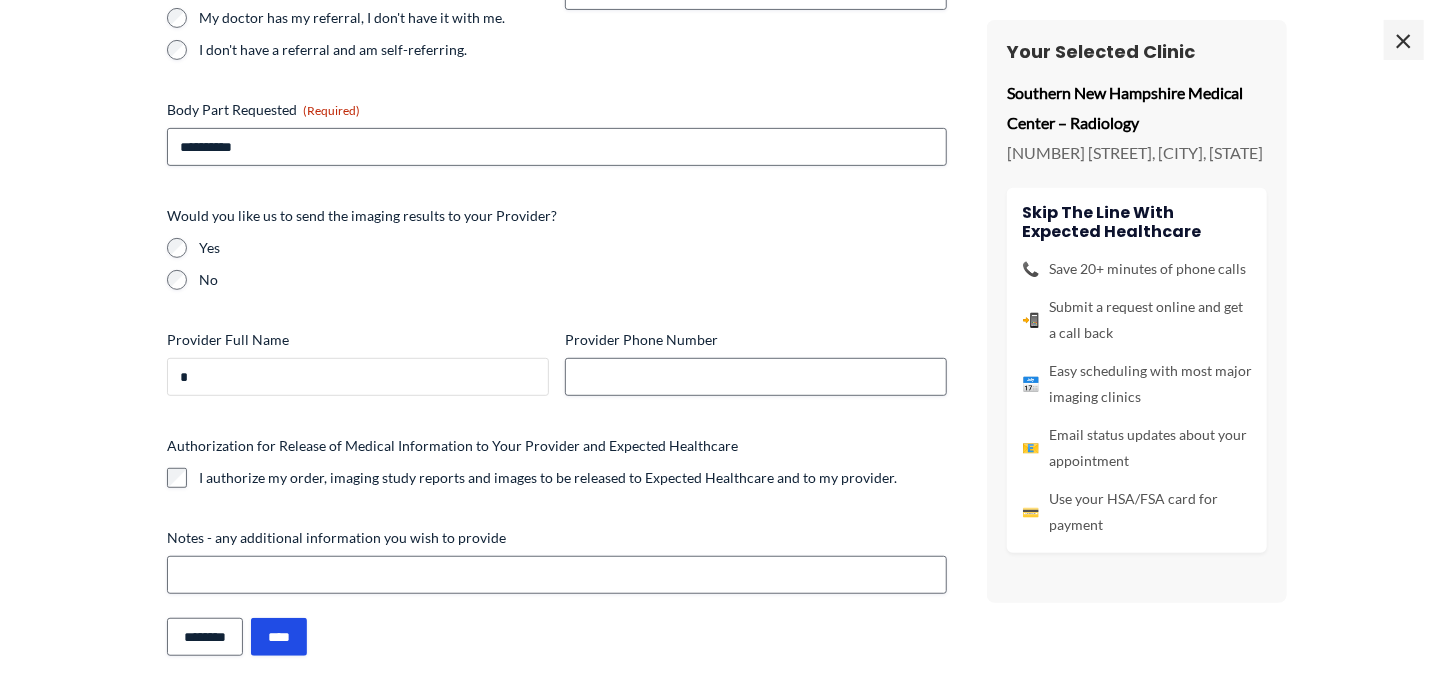 type on "**" 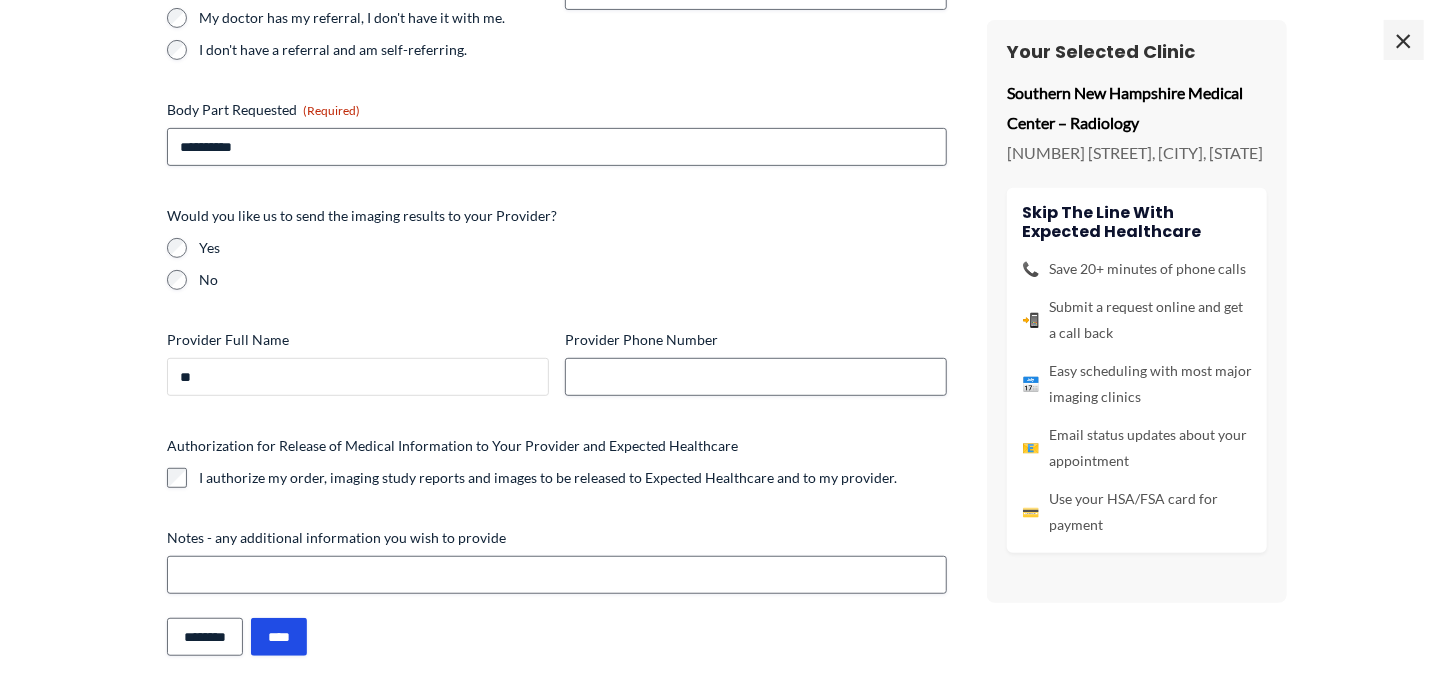 drag, startPoint x: 173, startPoint y: 371, endPoint x: 194, endPoint y: 377, distance: 21.84033 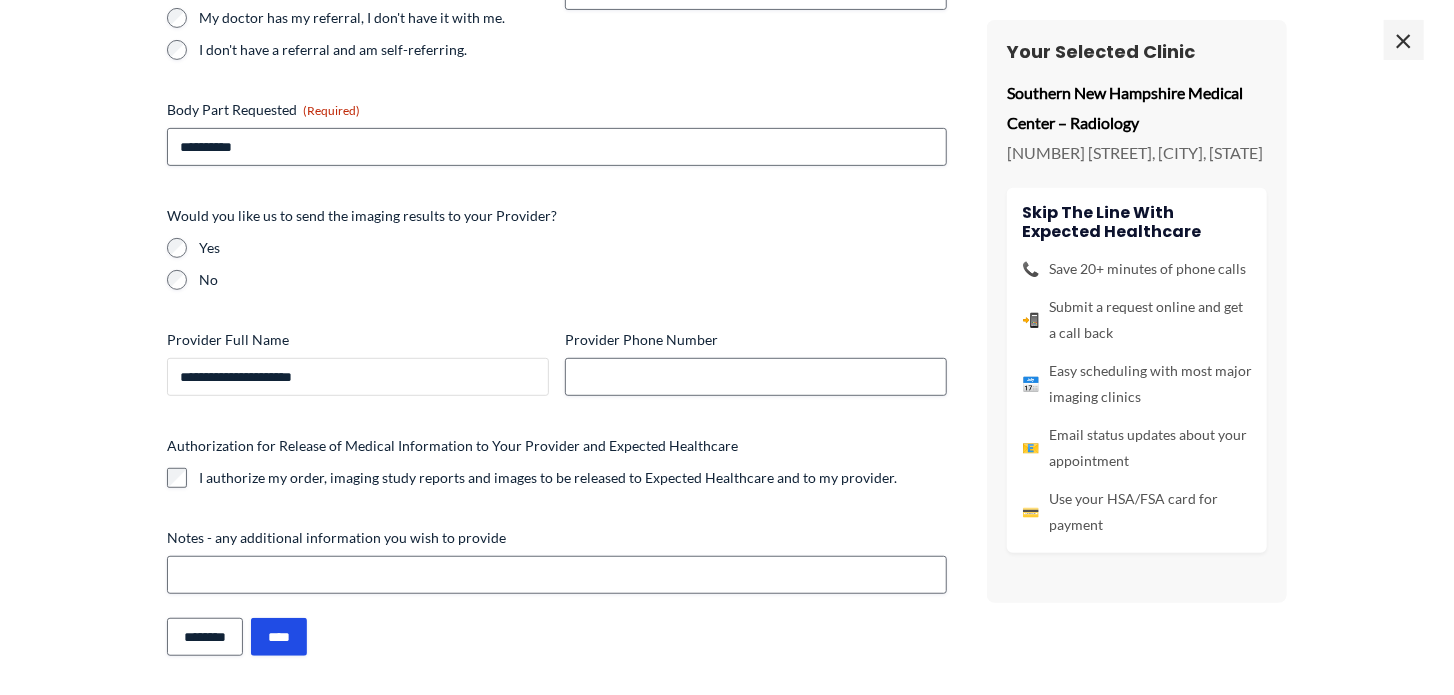 click on "**********" at bounding box center [358, 377] 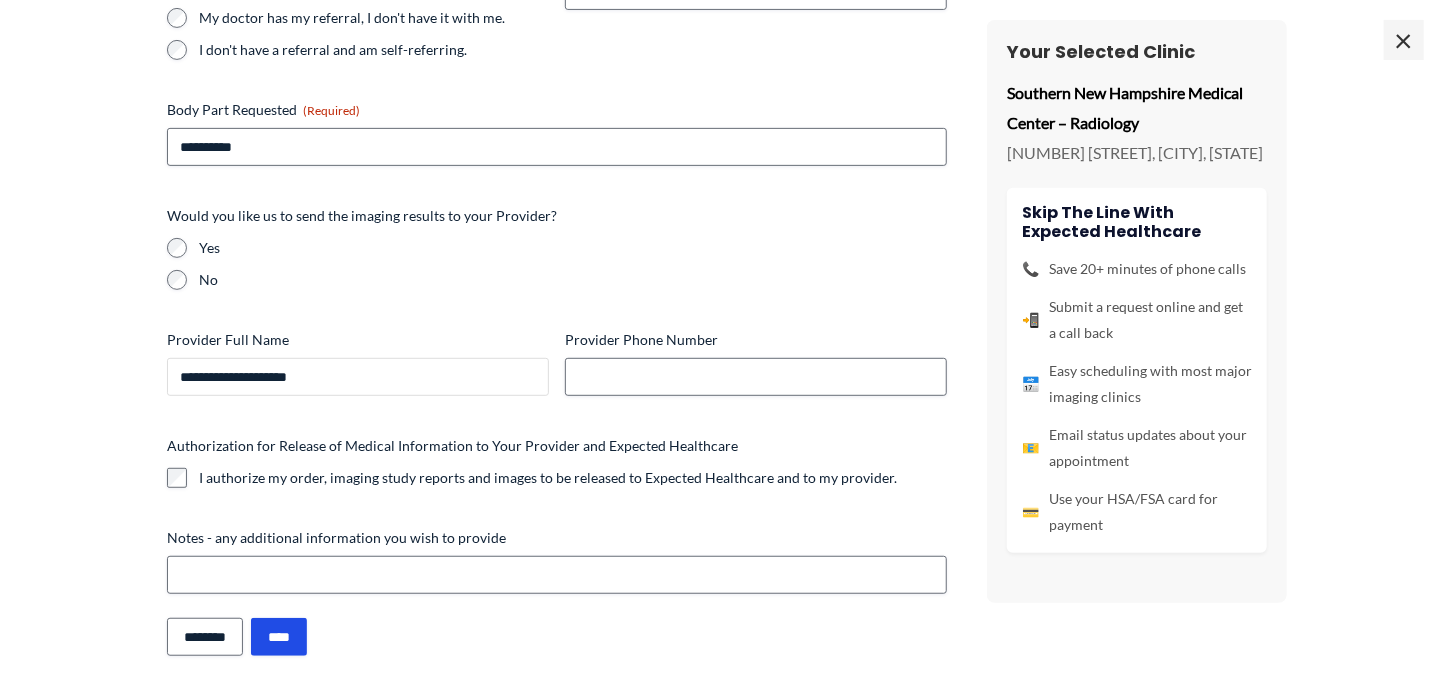 type on "**********" 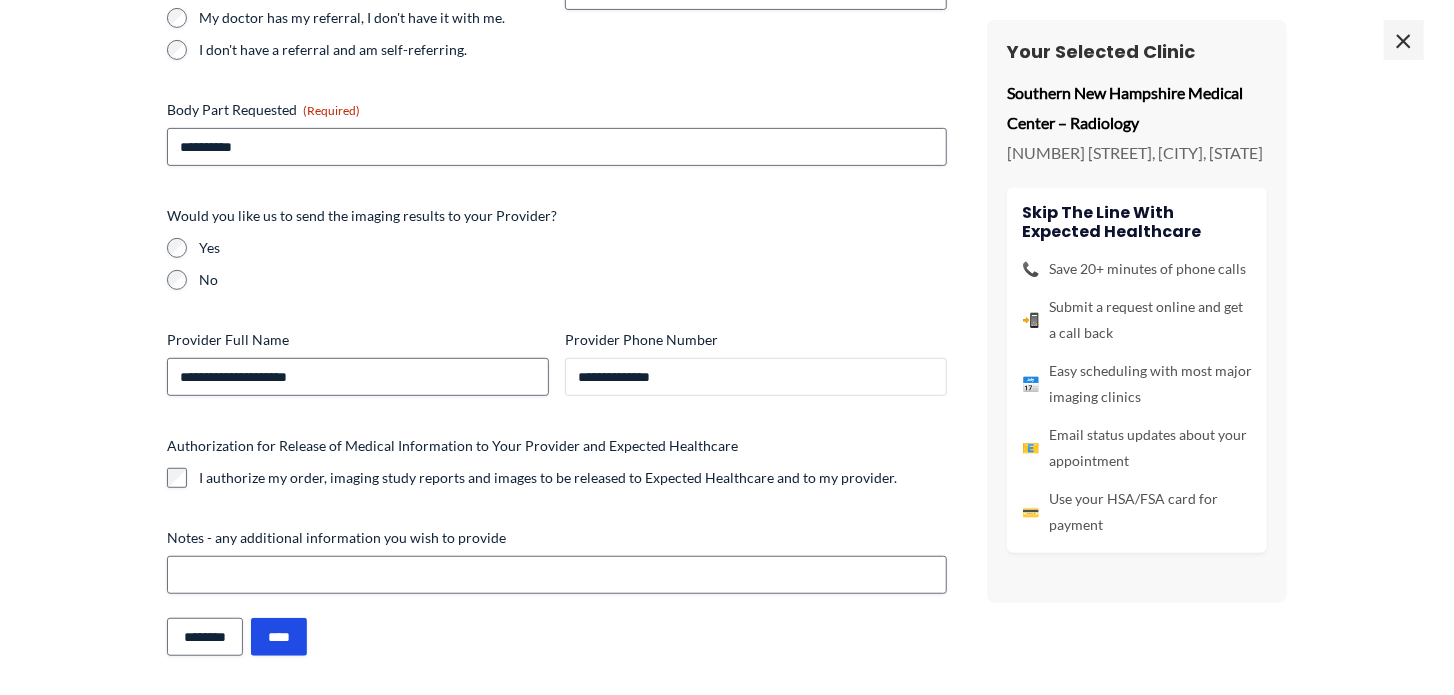 click on "**********" at bounding box center [756, 377] 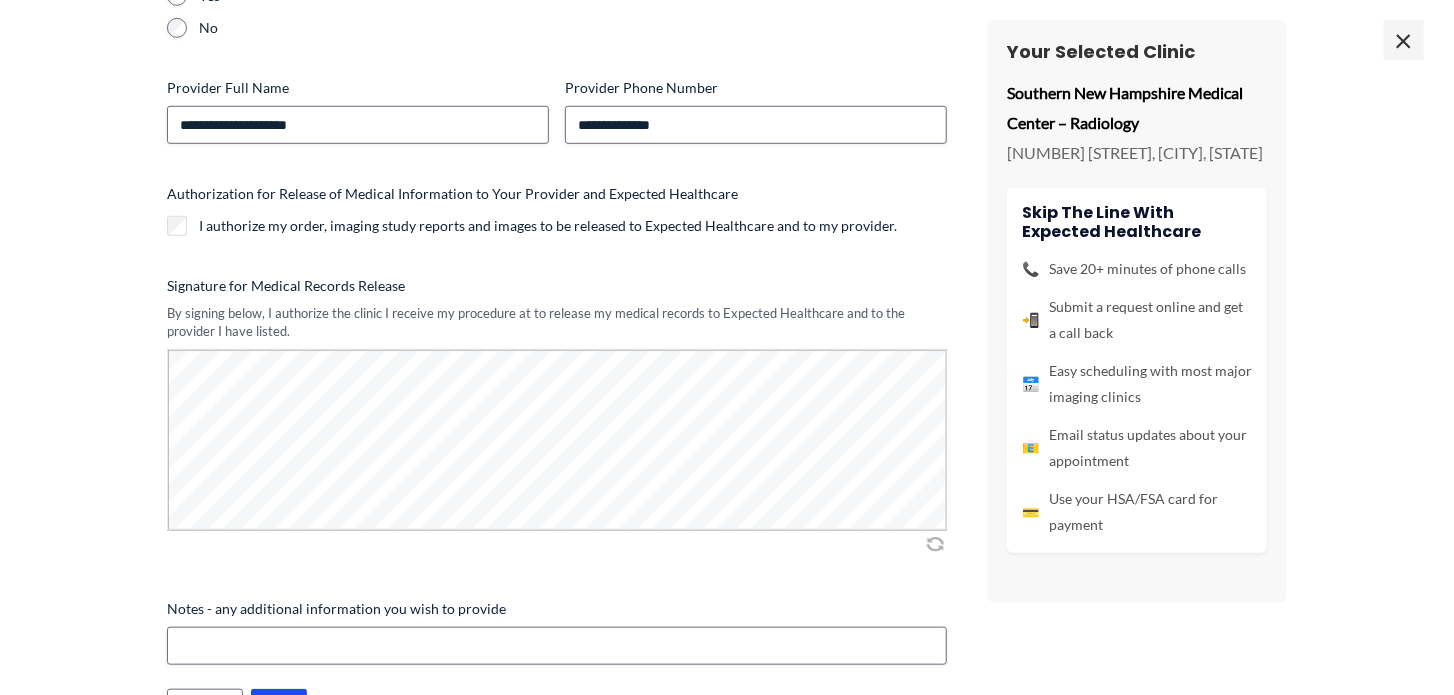 scroll, scrollTop: 633, scrollLeft: 0, axis: vertical 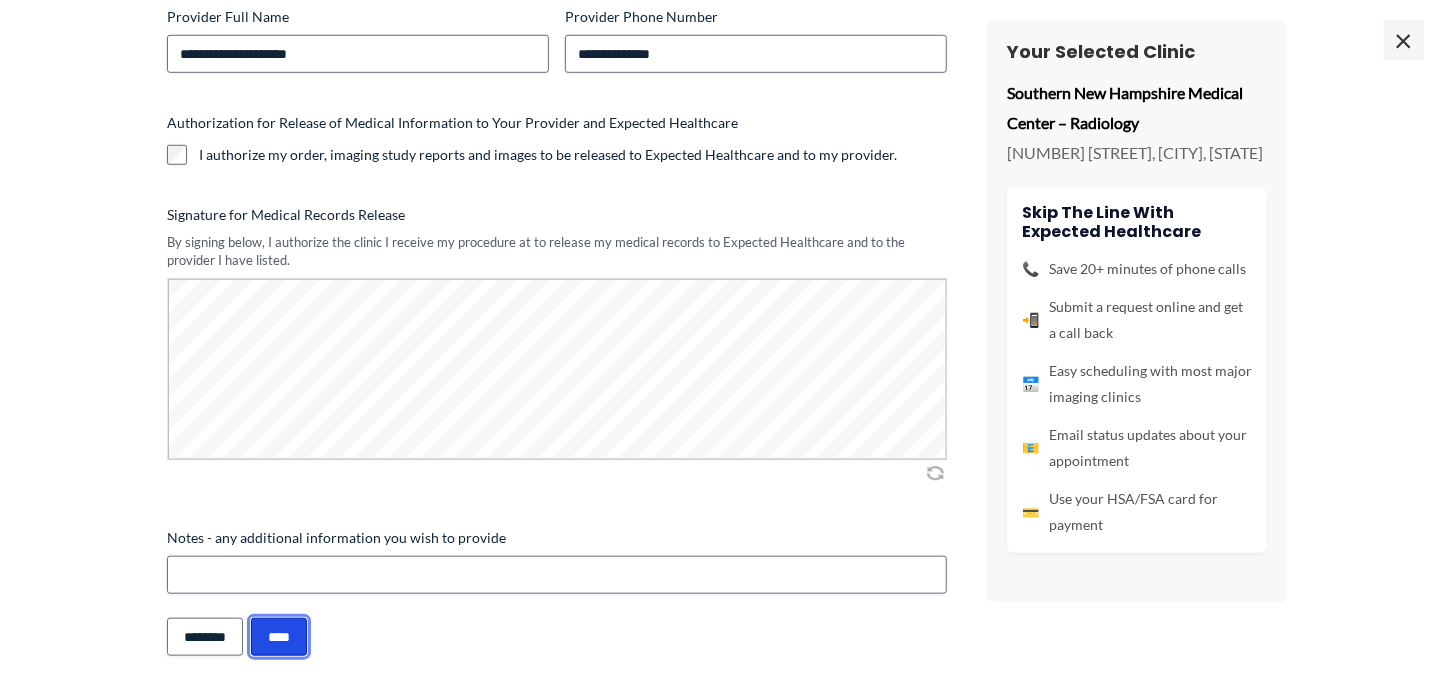 click on "****" at bounding box center (279, 637) 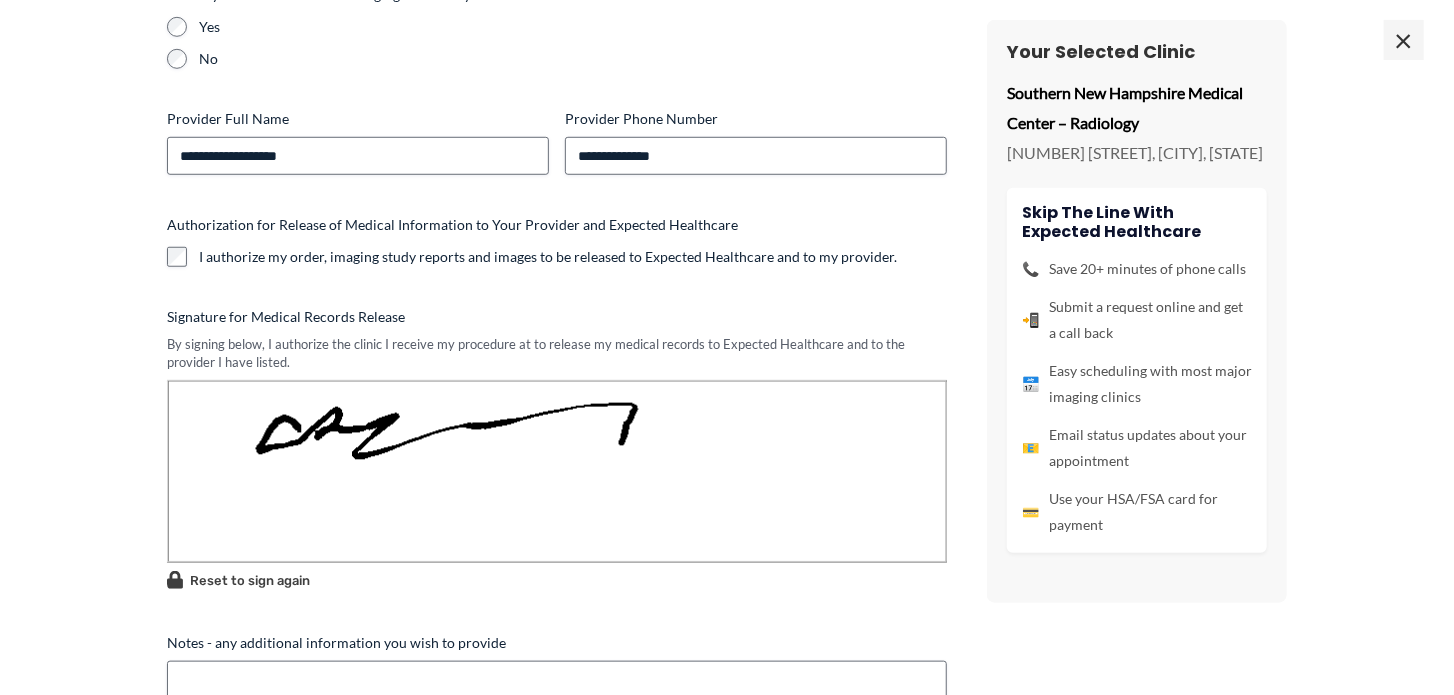 scroll, scrollTop: 0, scrollLeft: 0, axis: both 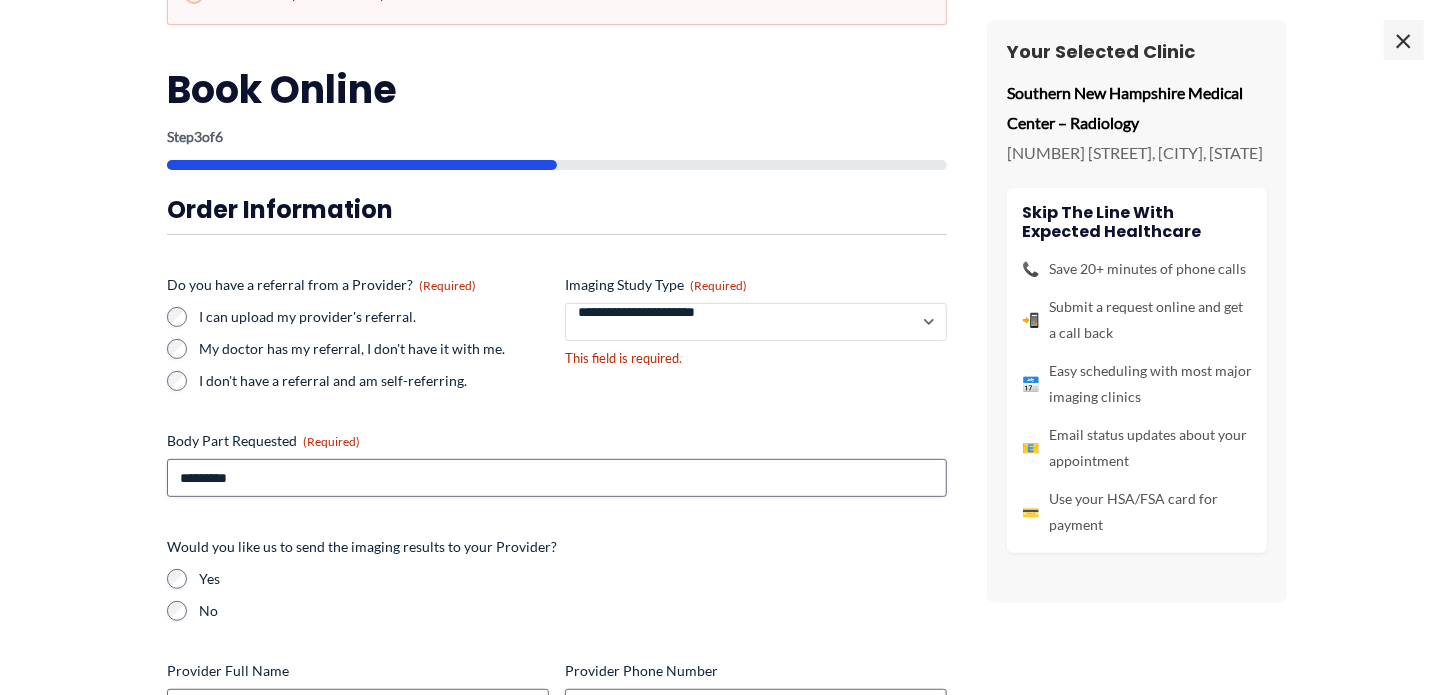 click on "**********" at bounding box center (756, 322) 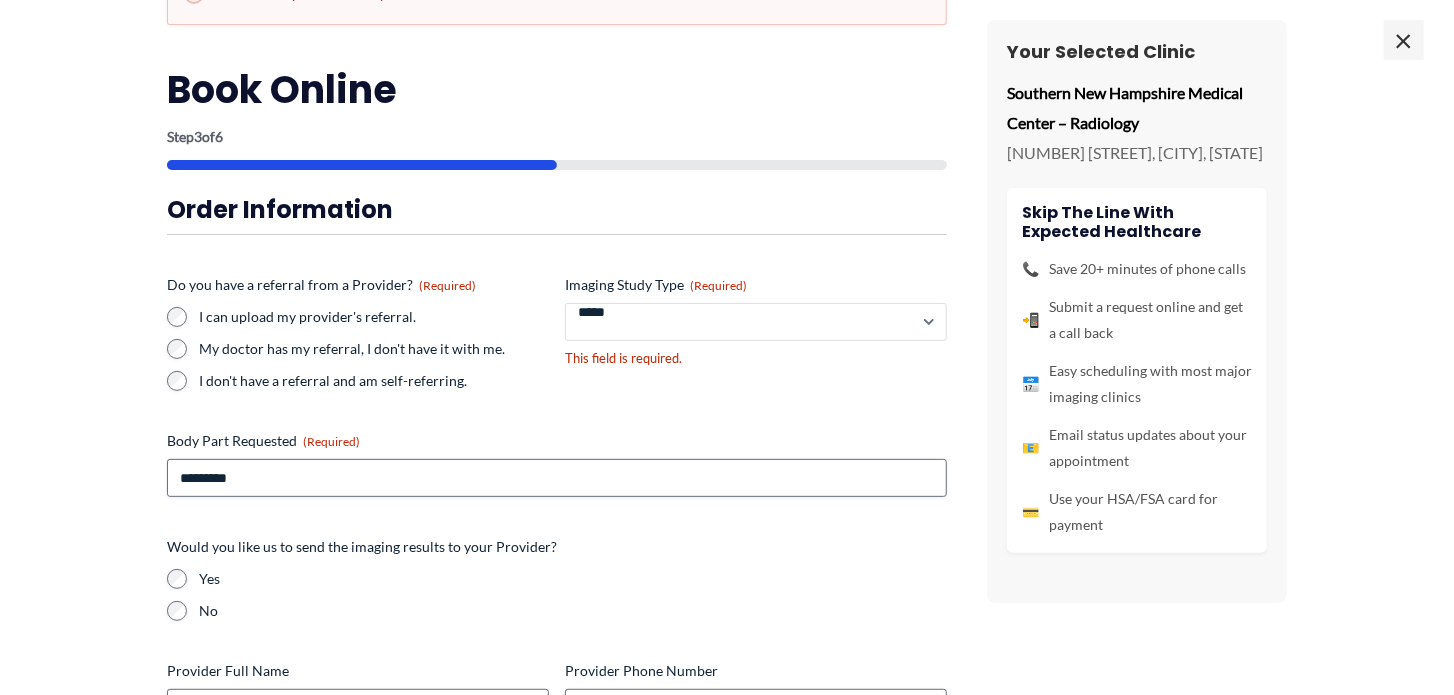 click on "**********" at bounding box center (756, 322) 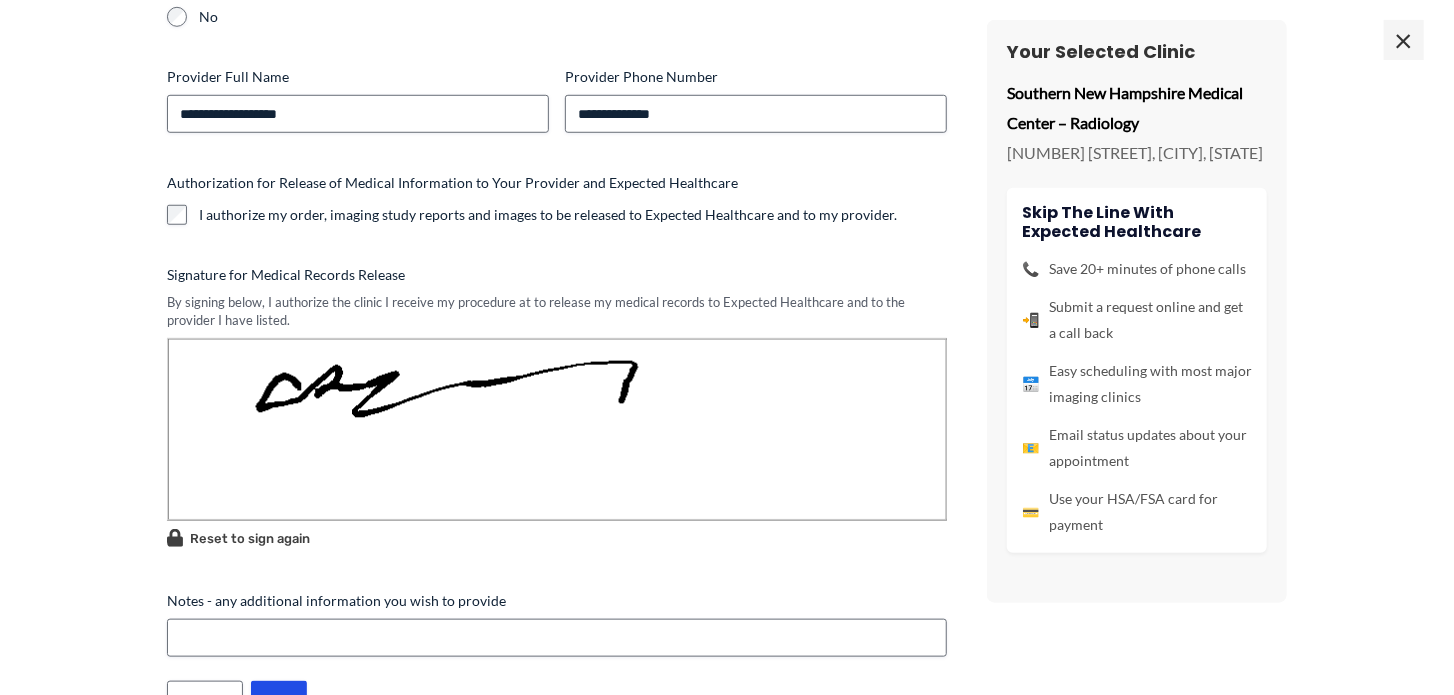 scroll, scrollTop: 753, scrollLeft: 0, axis: vertical 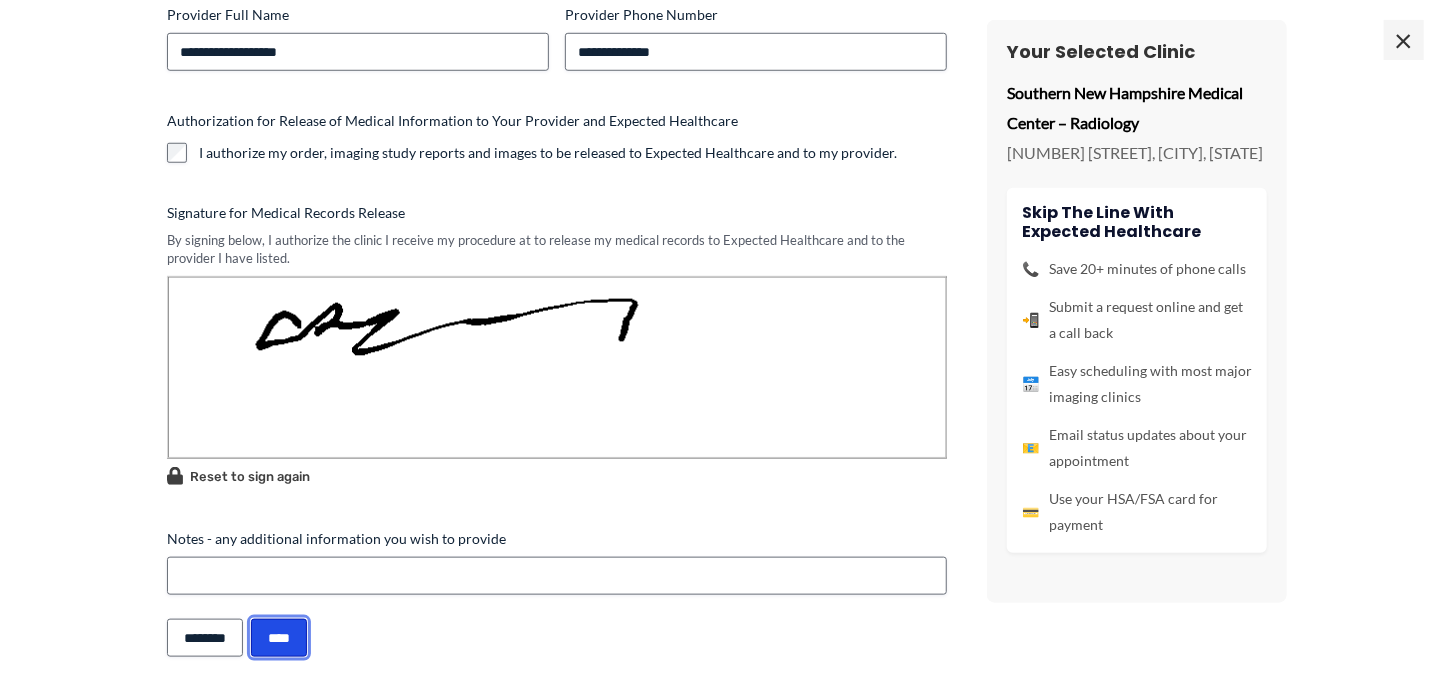 click on "****" at bounding box center (279, 638) 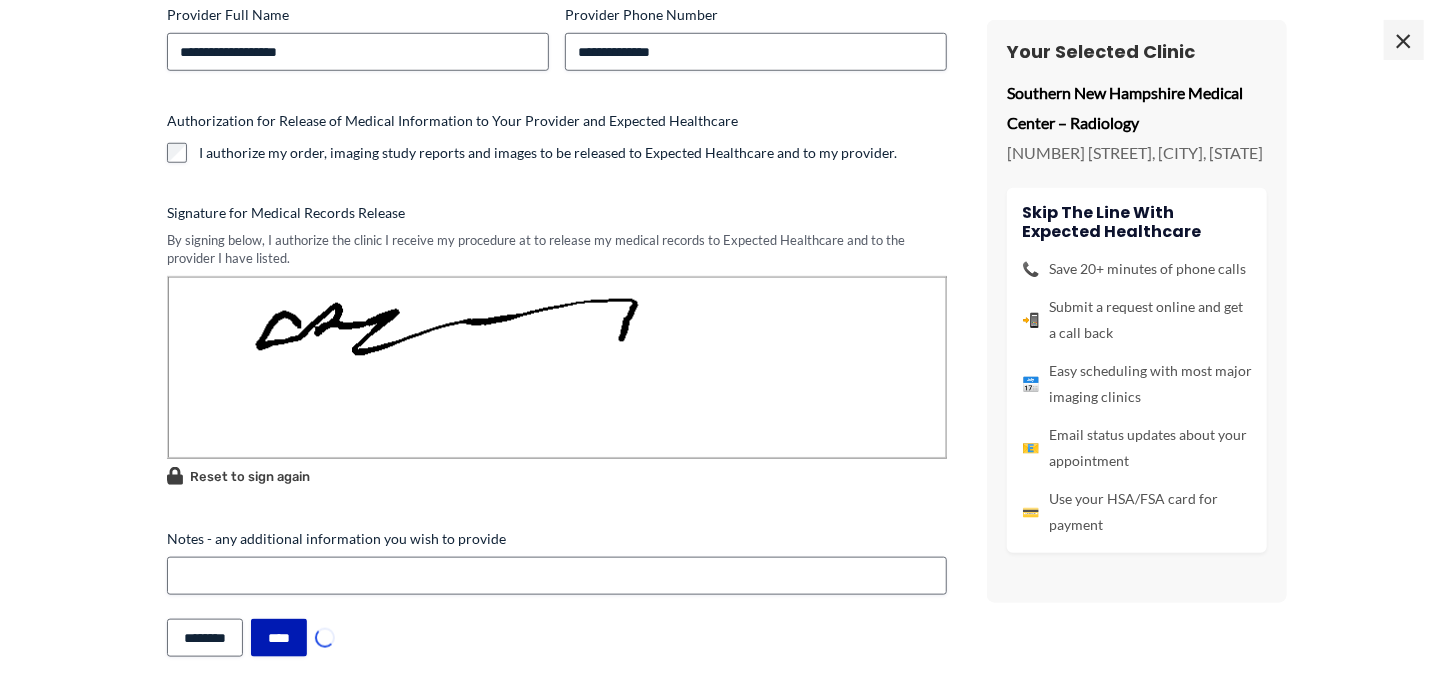 scroll, scrollTop: 249, scrollLeft: 0, axis: vertical 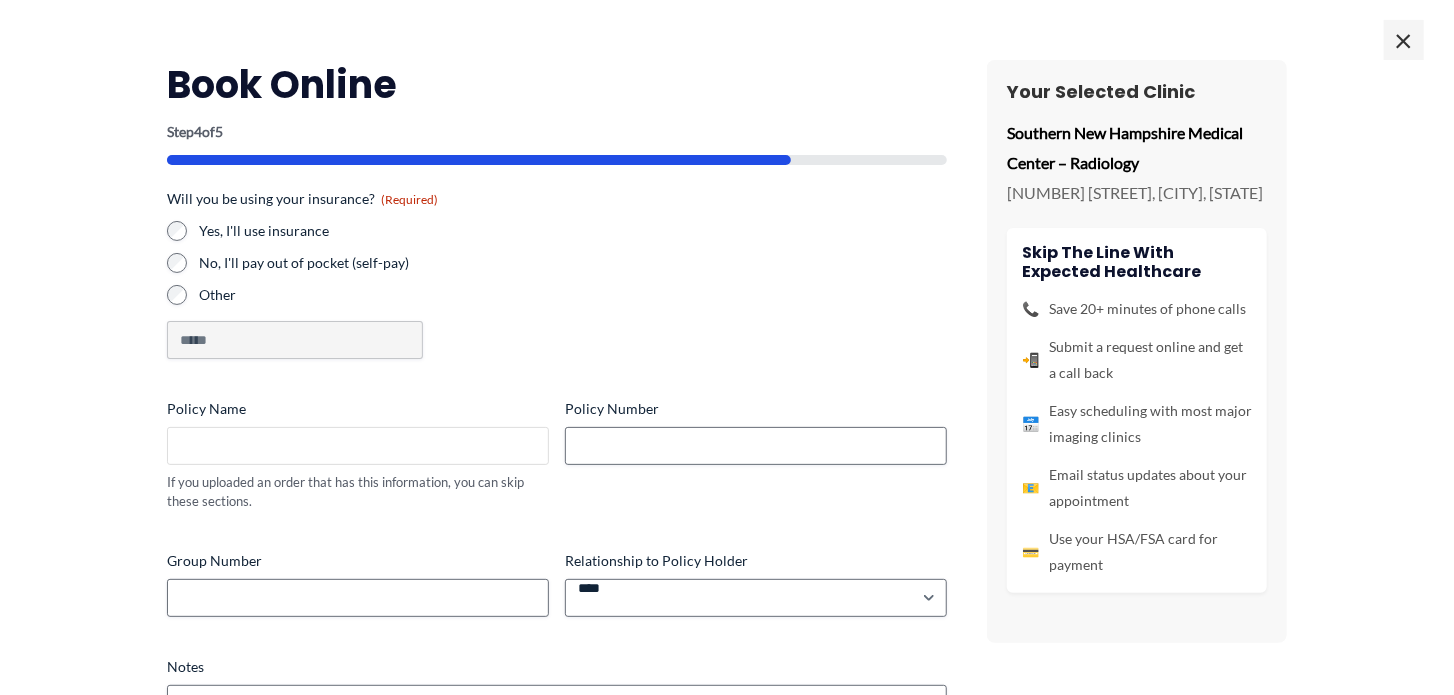 click on "Policy Name" at bounding box center (358, 446) 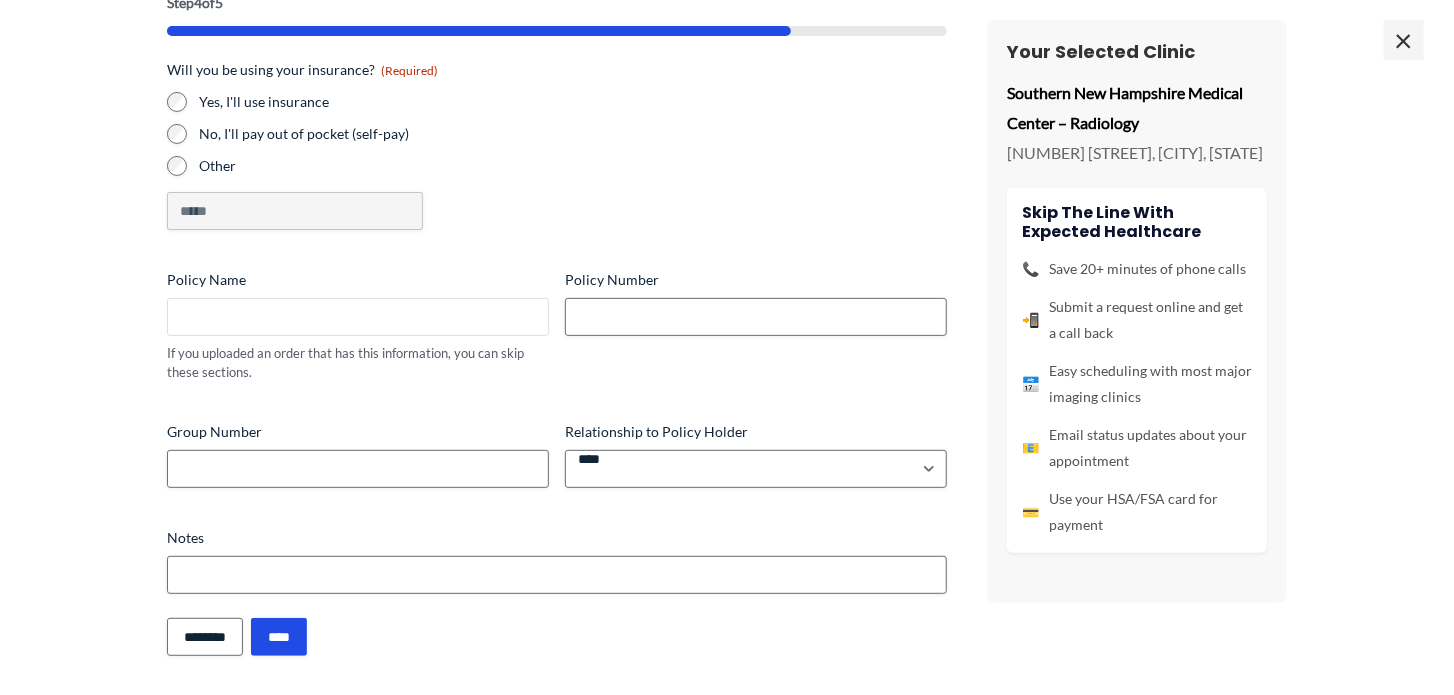 scroll, scrollTop: 104, scrollLeft: 0, axis: vertical 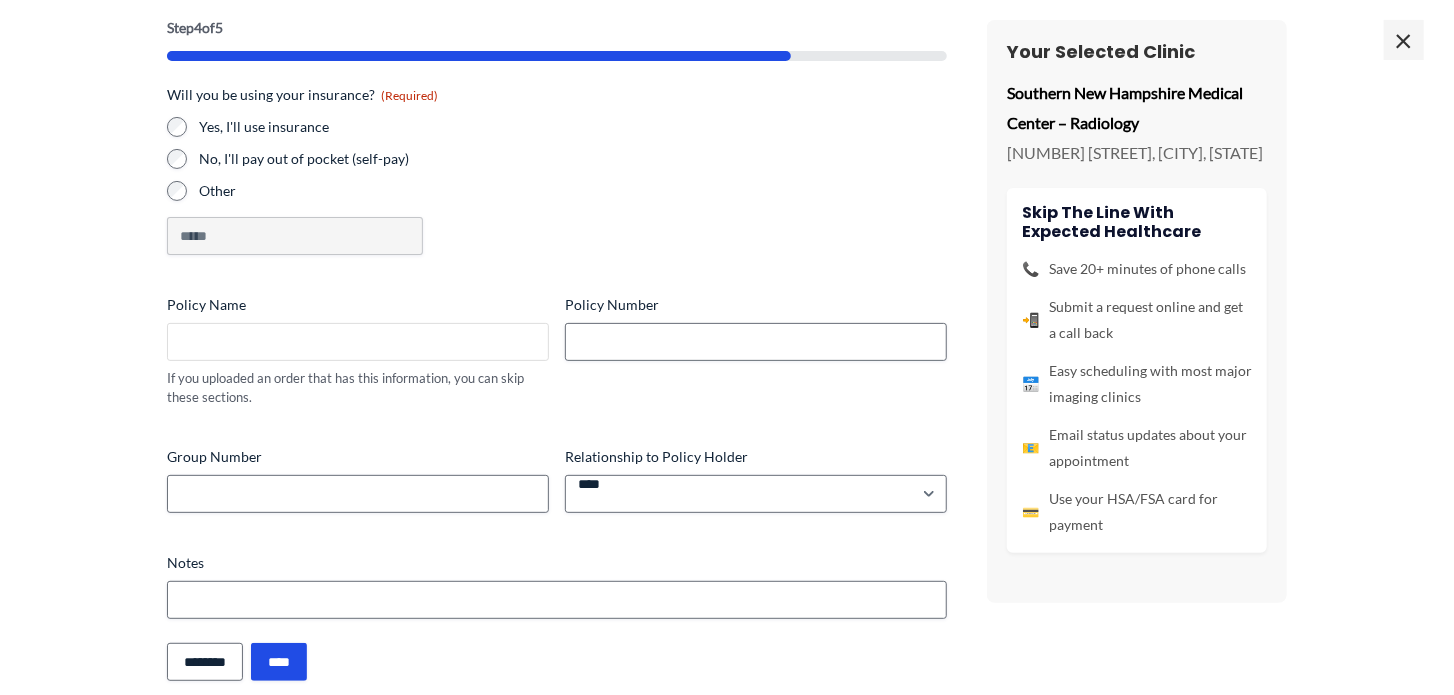 click on "Policy Name" at bounding box center (358, 342) 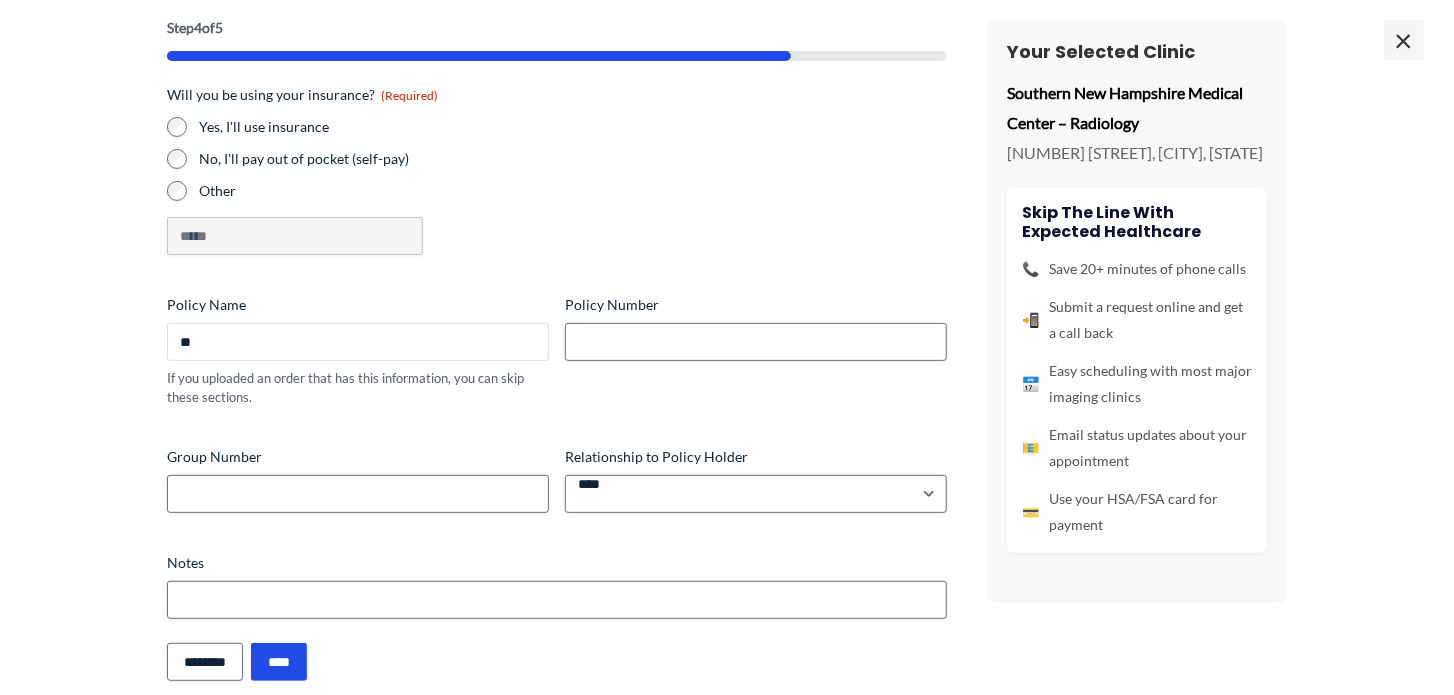 type on "***" 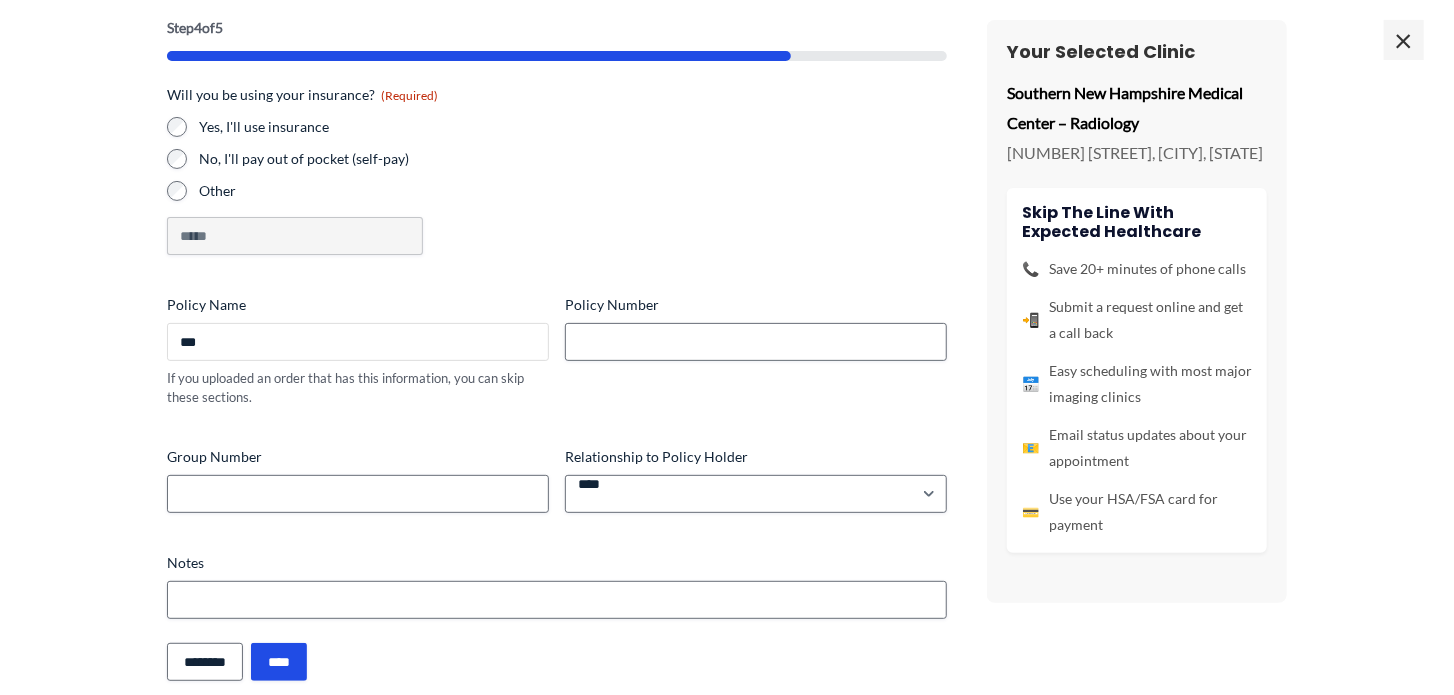 drag, startPoint x: 221, startPoint y: 337, endPoint x: 140, endPoint y: 343, distance: 81.22192 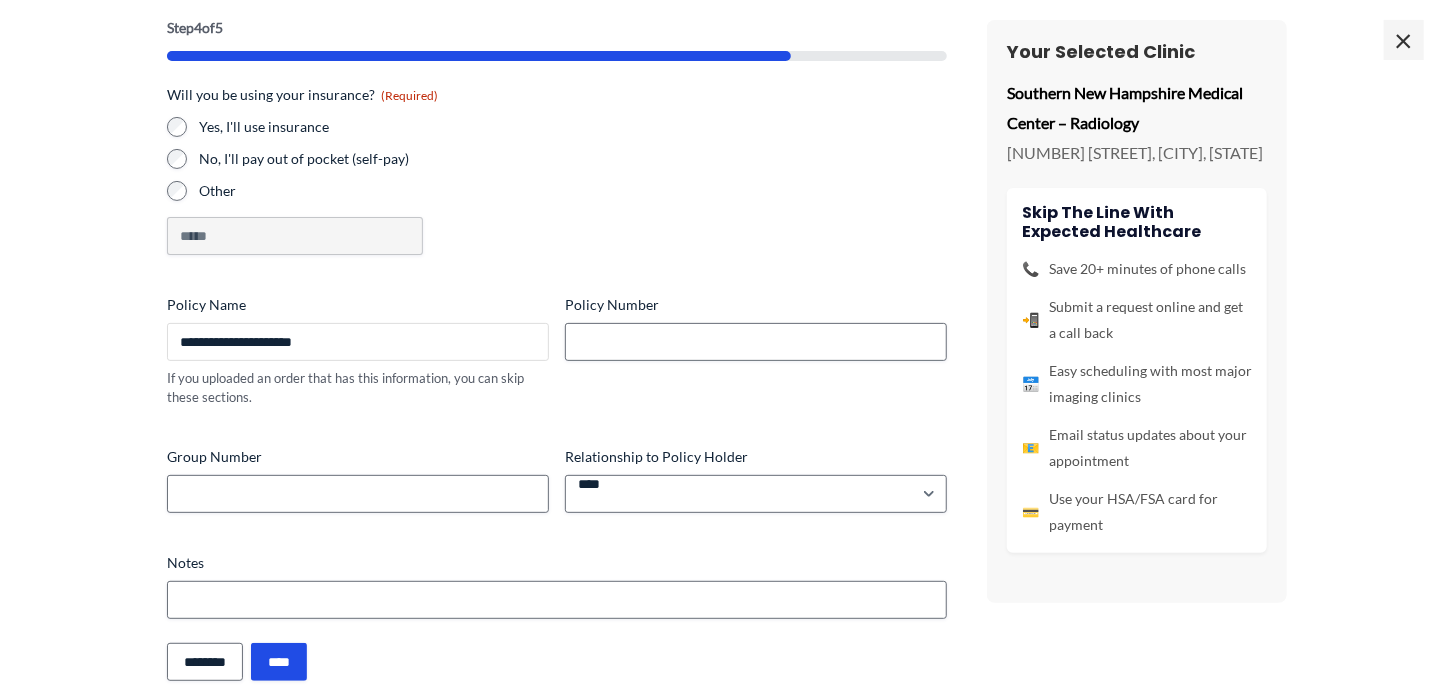 click on "**********" at bounding box center (358, 342) 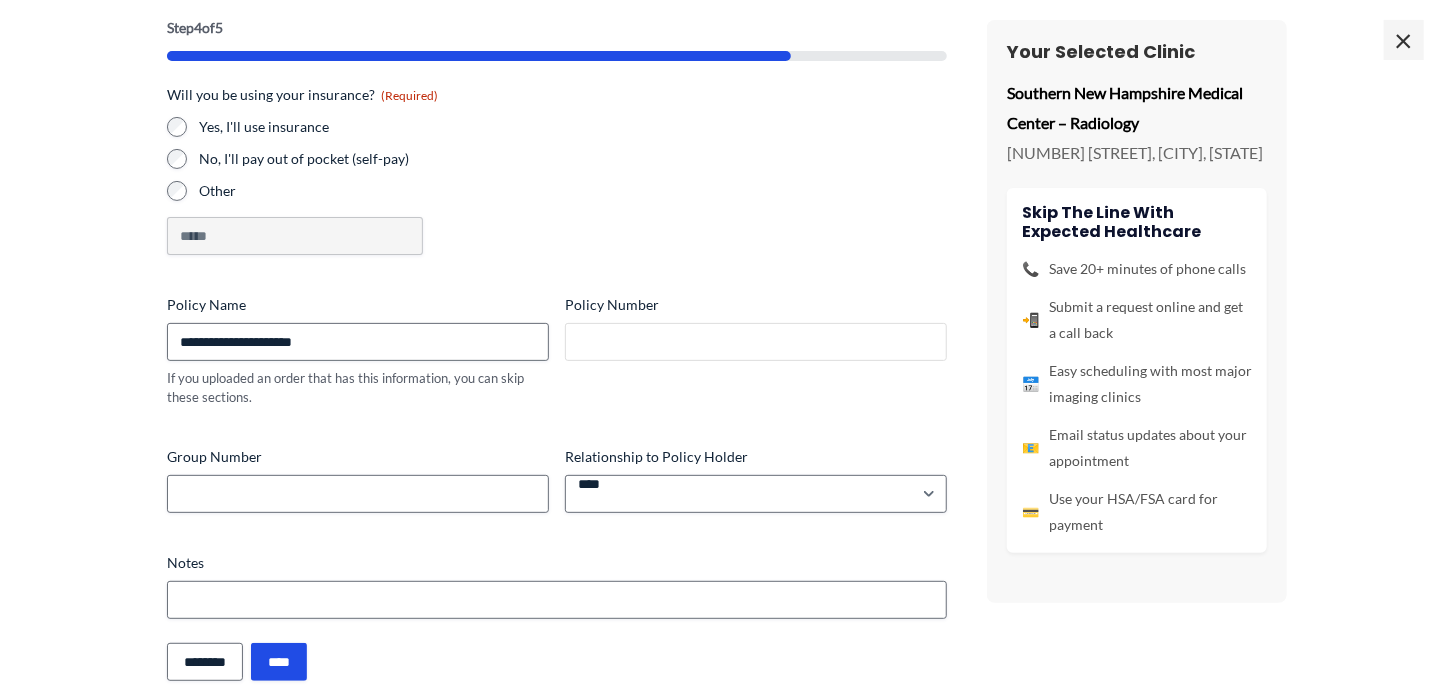 click on "Policy Number" at bounding box center (756, 342) 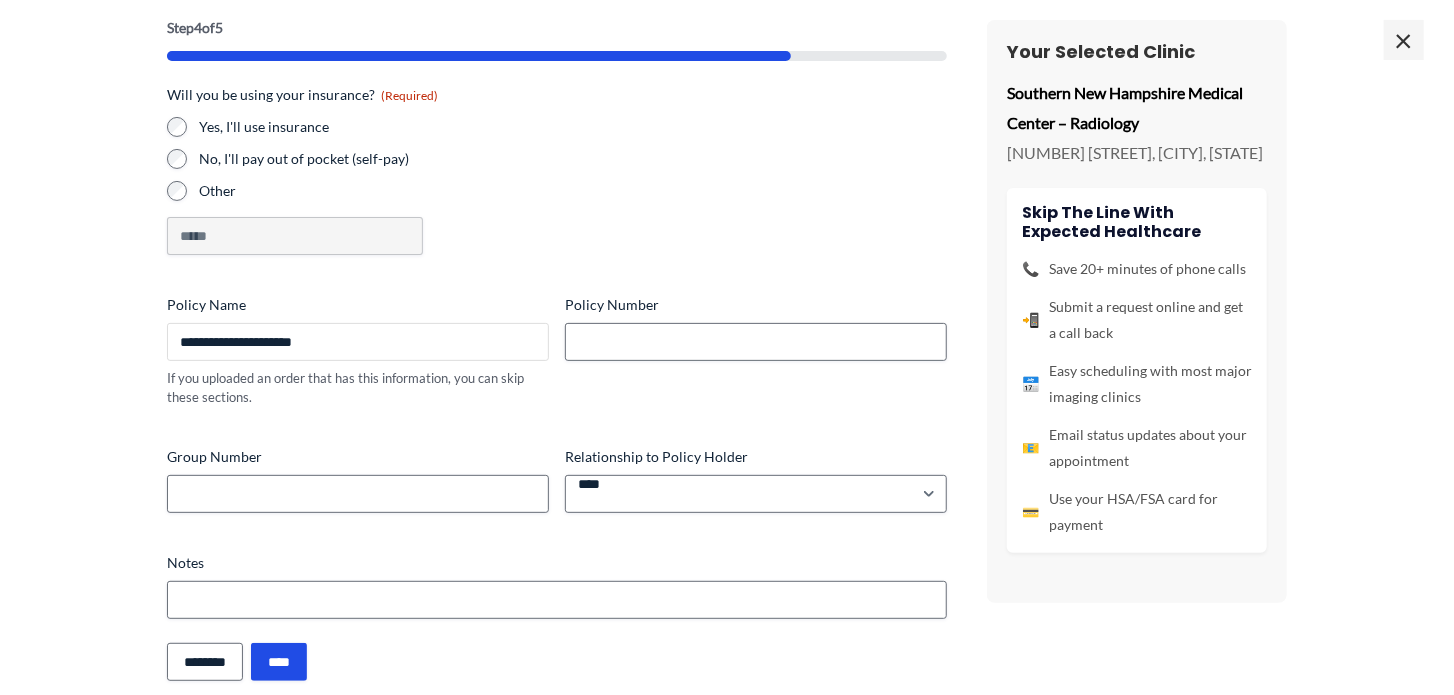 click on "**********" at bounding box center (358, 342) 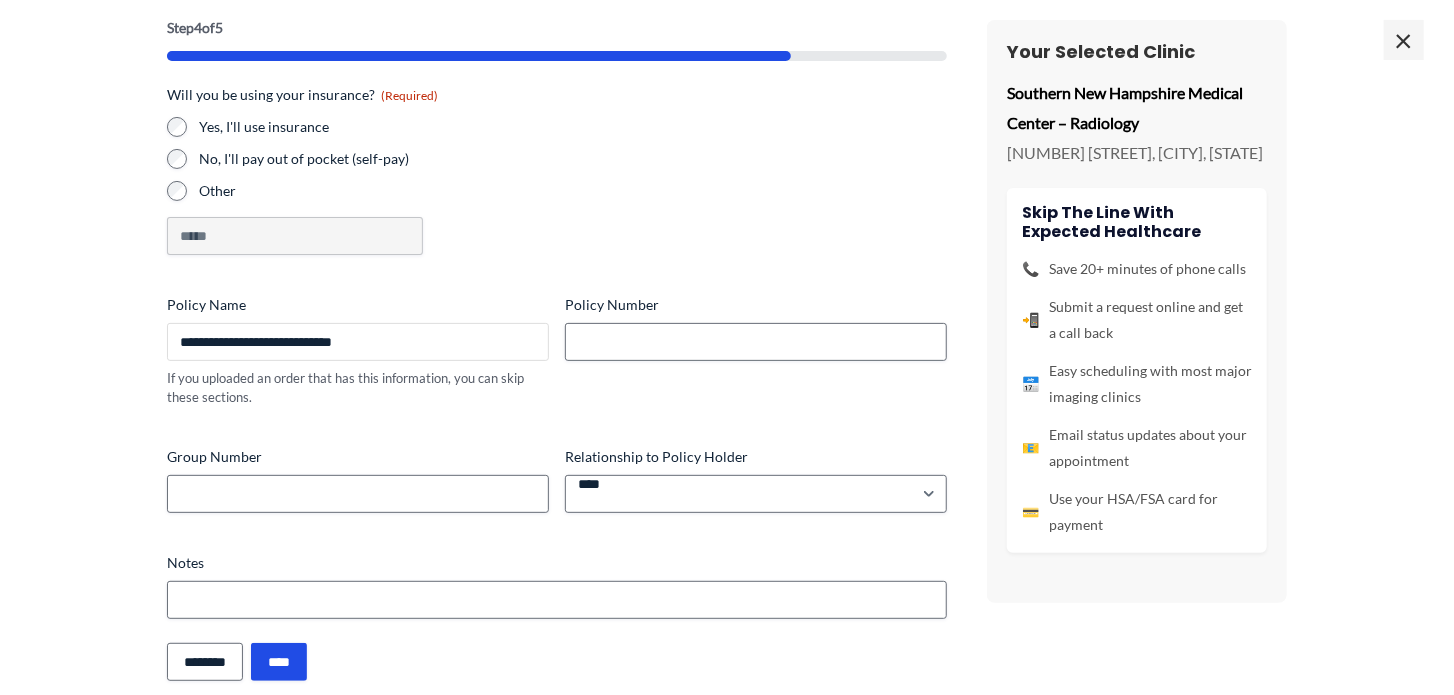 type on "**********" 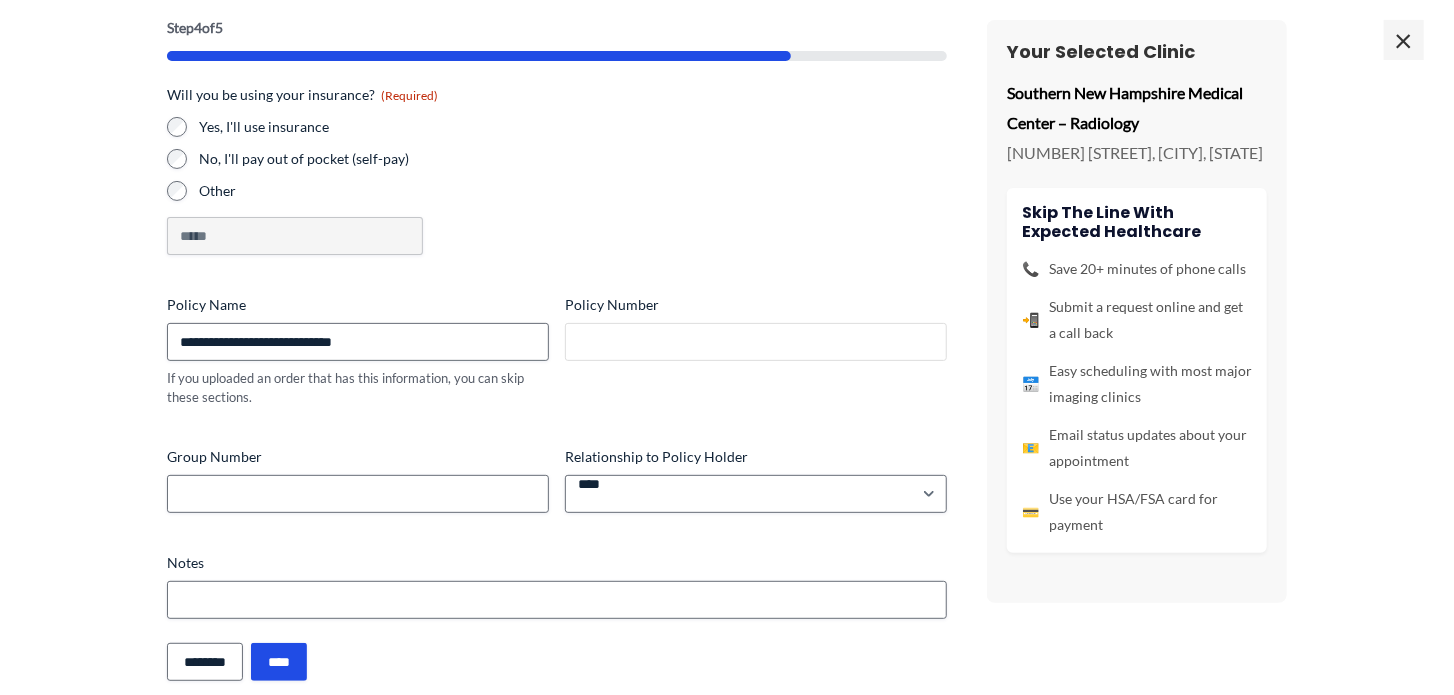 click on "Policy Number" at bounding box center (756, 342) 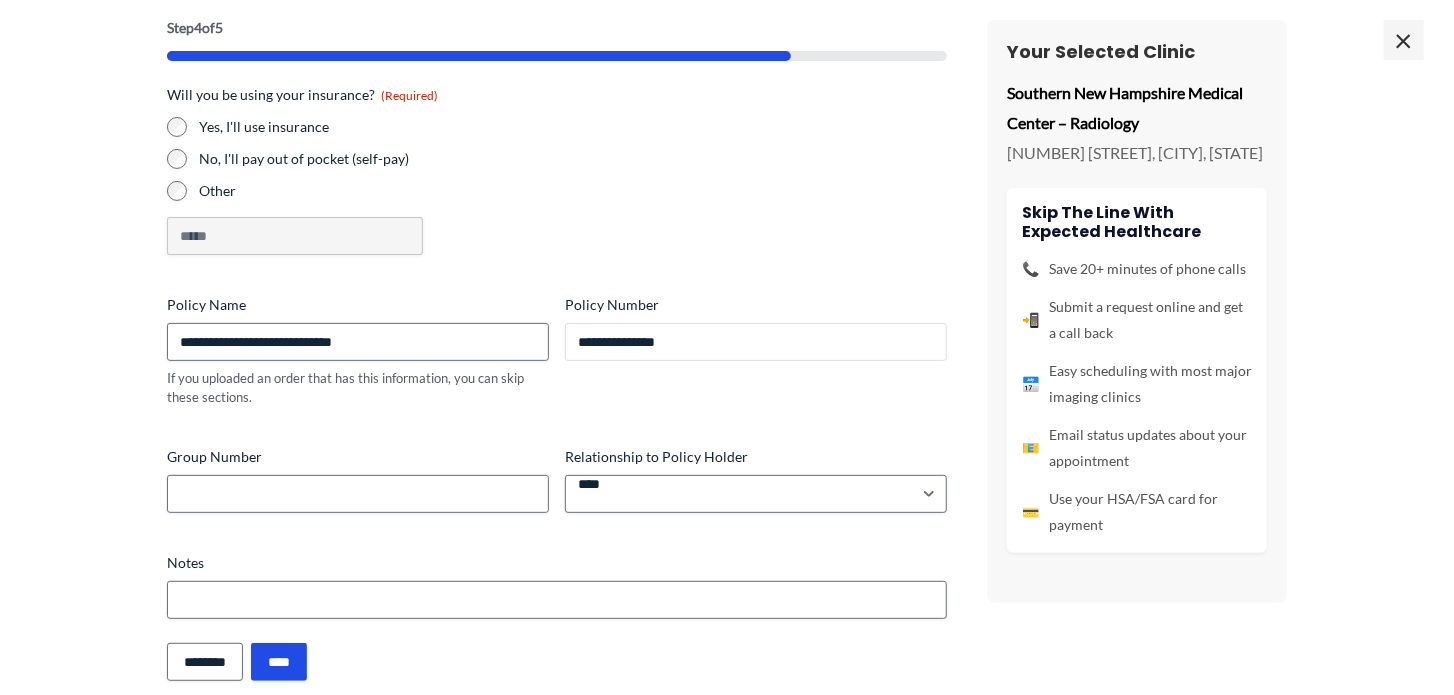 scroll, scrollTop: 129, scrollLeft: 0, axis: vertical 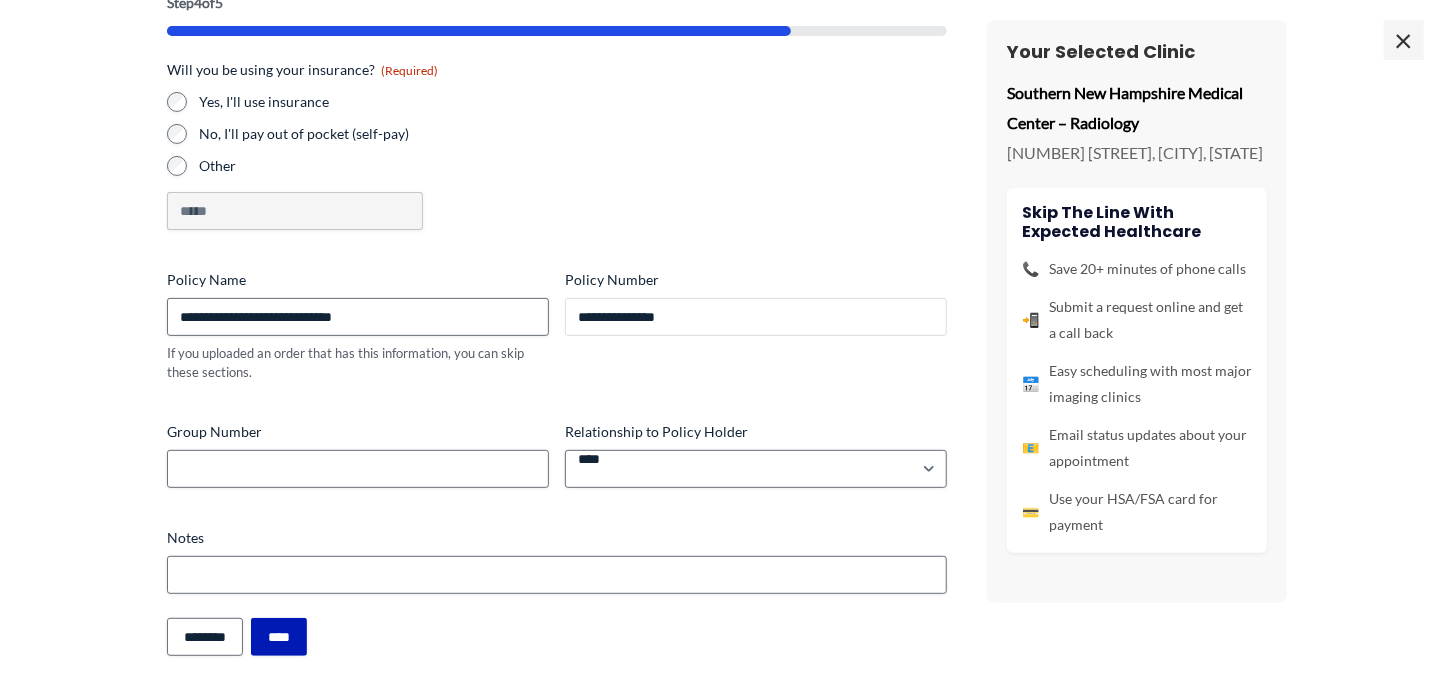 type on "**********" 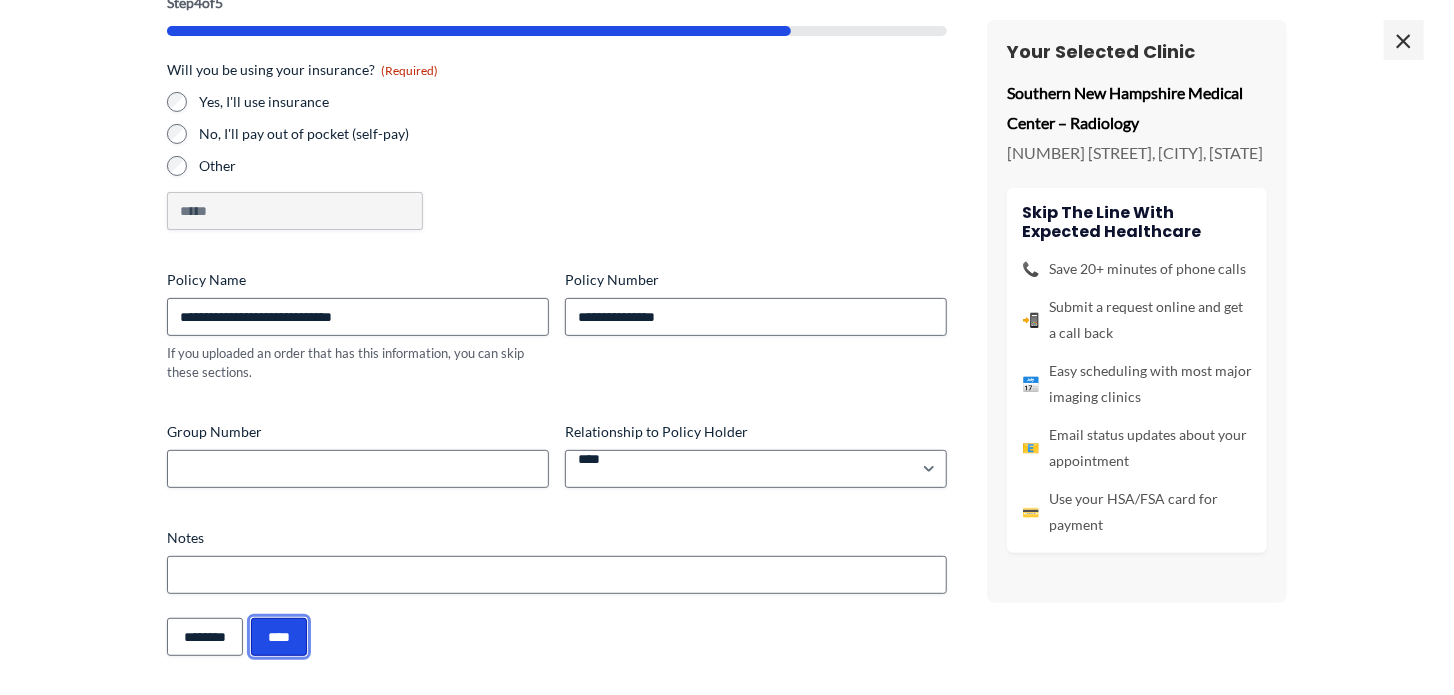 click on "****" at bounding box center (279, 637) 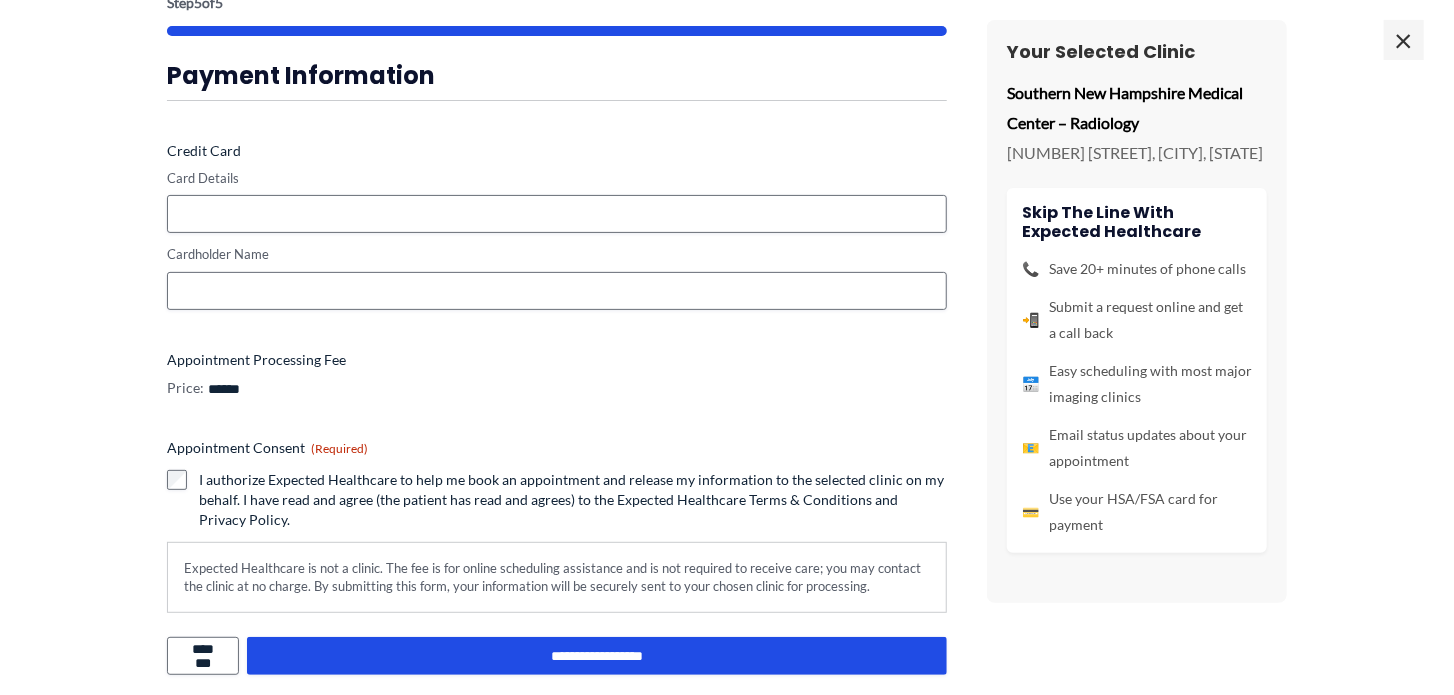 scroll, scrollTop: 55, scrollLeft: 0, axis: vertical 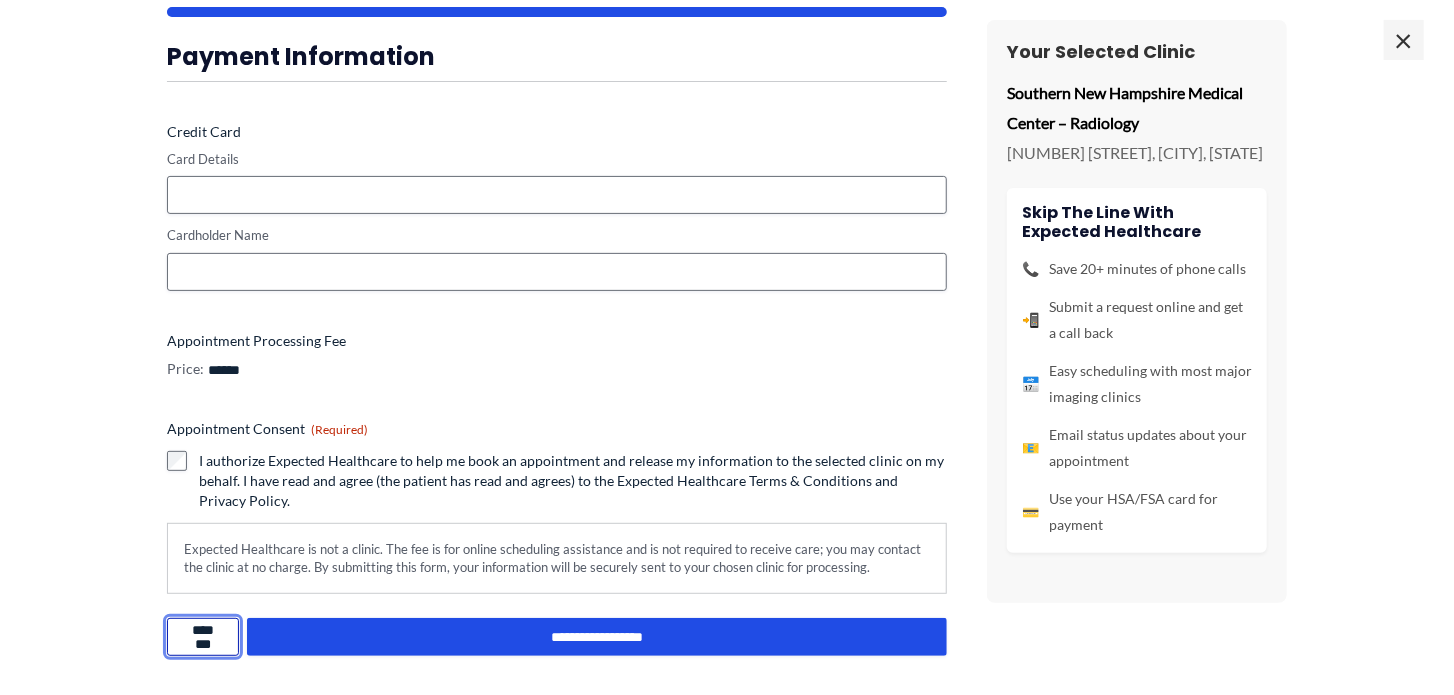 click on "********" at bounding box center [203, 637] 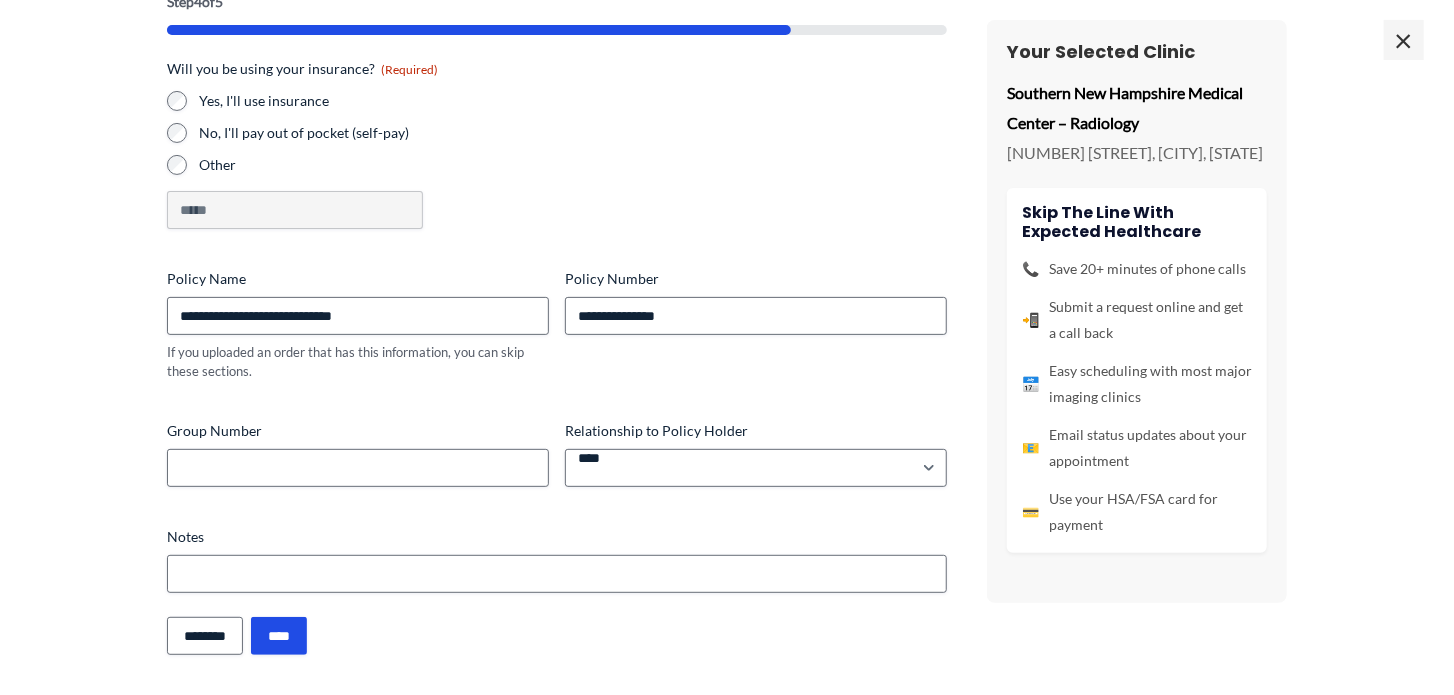 scroll, scrollTop: 129, scrollLeft: 0, axis: vertical 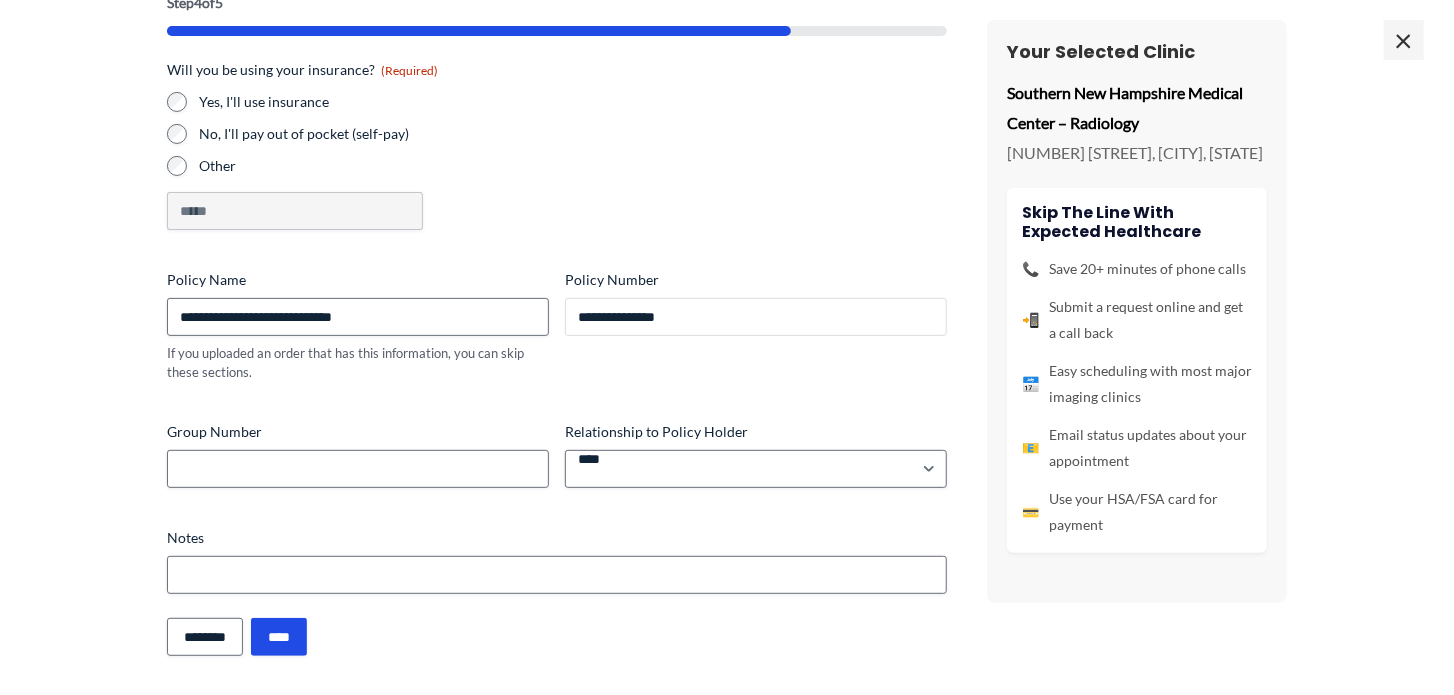 drag, startPoint x: 704, startPoint y: 324, endPoint x: 539, endPoint y: 320, distance: 165.04848 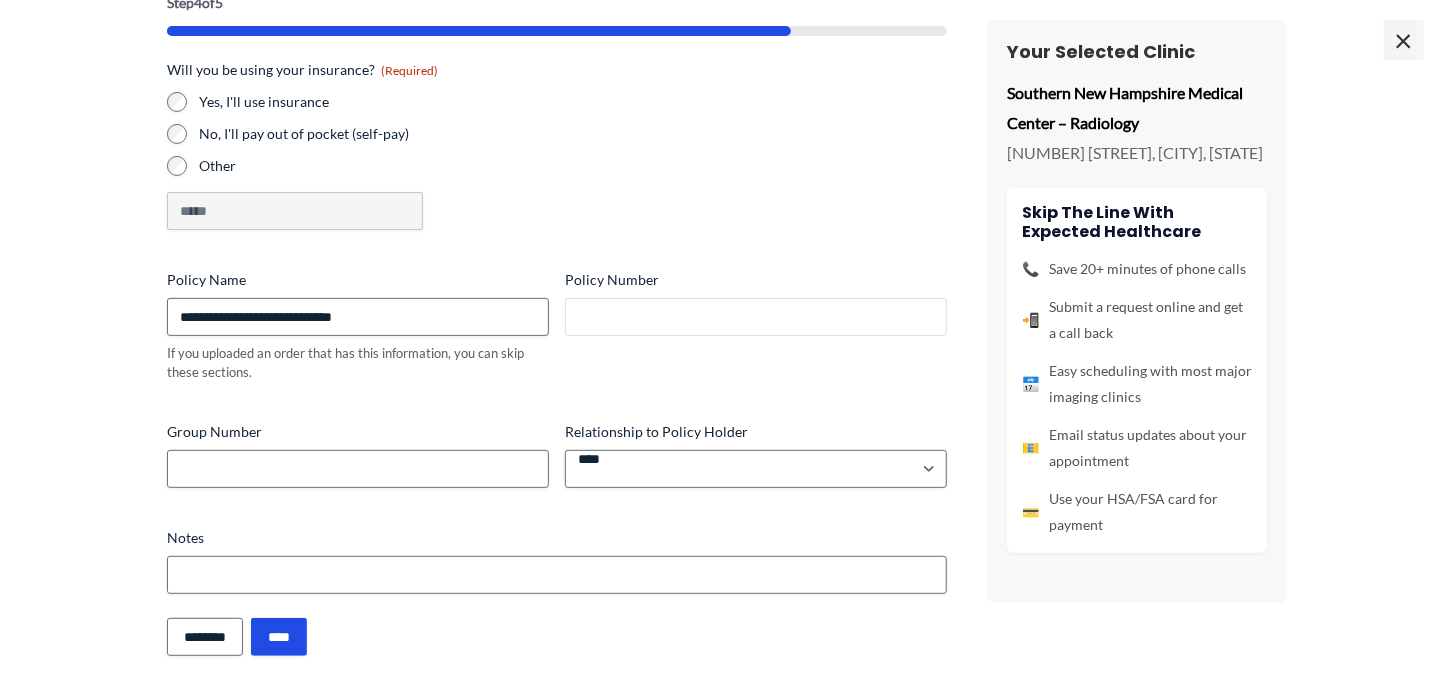 type 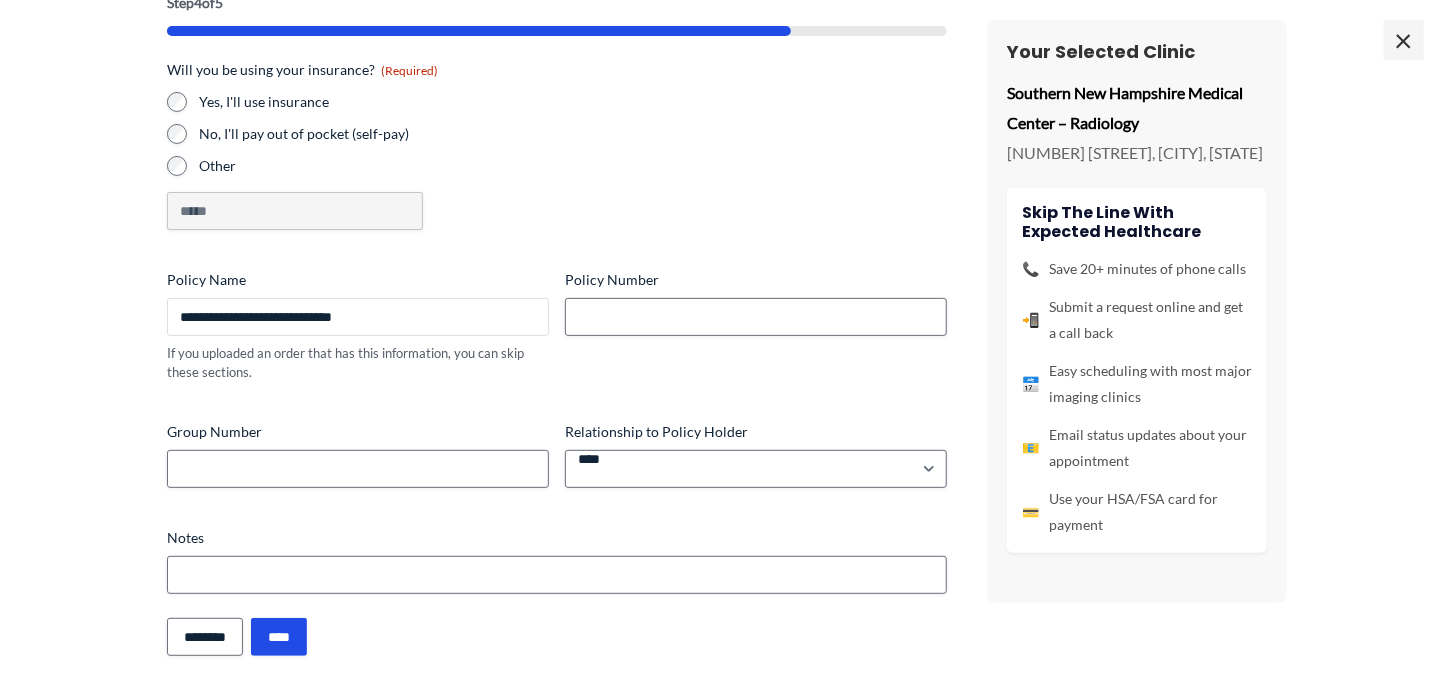 drag, startPoint x: 391, startPoint y: 325, endPoint x: 120, endPoint y: 312, distance: 271.3116 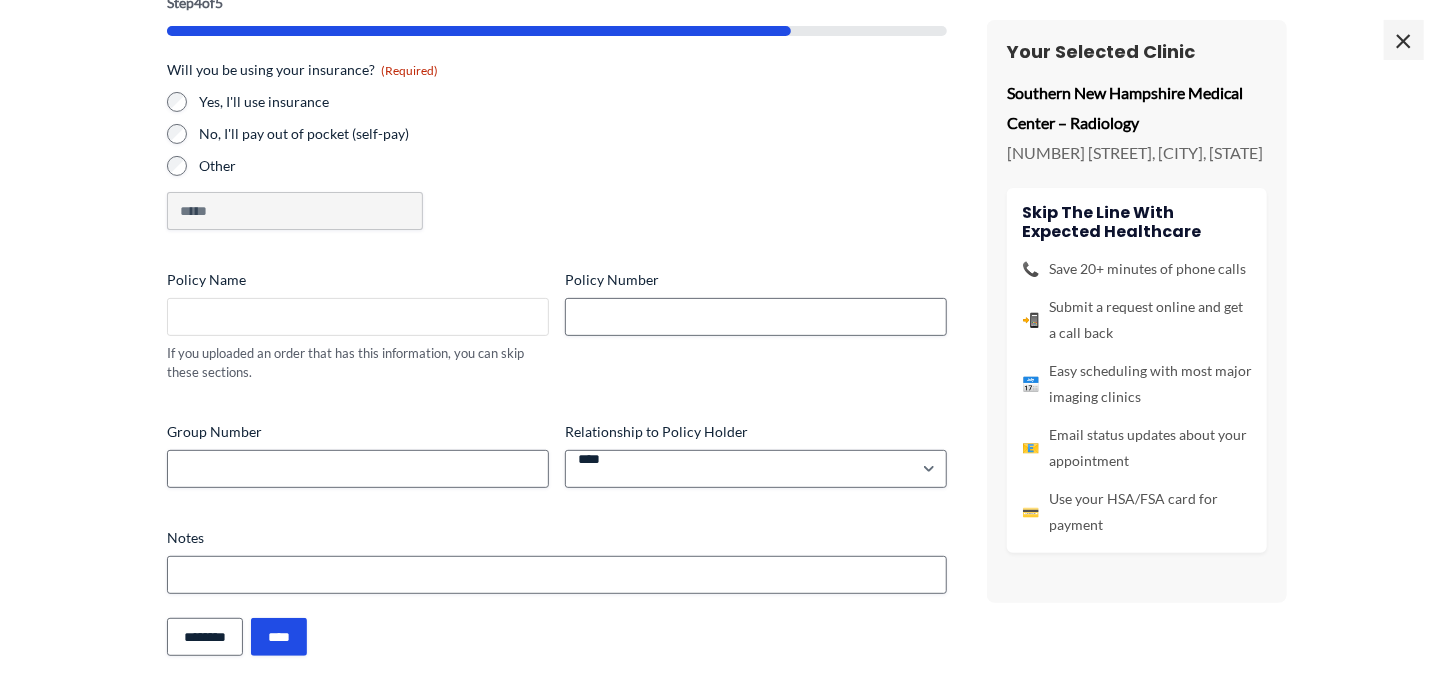 type 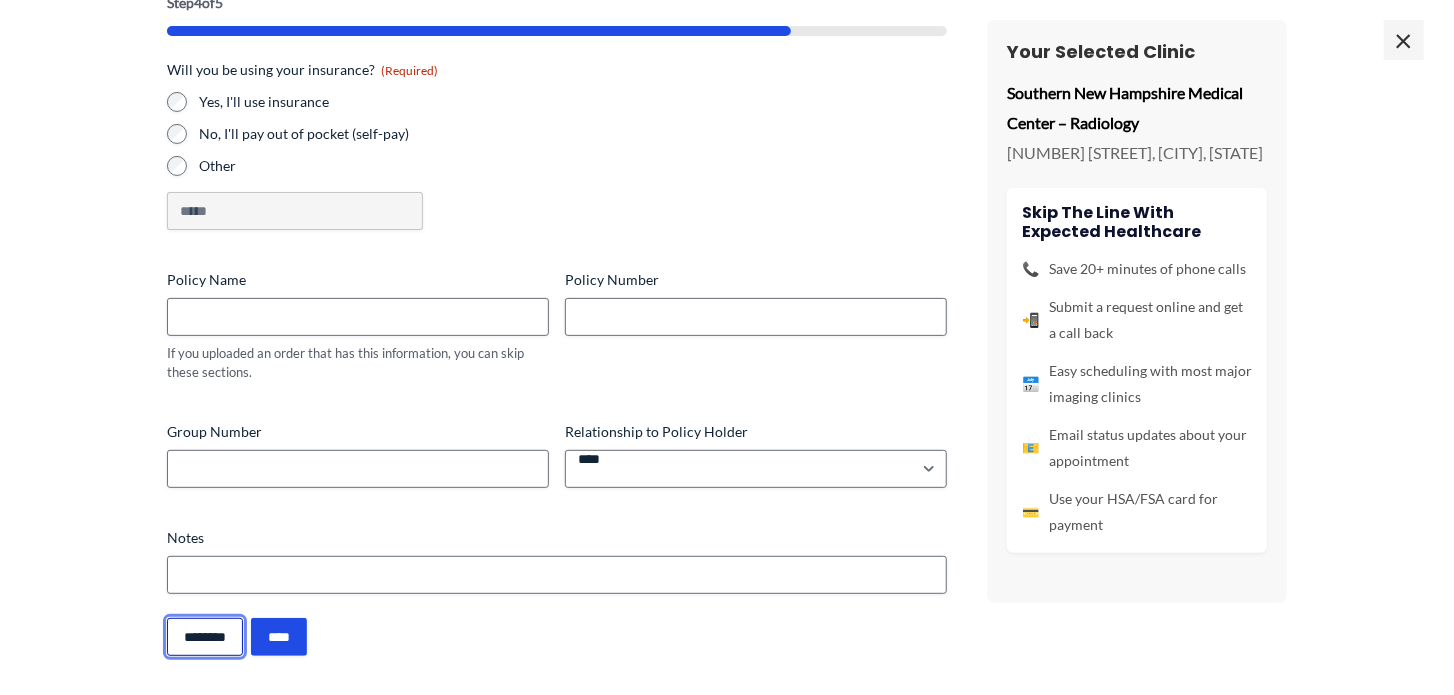 click on "********" at bounding box center (205, 637) 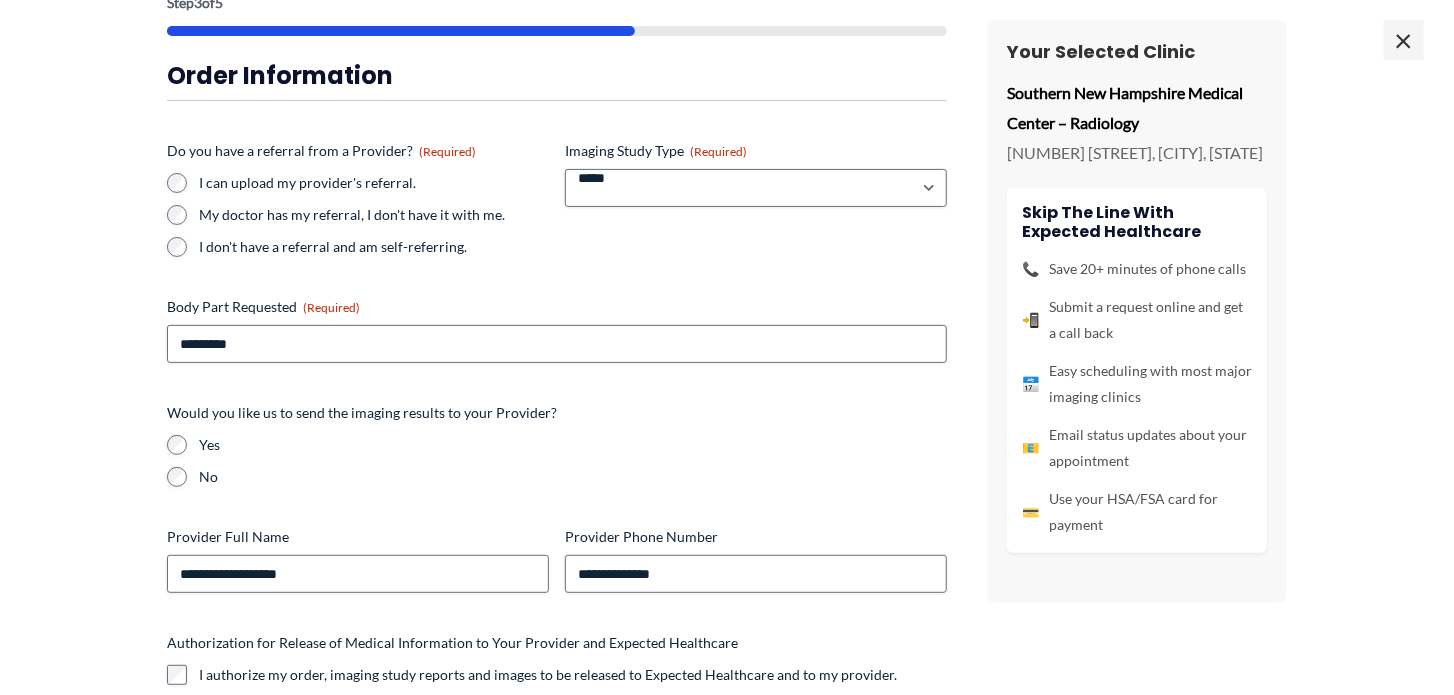 scroll, scrollTop: 0, scrollLeft: 0, axis: both 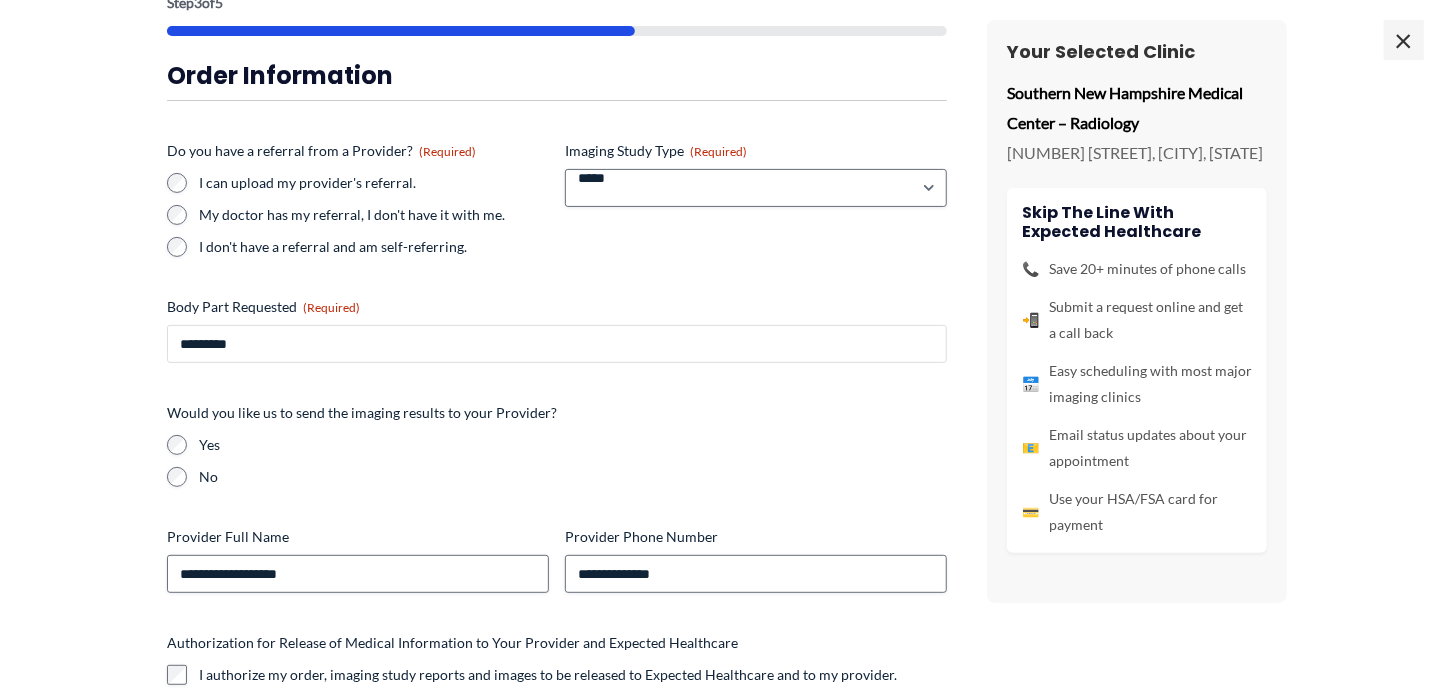 drag, startPoint x: 255, startPoint y: 336, endPoint x: 158, endPoint y: 334, distance: 97.020615 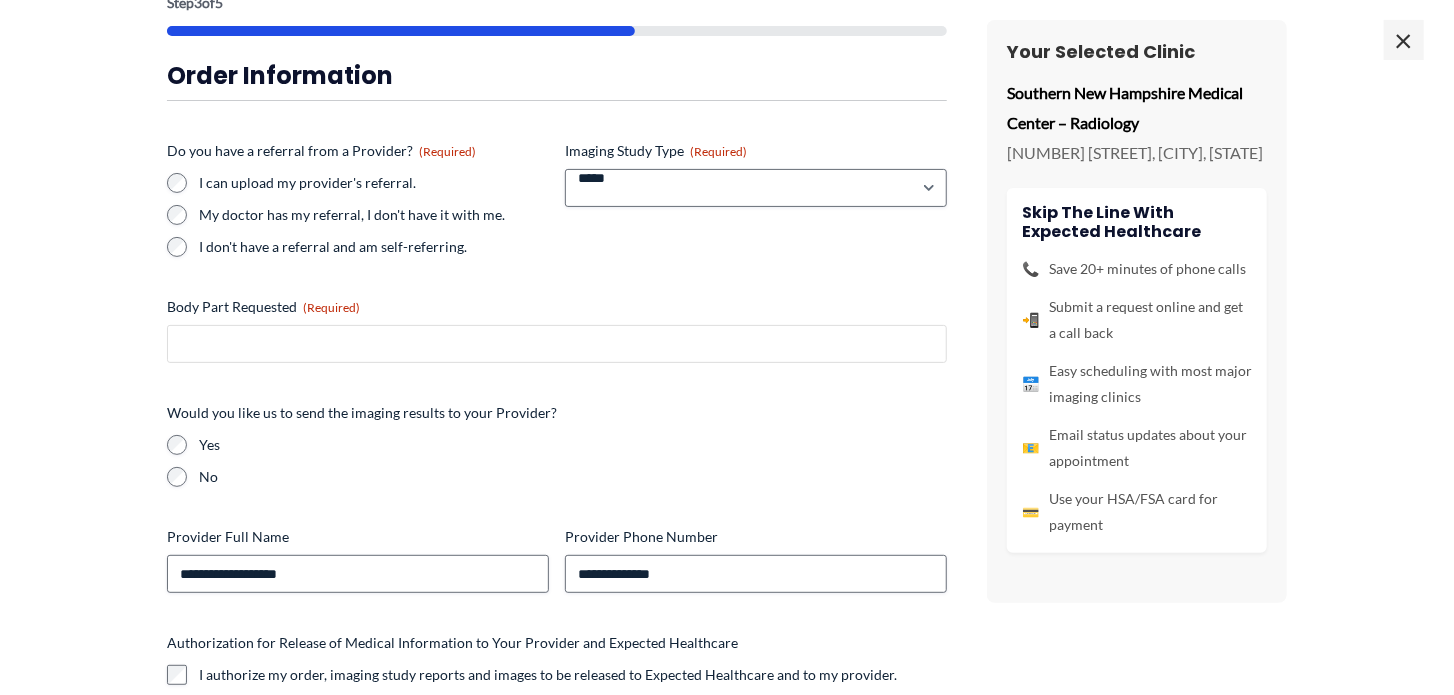 type 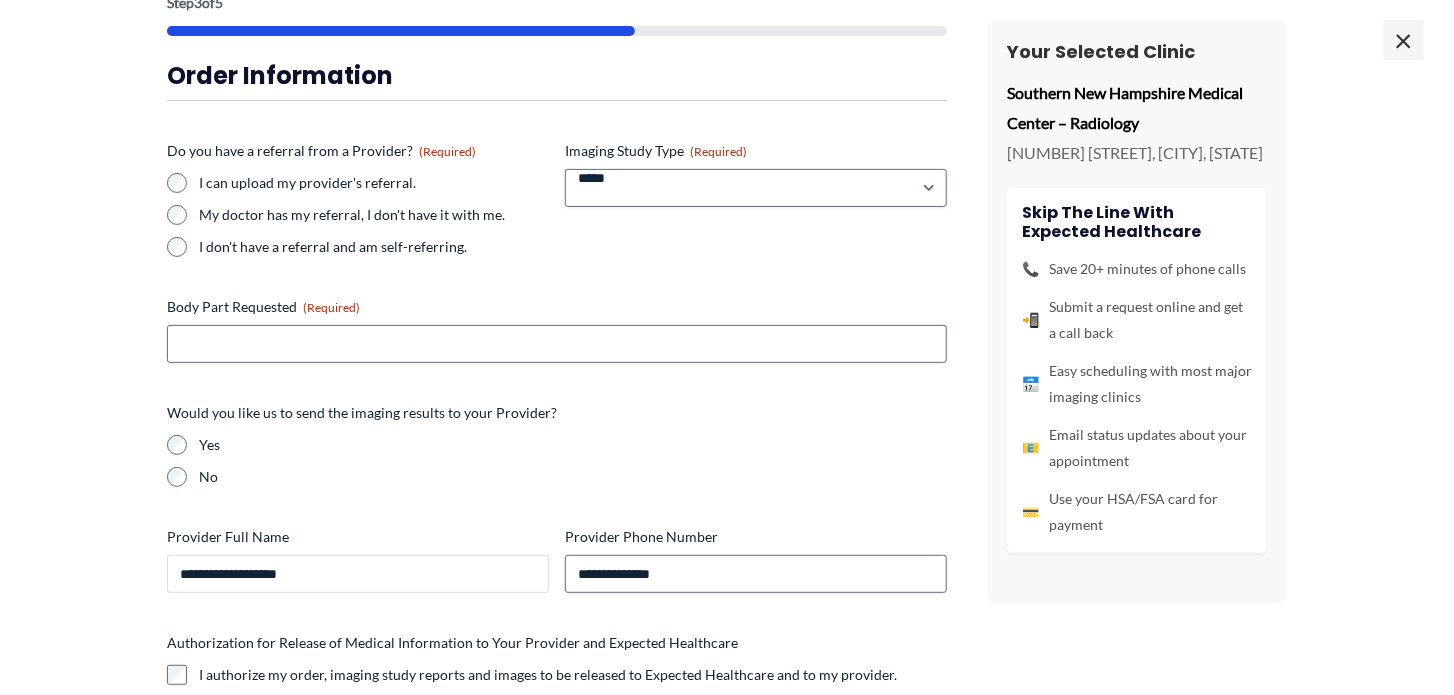 drag, startPoint x: 316, startPoint y: 573, endPoint x: 120, endPoint y: 567, distance: 196.09181 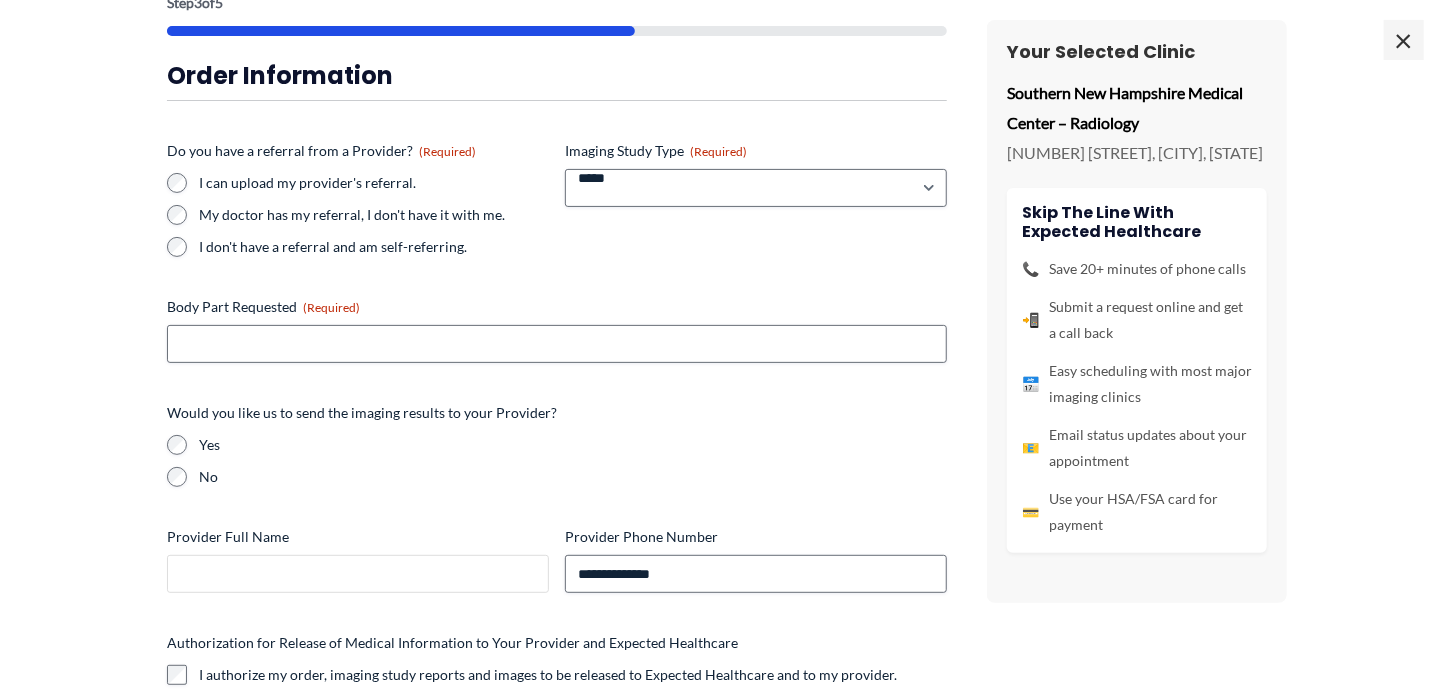 type 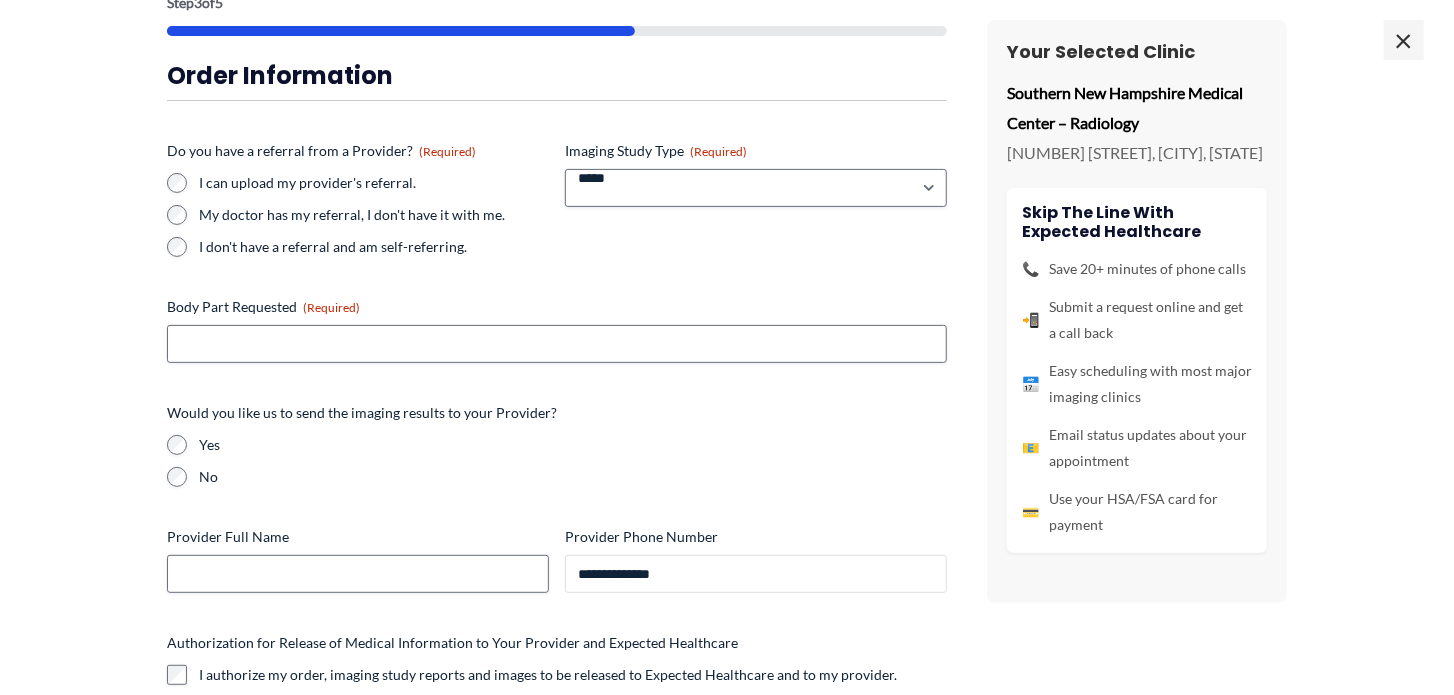 type 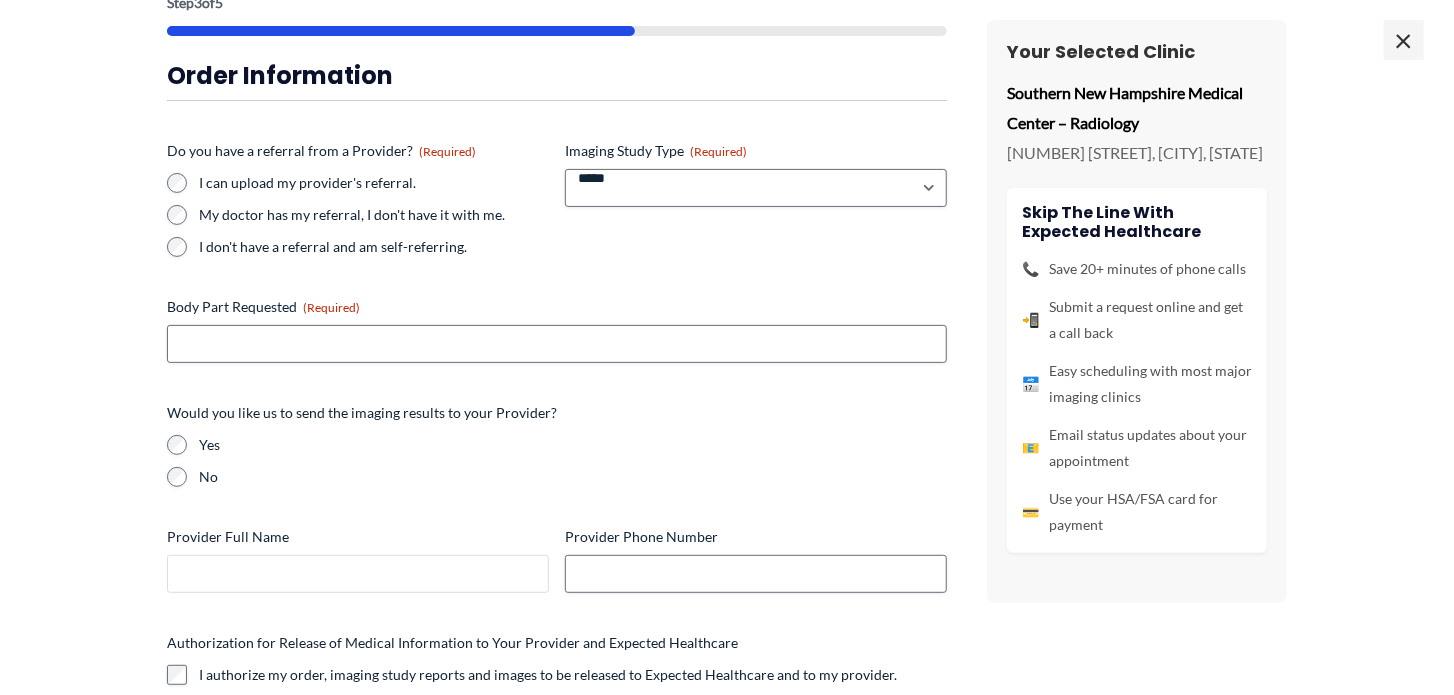 type on "**********" 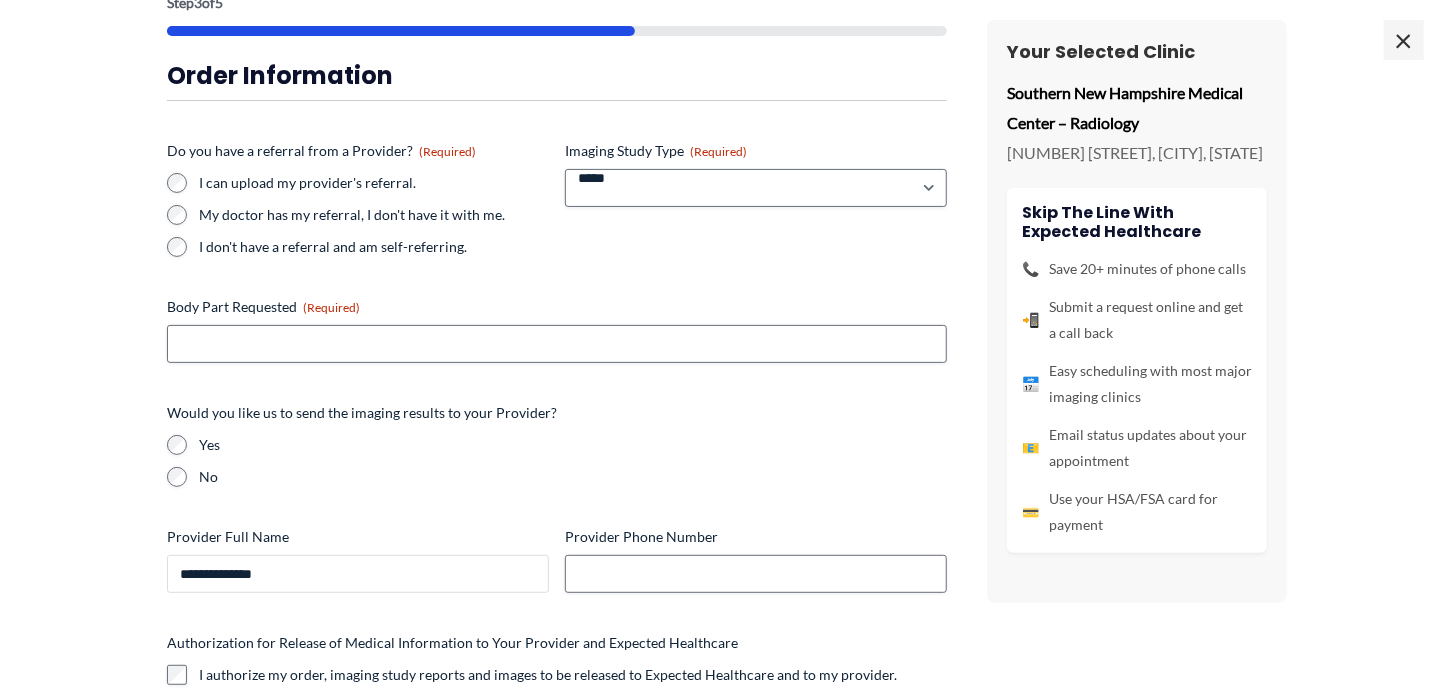 type on "**********" 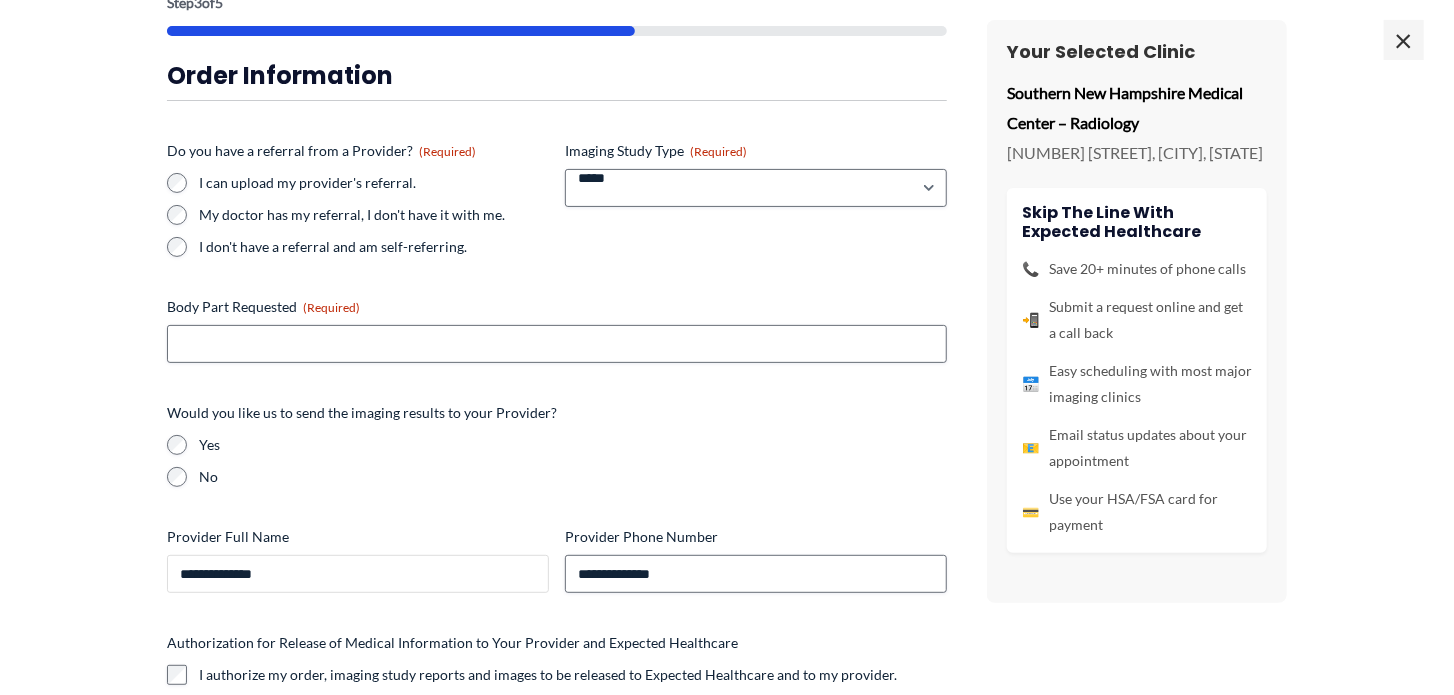 type 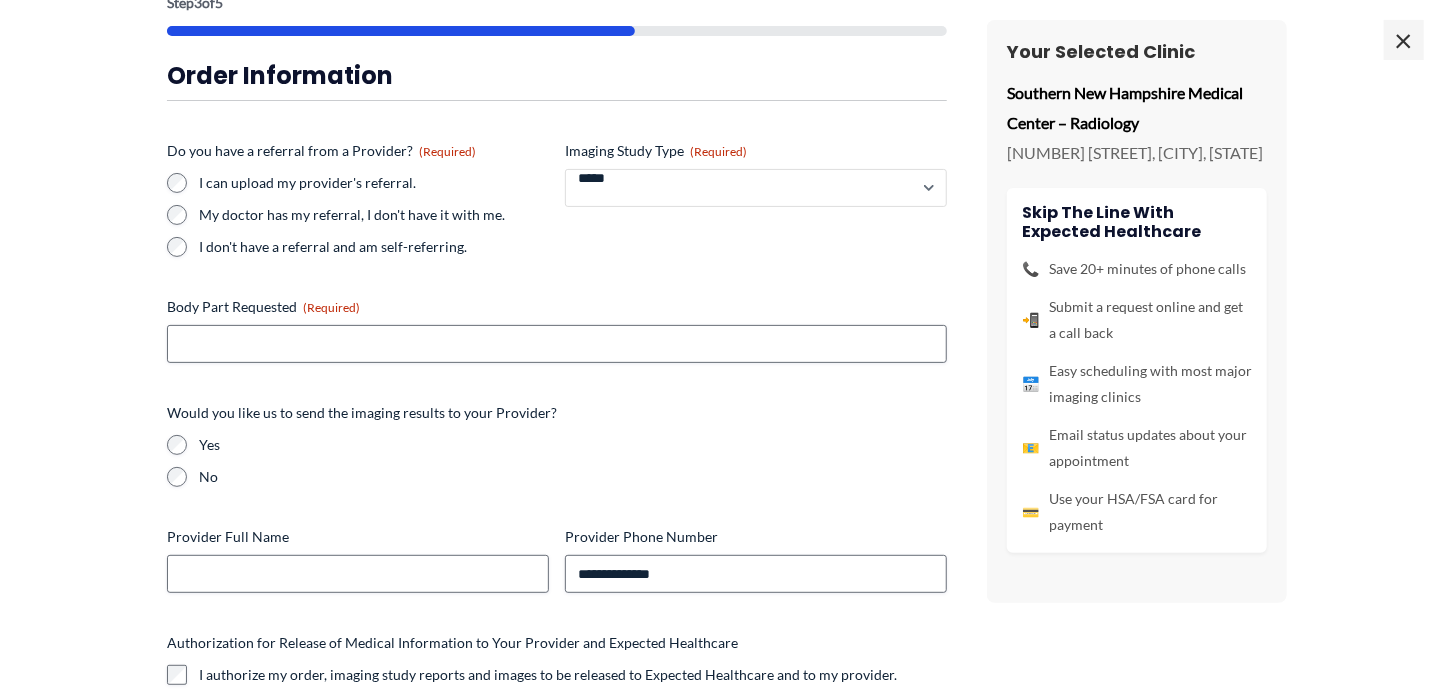 click on "**********" at bounding box center [756, 188] 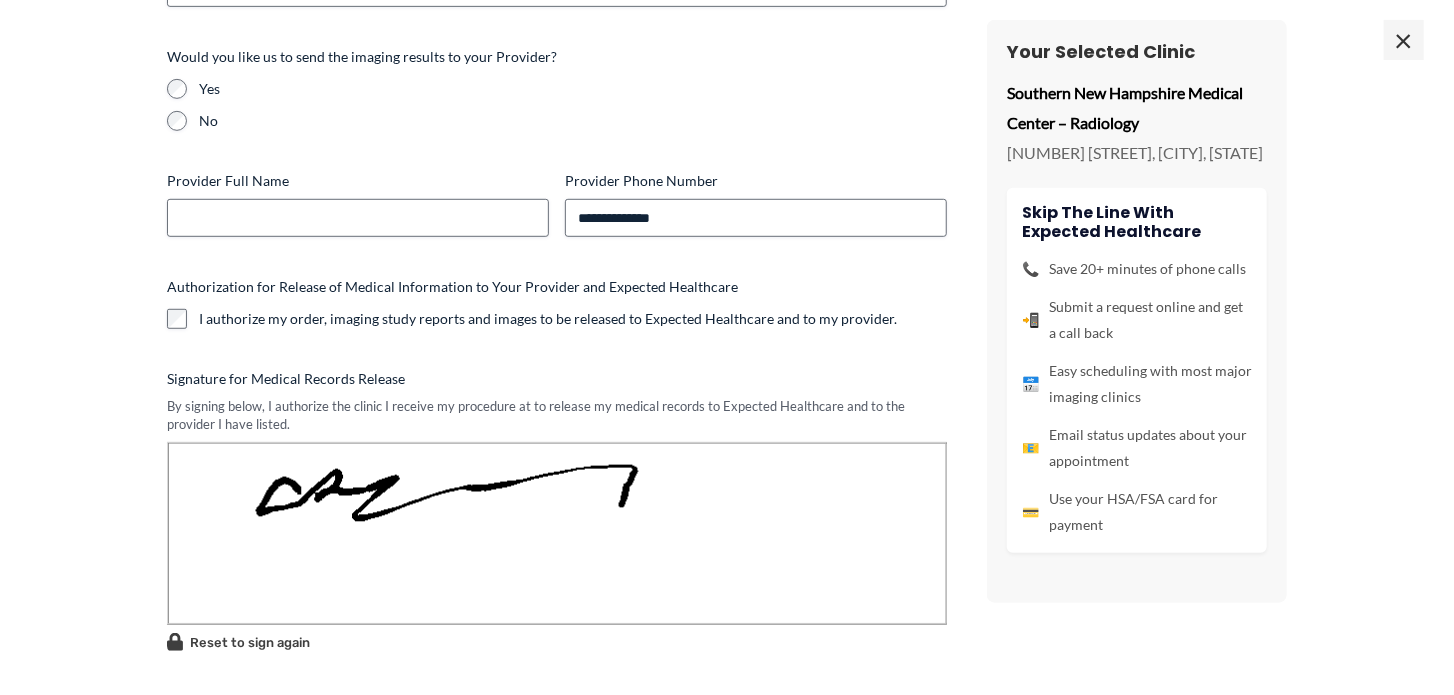 scroll, scrollTop: 554, scrollLeft: 0, axis: vertical 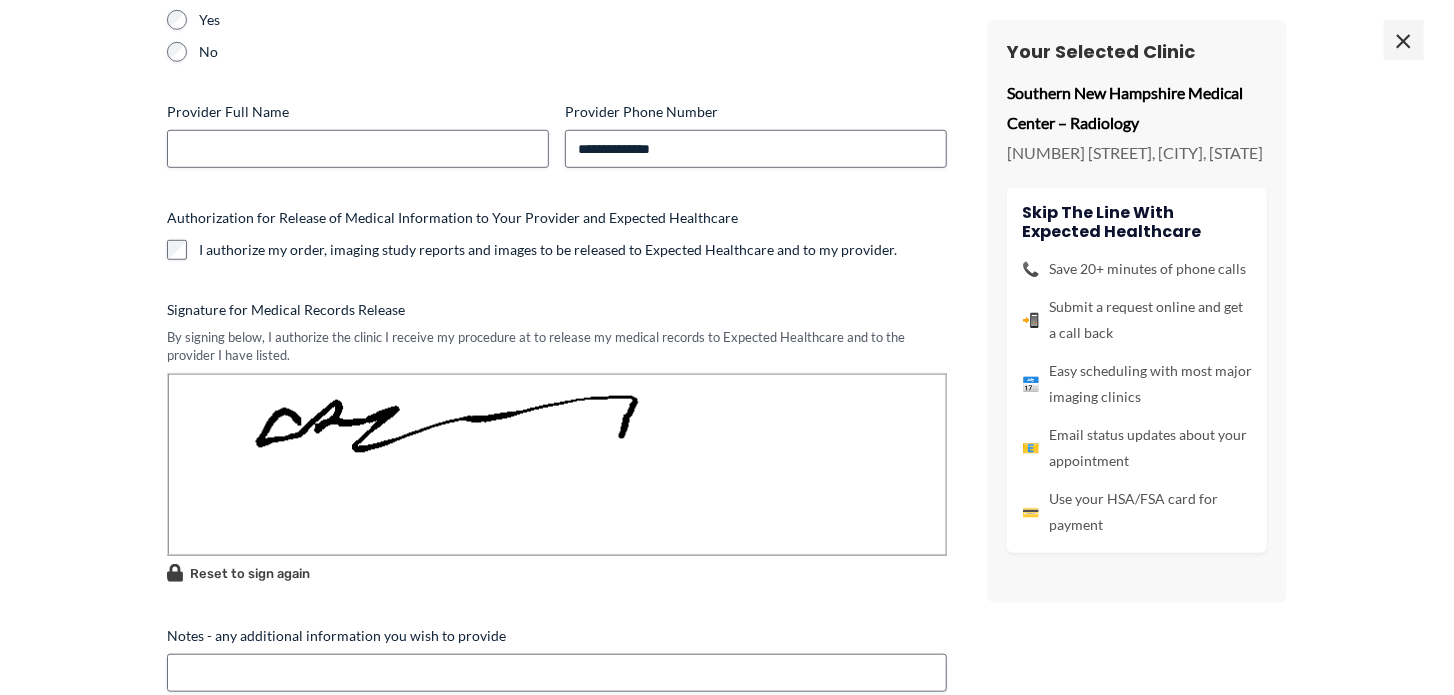 click at bounding box center [557, 464] 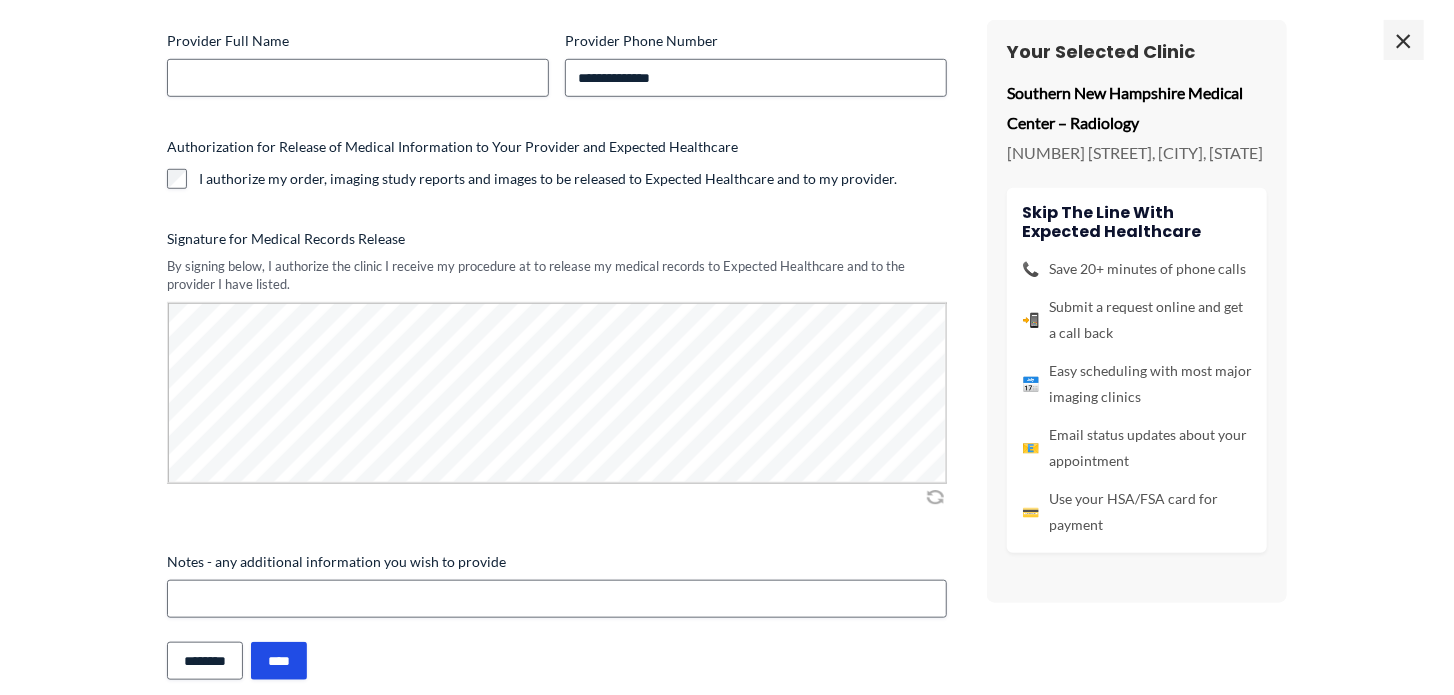 scroll, scrollTop: 649, scrollLeft: 0, axis: vertical 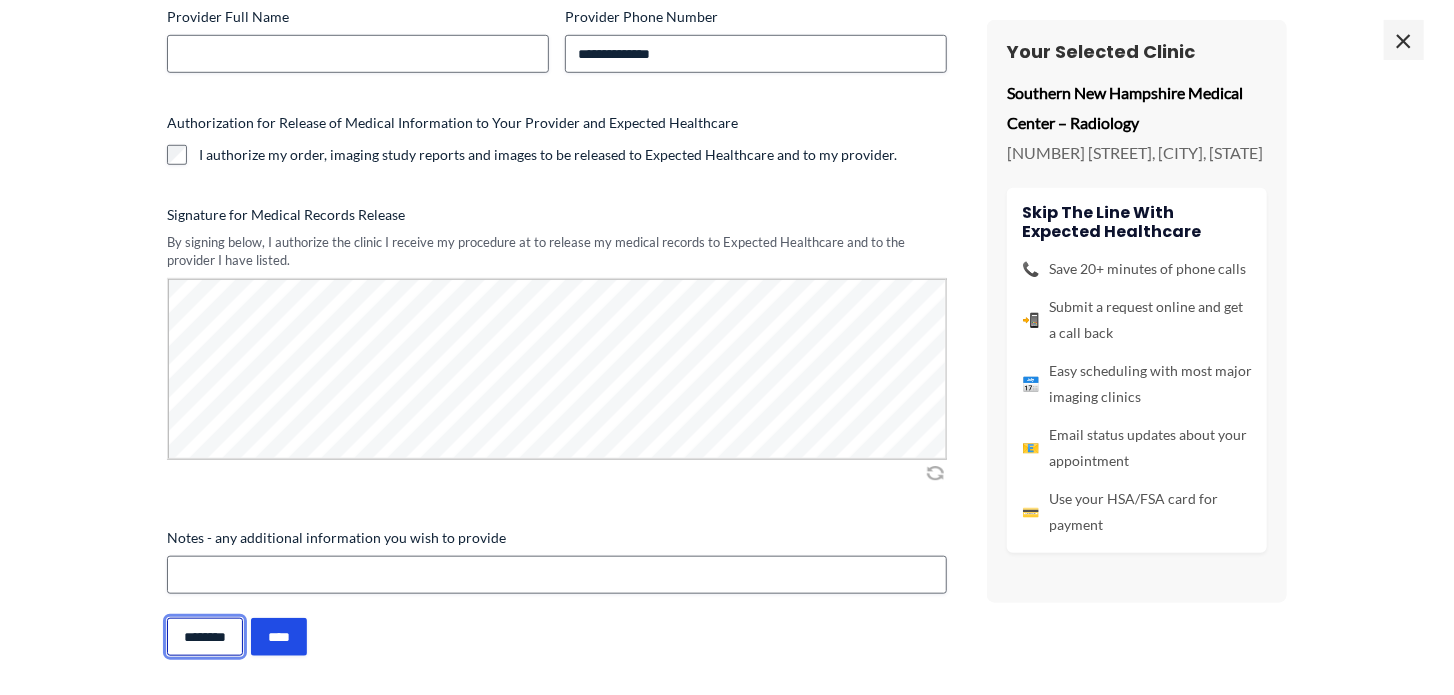 click on "********" at bounding box center [205, 637] 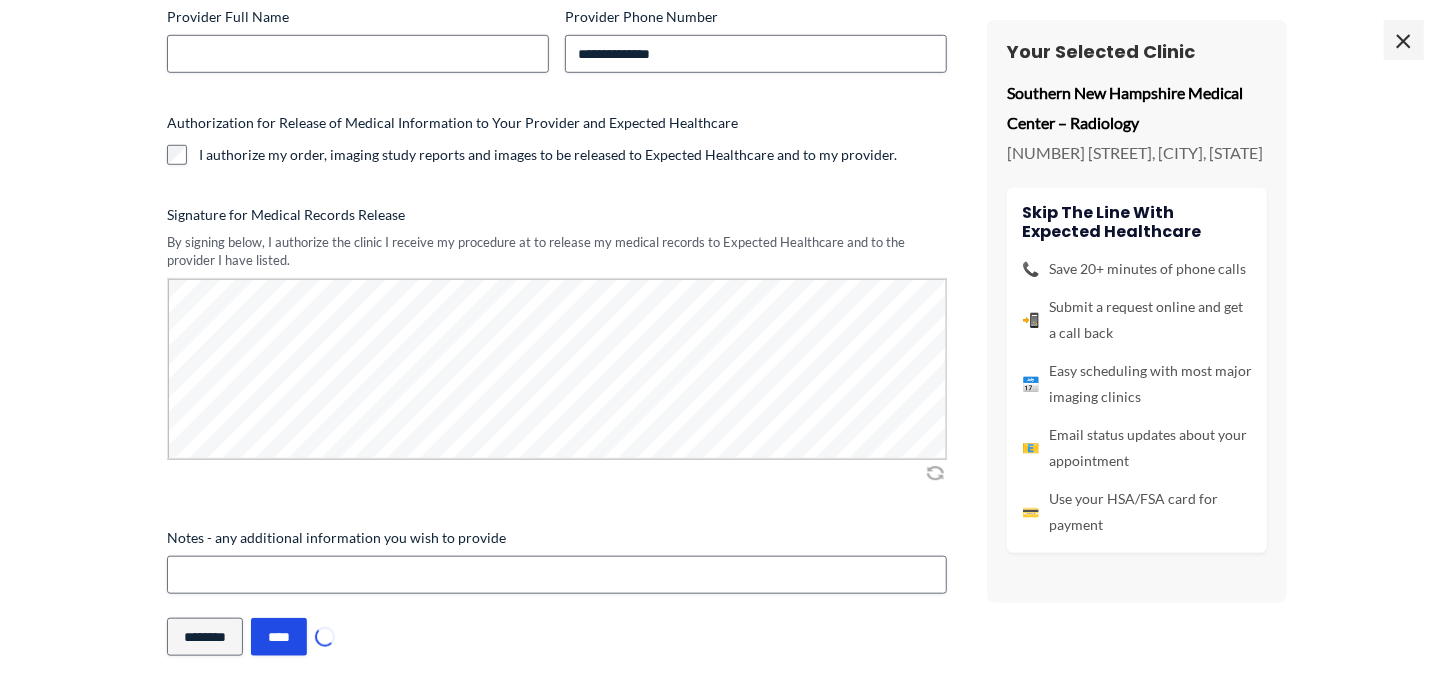 scroll, scrollTop: 152, scrollLeft: 0, axis: vertical 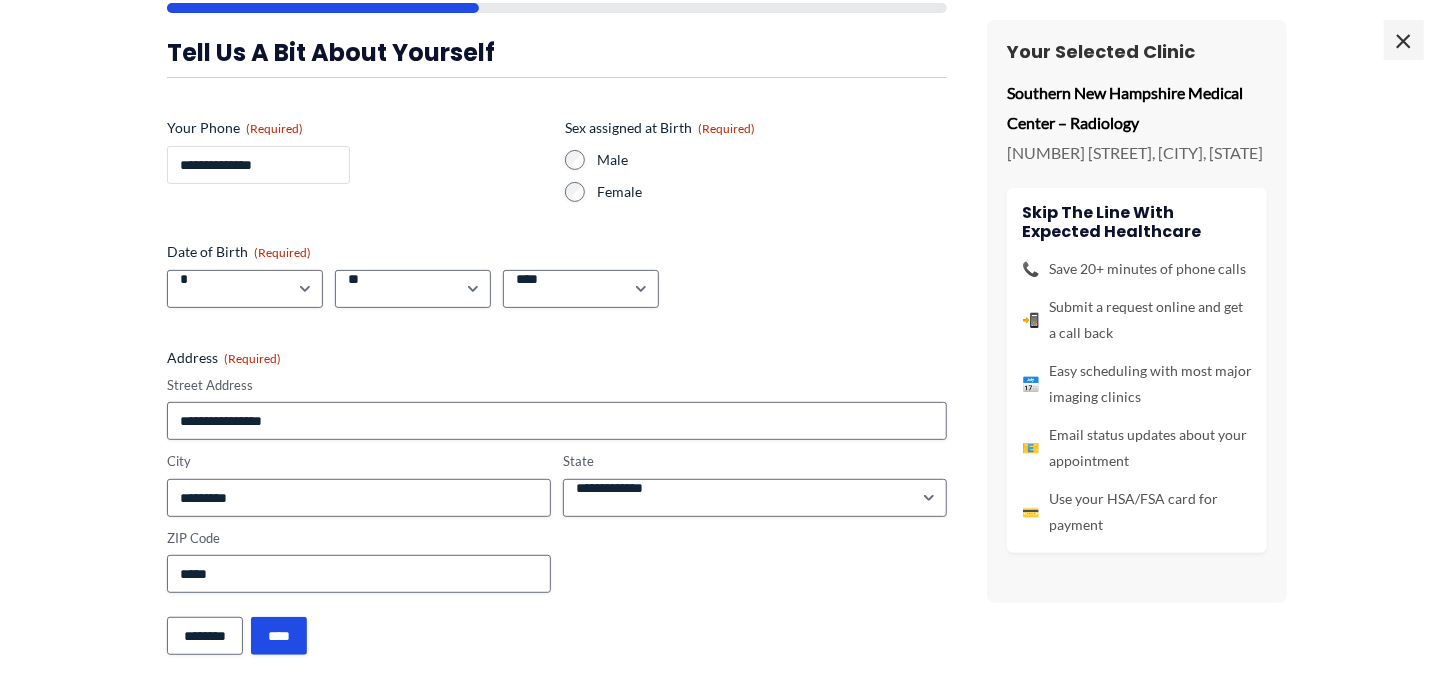 type on "**********" 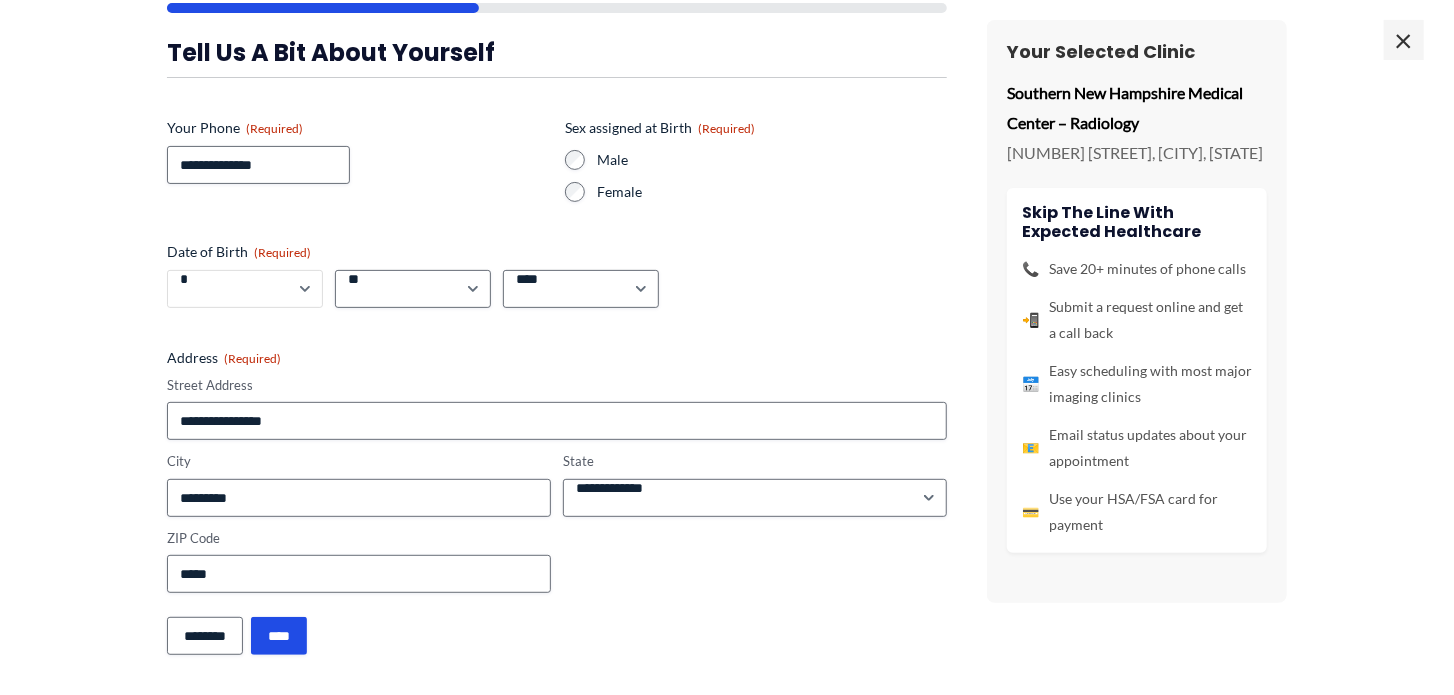 type 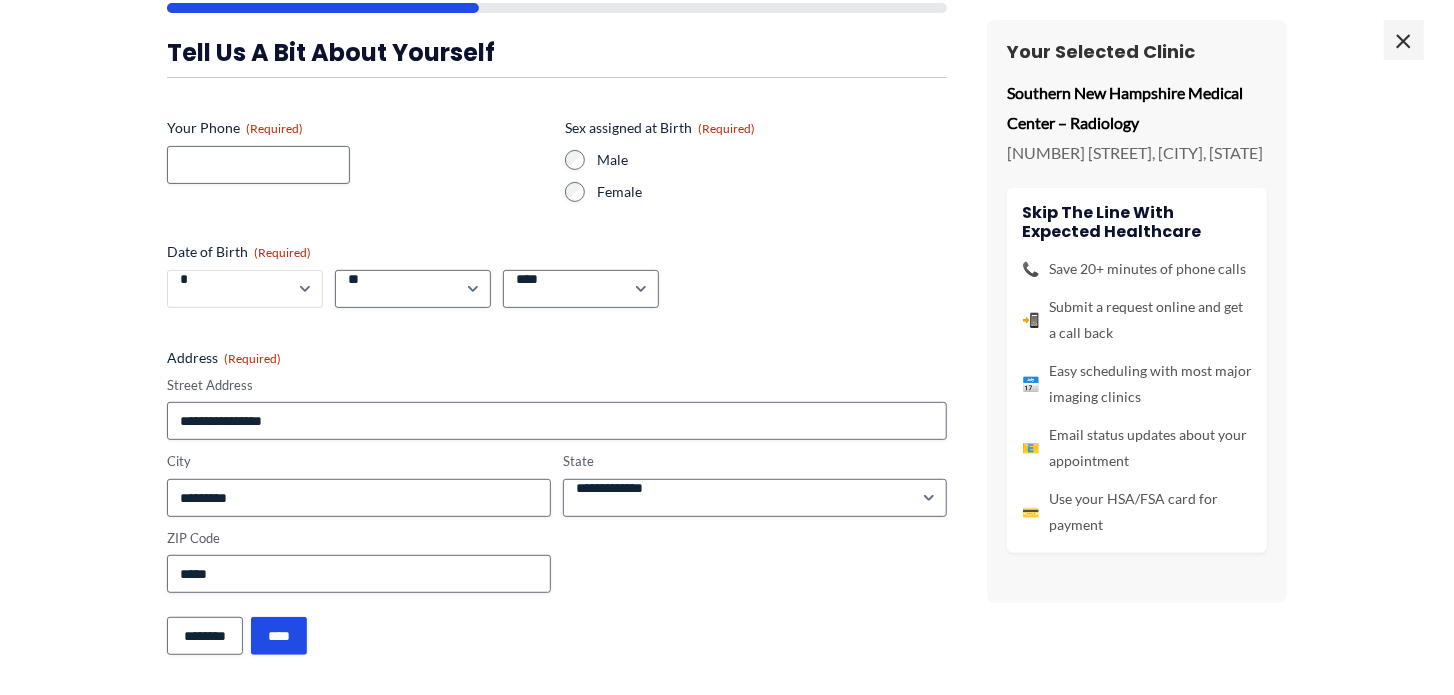 click on "***** * * * * * * * * * ** ** **" at bounding box center [245, 289] 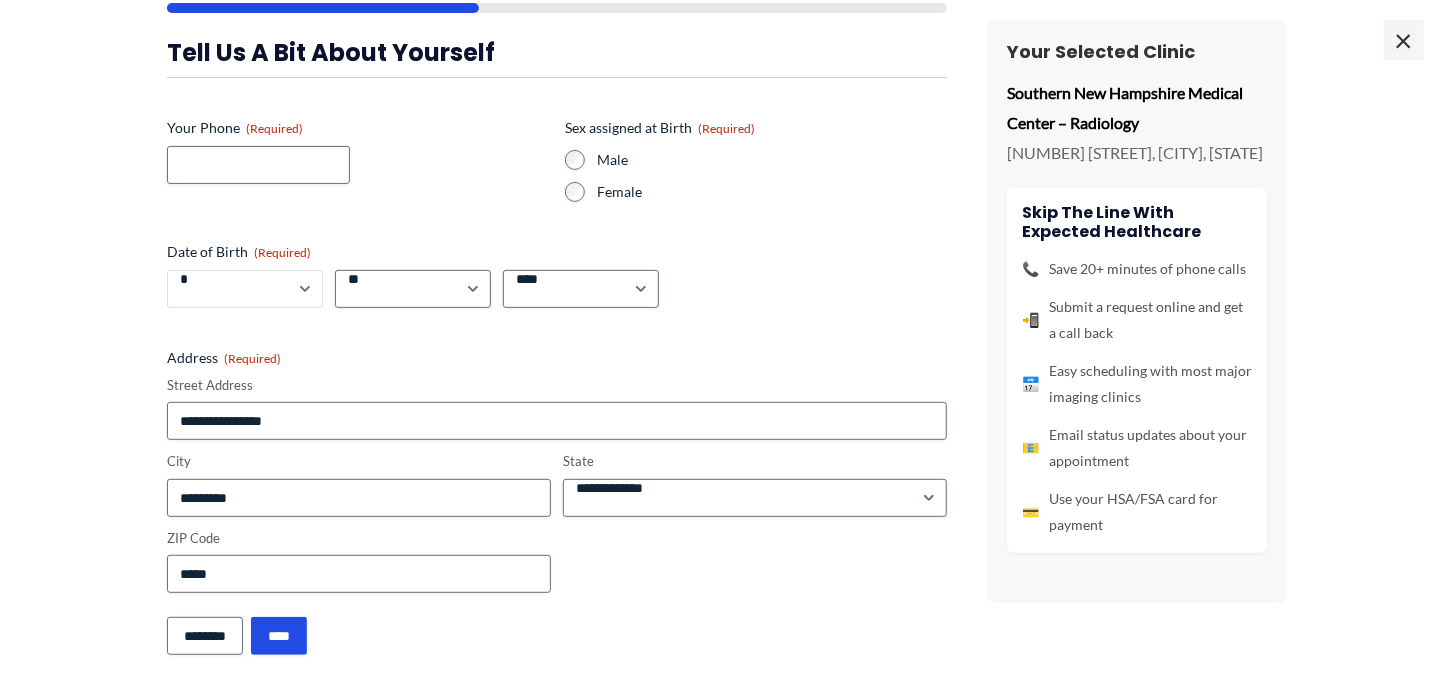 select 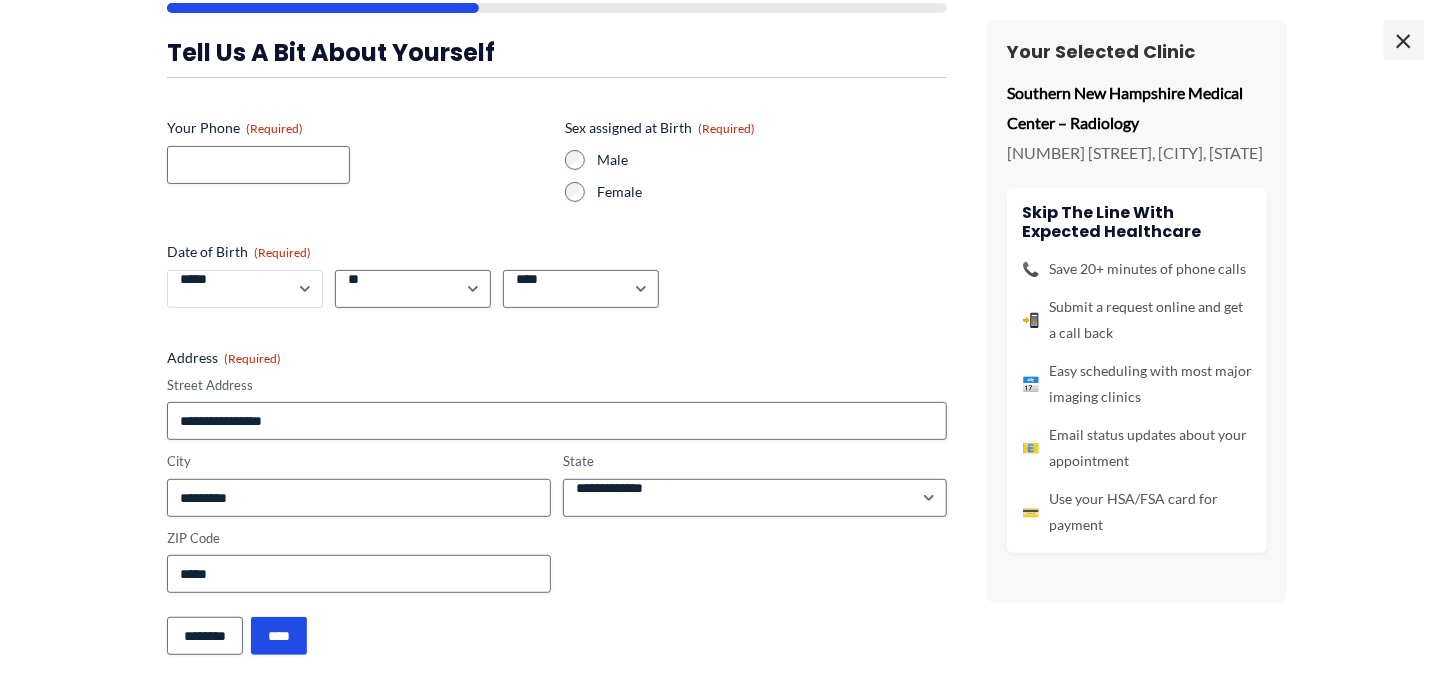 click on "***** * * * * * * * * * ** ** **" at bounding box center [245, 289] 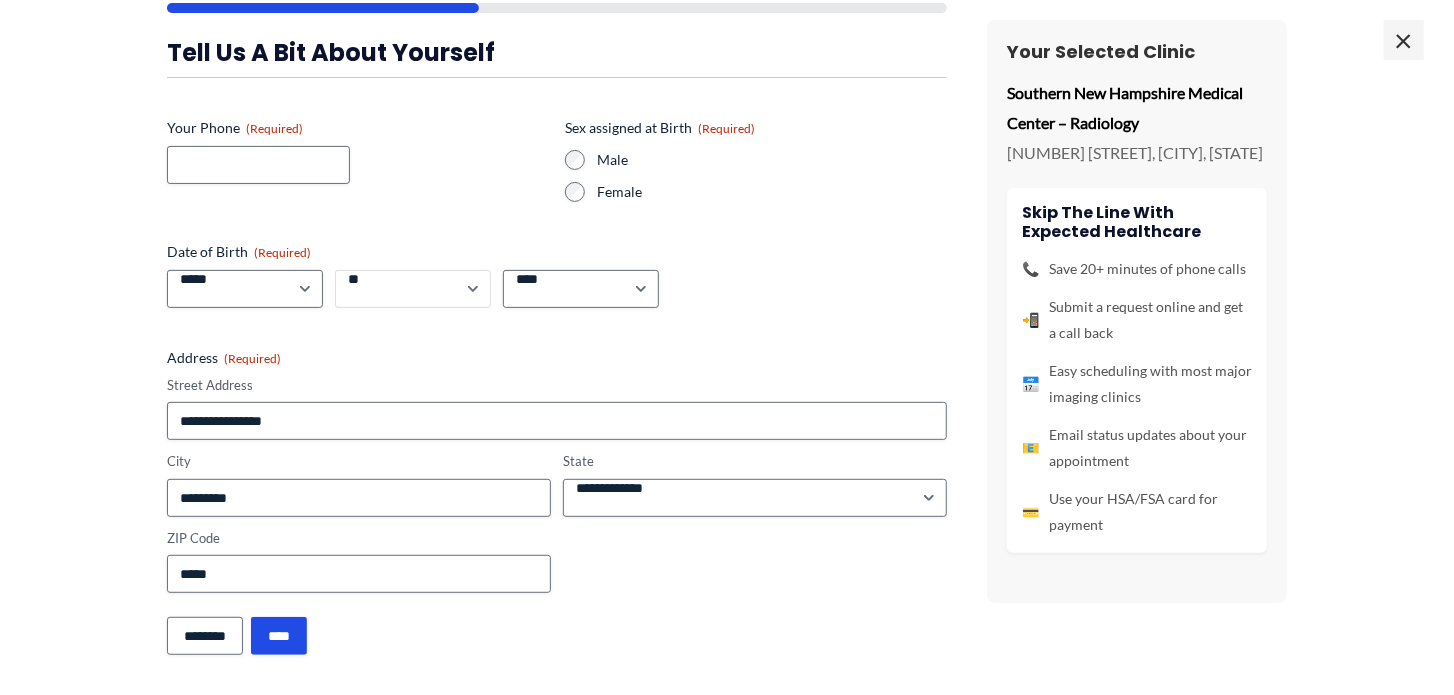 click on "*** * * * * * * * * * ** ** ** ** ** ** ** ** ** ** ** ** ** ** ** ** ** ** ** ** ** **" at bounding box center (413, 289) 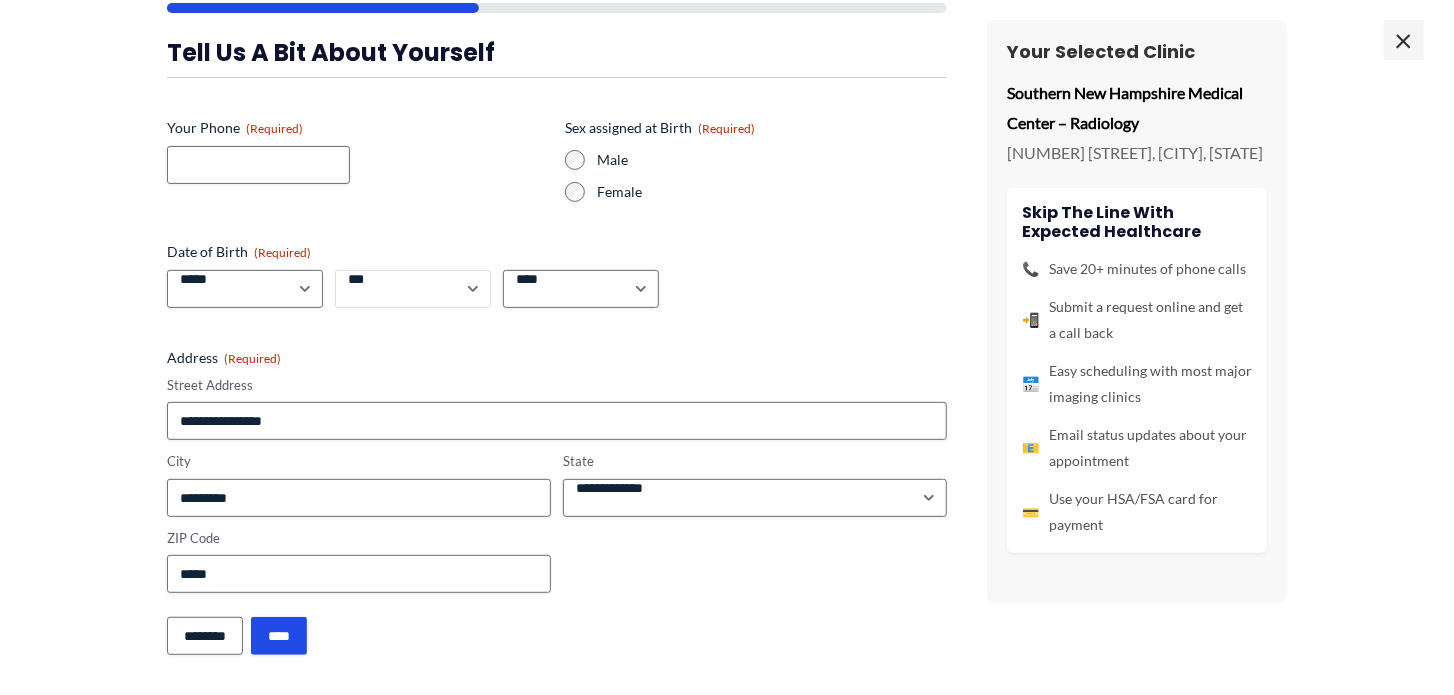 click on "*** * * * * * * * * * ** ** ** ** ** ** ** ** ** ** ** ** ** ** ** ** ** ** ** ** ** **" at bounding box center (413, 289) 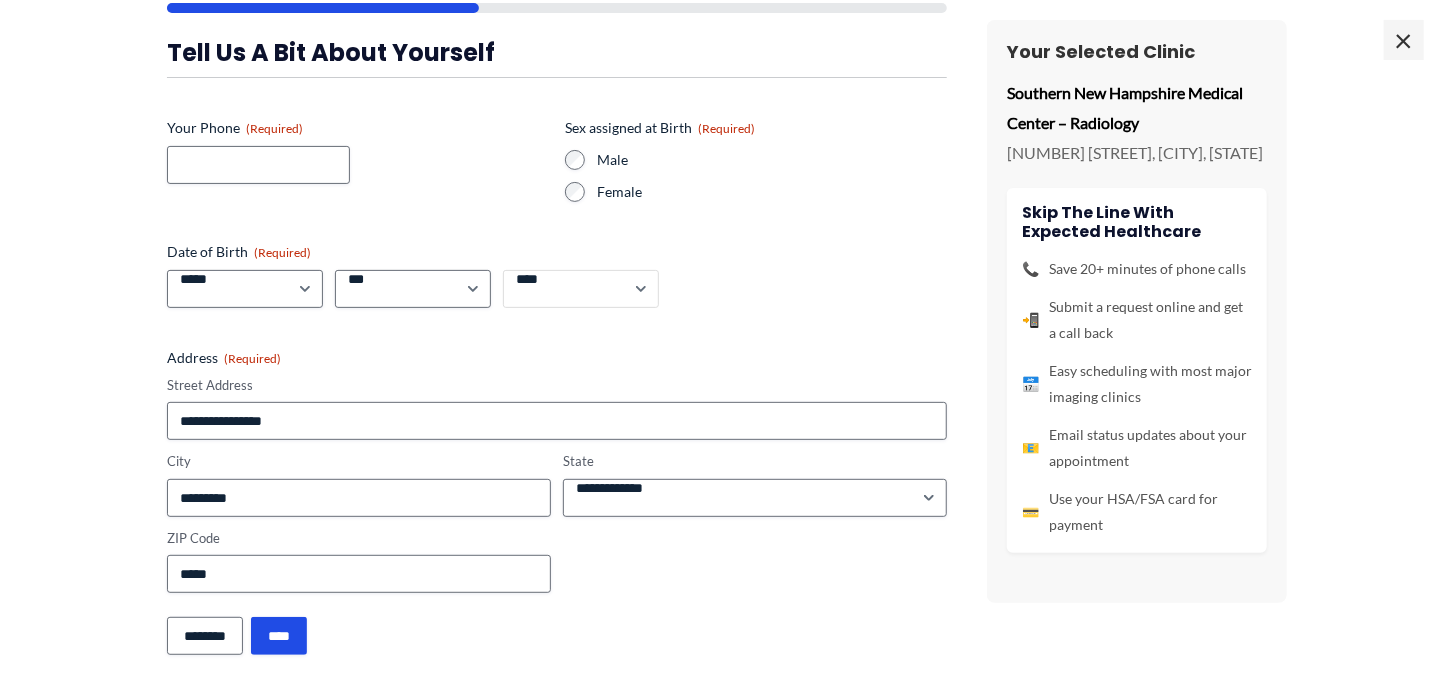 click on "**** **** **** **** **** **** **** **** **** **** **** **** **** **** **** **** **** **** **** **** **** **** **** **** **** **** **** **** **** **** **** **** **** **** **** **** **** **** **** **** **** **** **** **** **** **** **** **** **** **** **** **** **** **** **** **** **** **** **** **** **** **** **** **** **** **** **** **** **** **** **** **** **** **** **** **** **** **** **** **** **** **** **** **** **** **** **** **** **** **** **** **** **** **** **** **** **** **** **** **** **** **** **** **** **** **** **** ****" at bounding box center (581, 289) 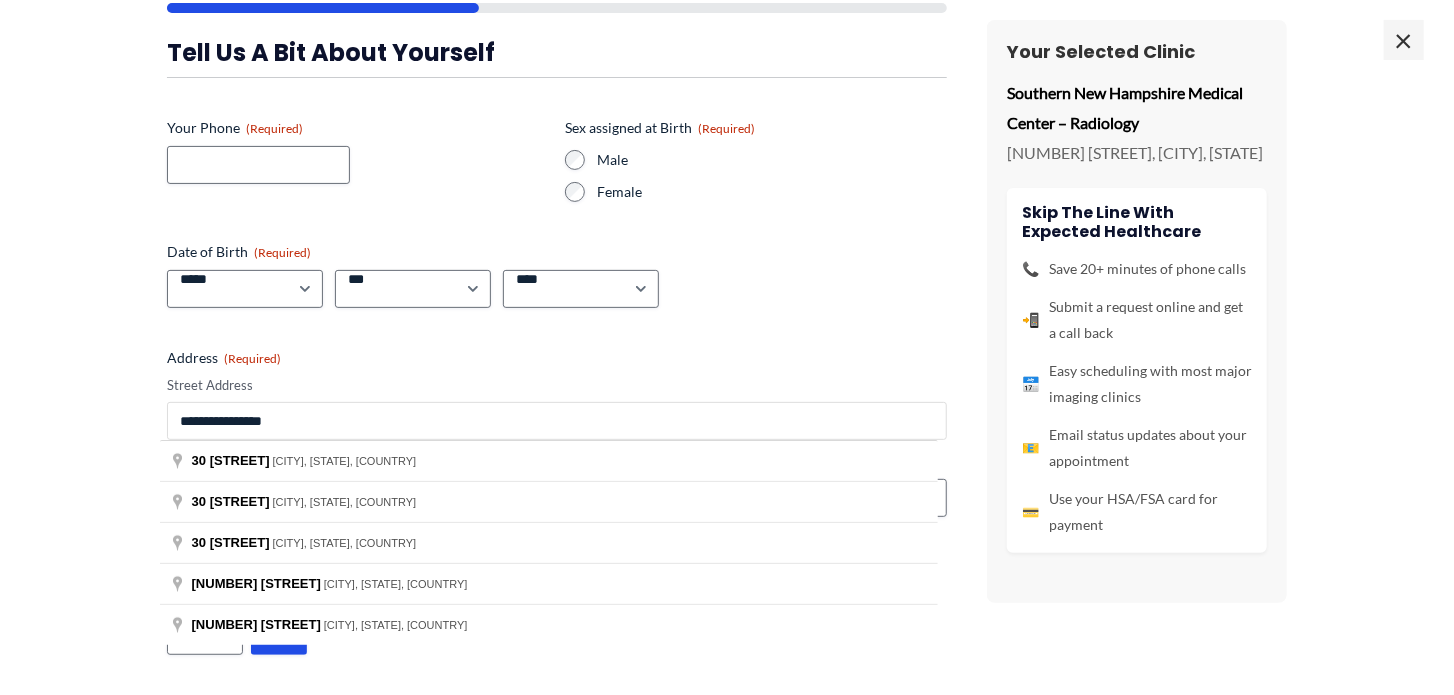 drag, startPoint x: 308, startPoint y: 415, endPoint x: 134, endPoint y: 429, distance: 174.56232 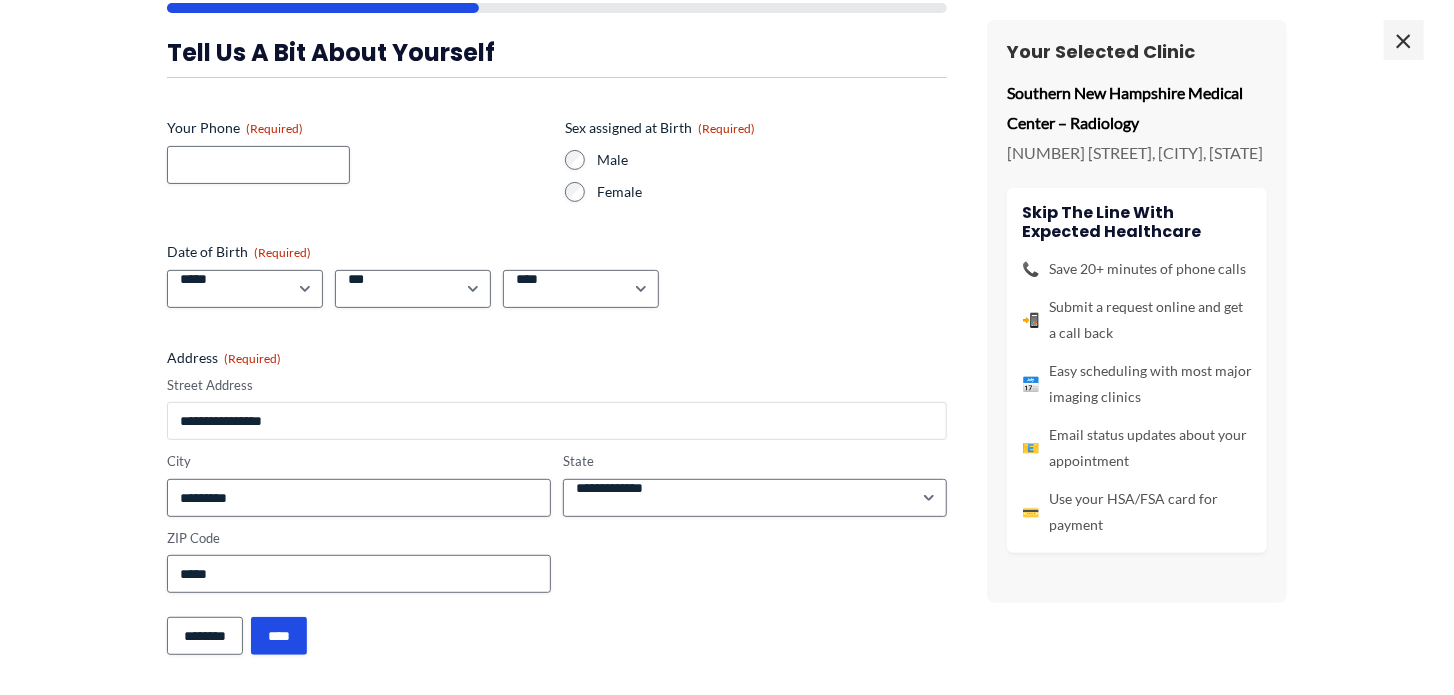 type 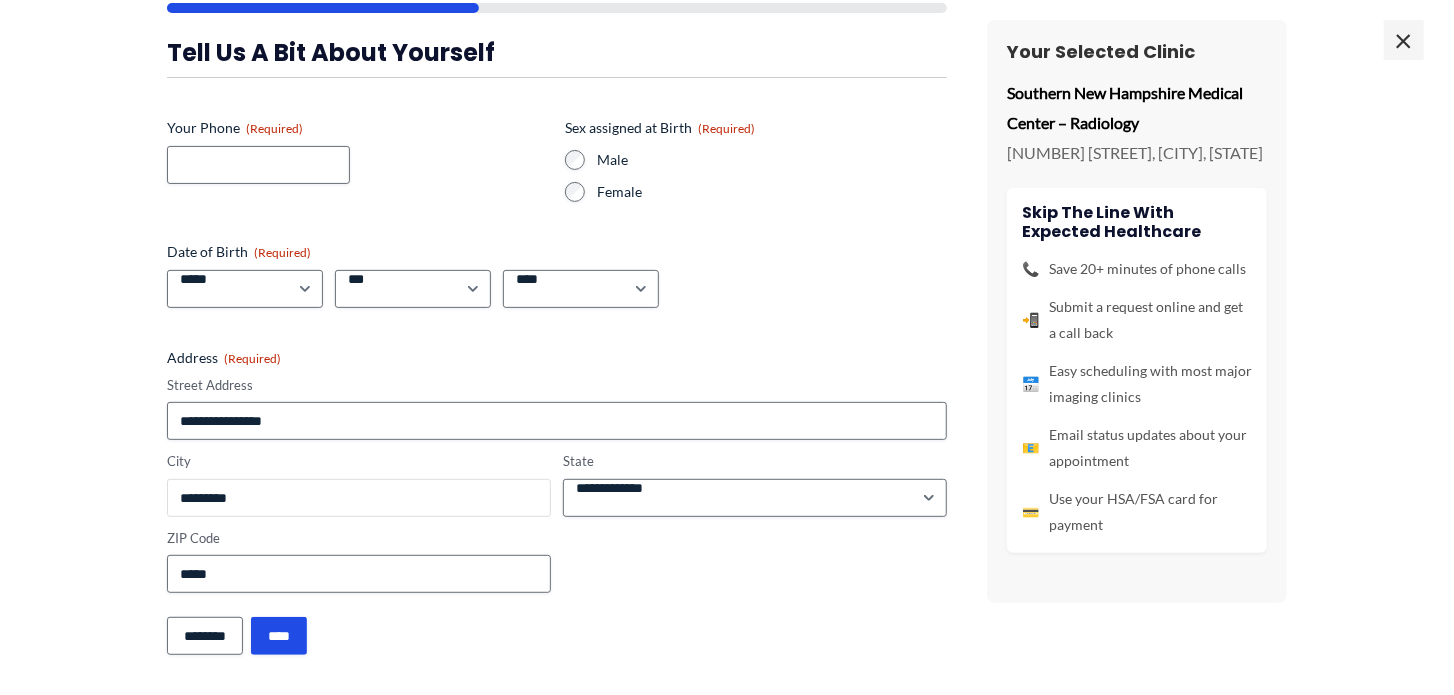 drag, startPoint x: 265, startPoint y: 501, endPoint x: 92, endPoint y: 492, distance: 173.23395 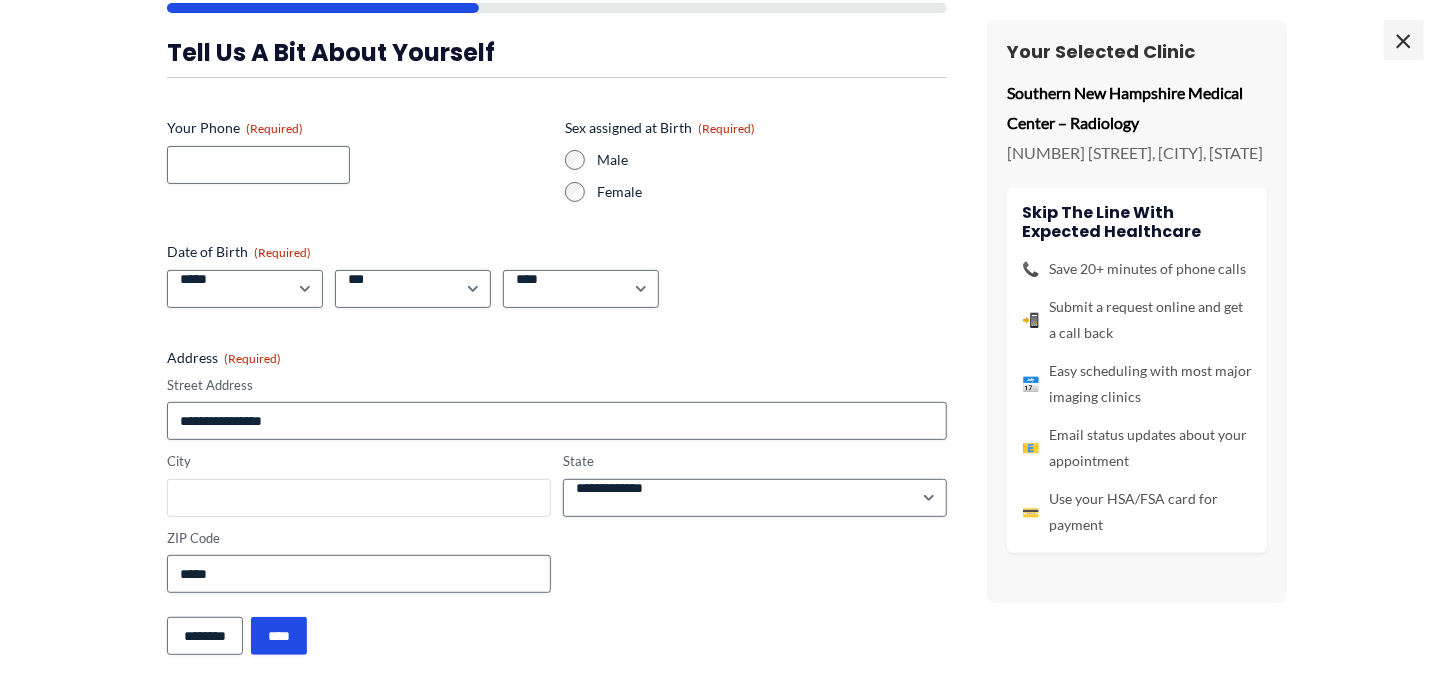 type 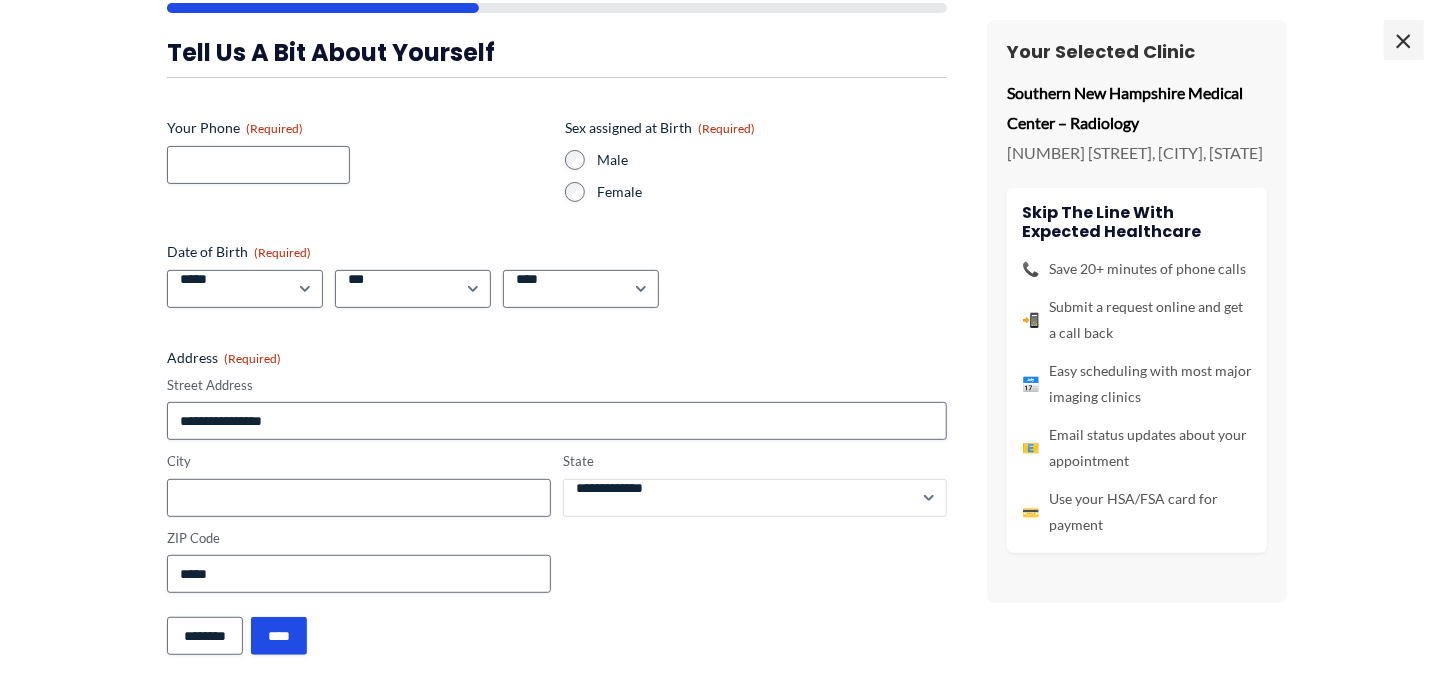 drag, startPoint x: 682, startPoint y: 495, endPoint x: 539, endPoint y: 503, distance: 143.2236 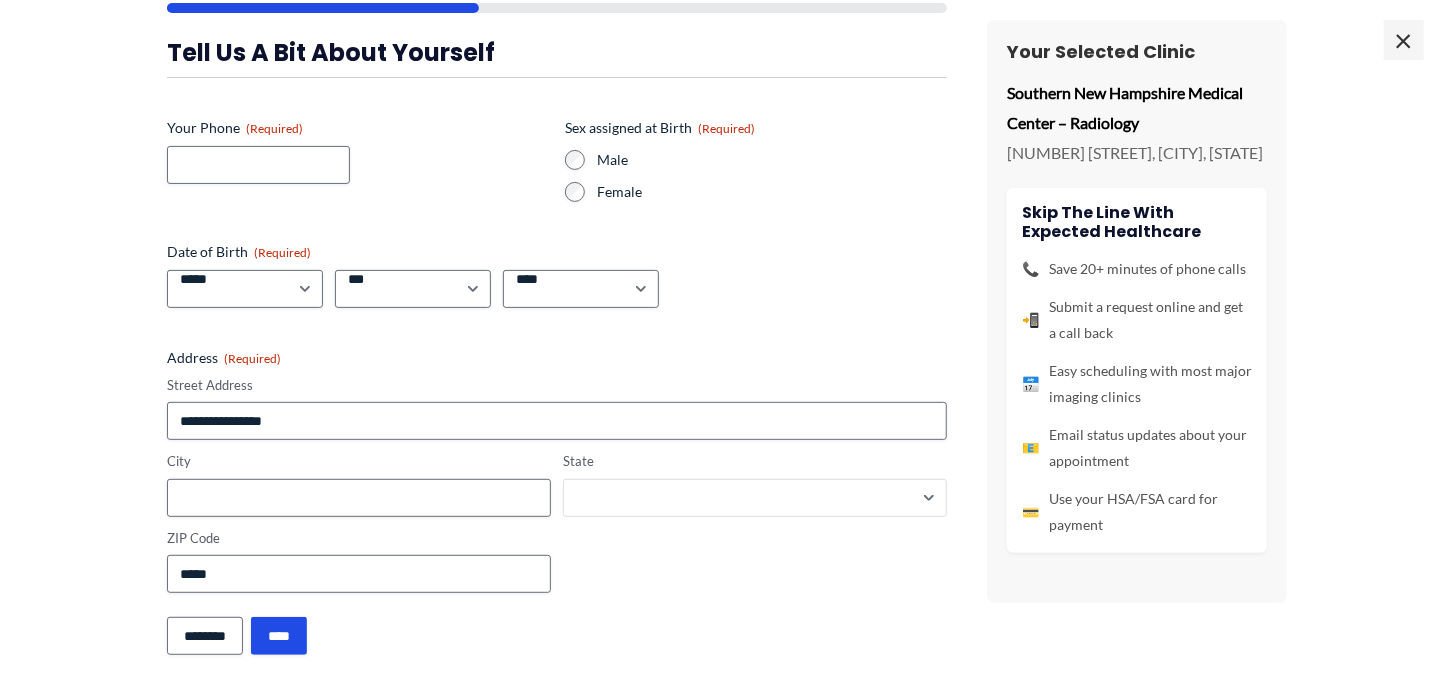 click on "**********" at bounding box center [755, 498] 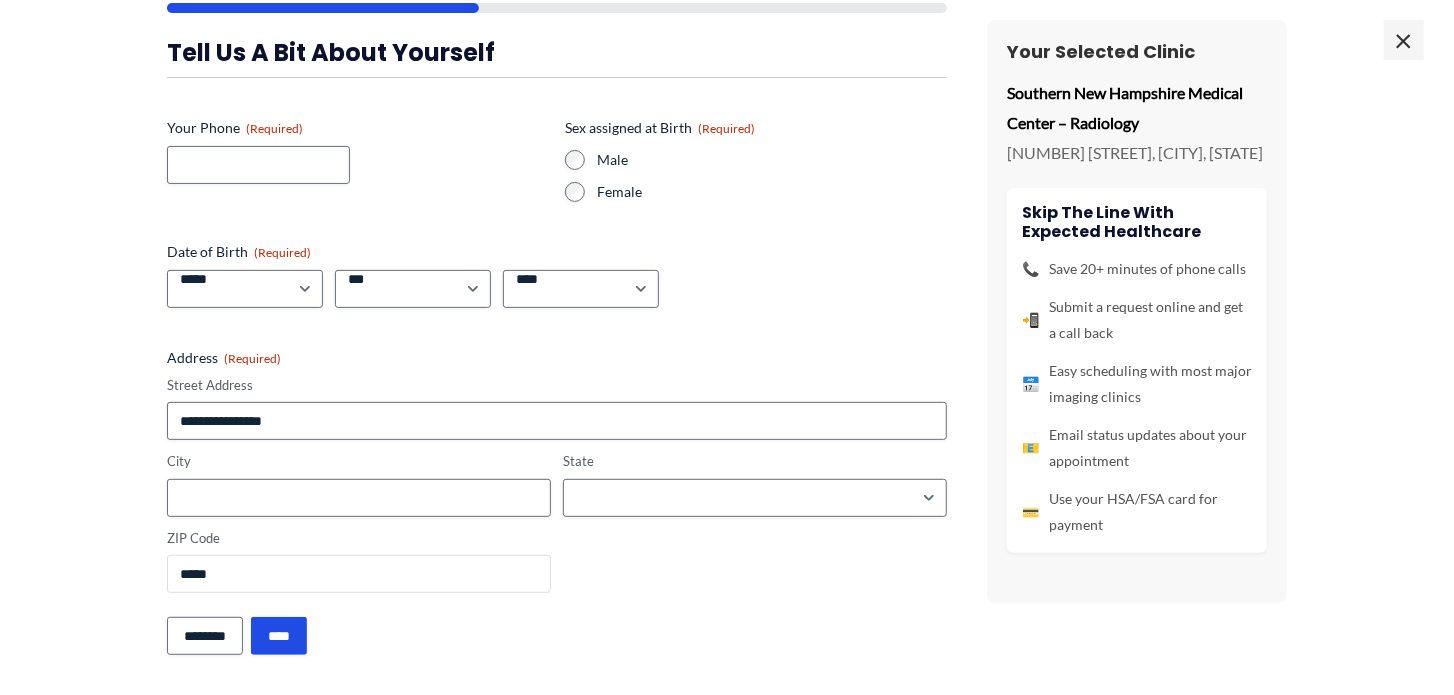 drag, startPoint x: 221, startPoint y: 579, endPoint x: 129, endPoint y: 573, distance: 92.19544 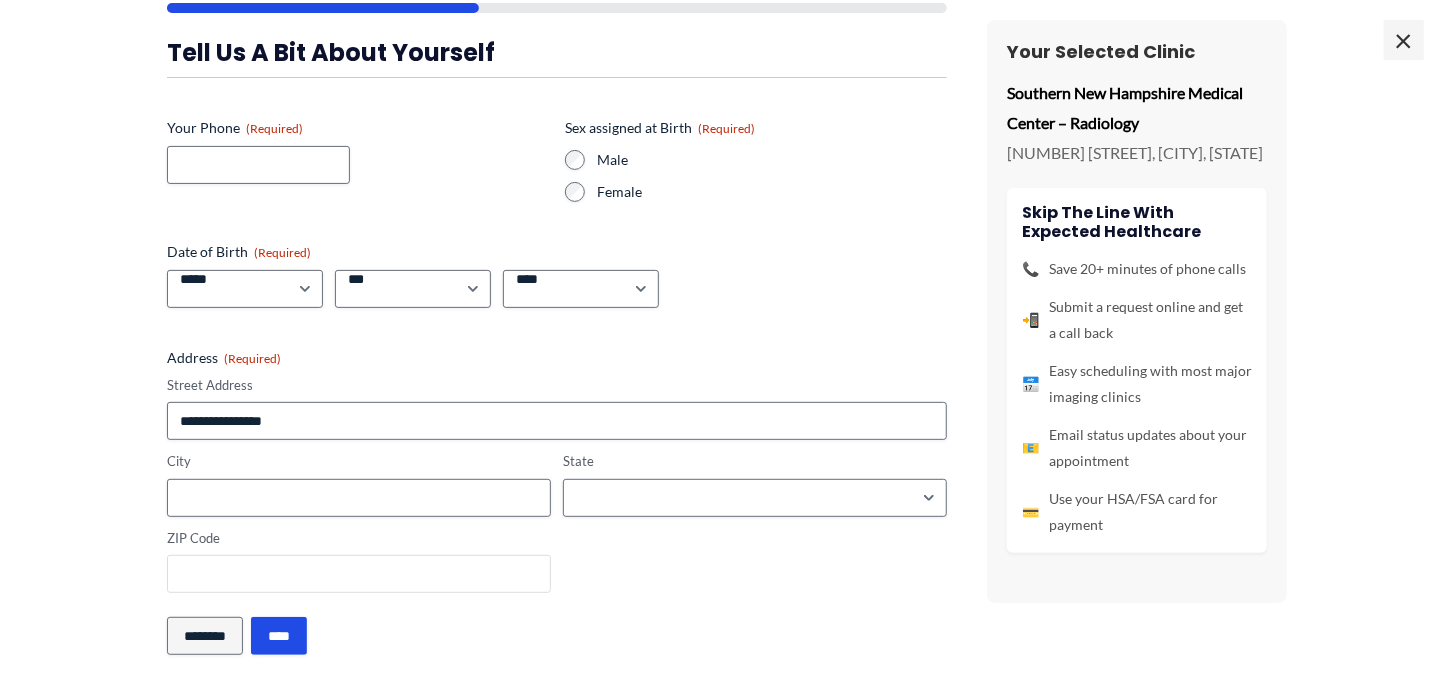 type 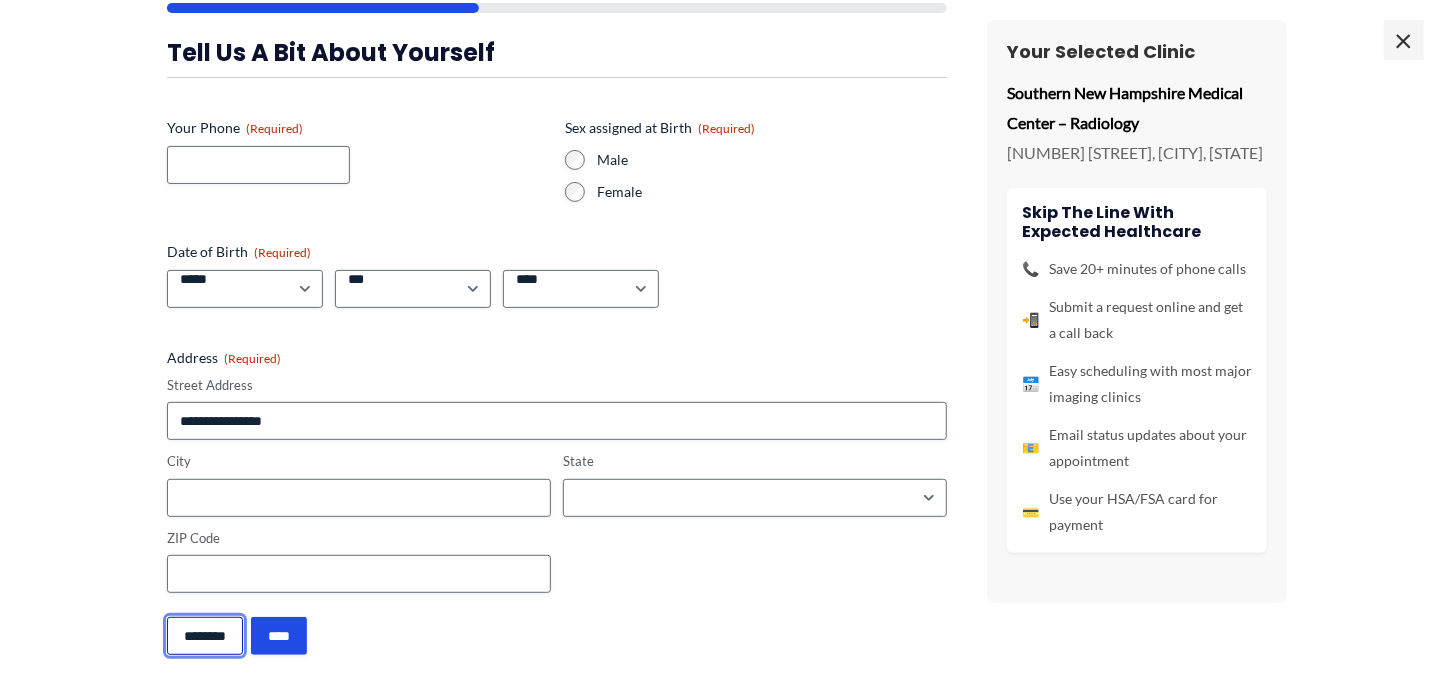 click on "********" at bounding box center [205, 636] 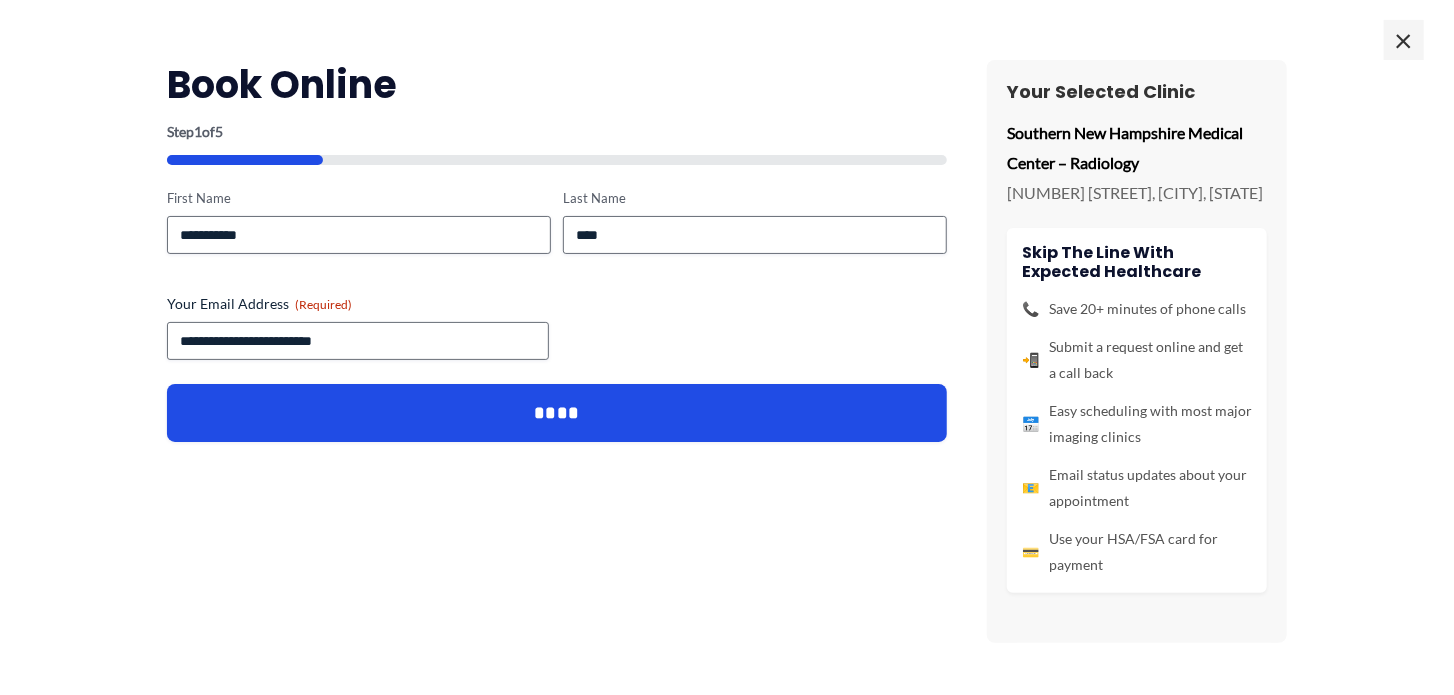 scroll, scrollTop: 0, scrollLeft: 0, axis: both 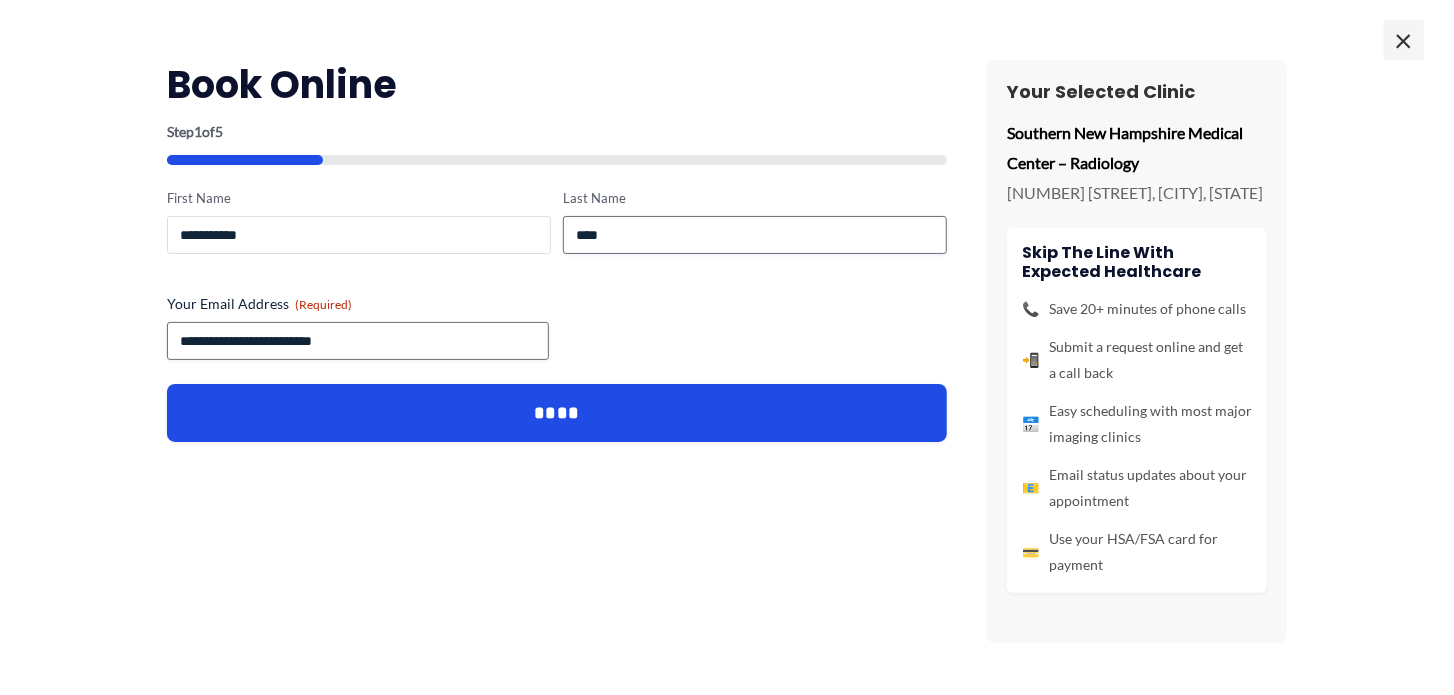drag, startPoint x: 280, startPoint y: 226, endPoint x: 128, endPoint y: 230, distance: 152.05263 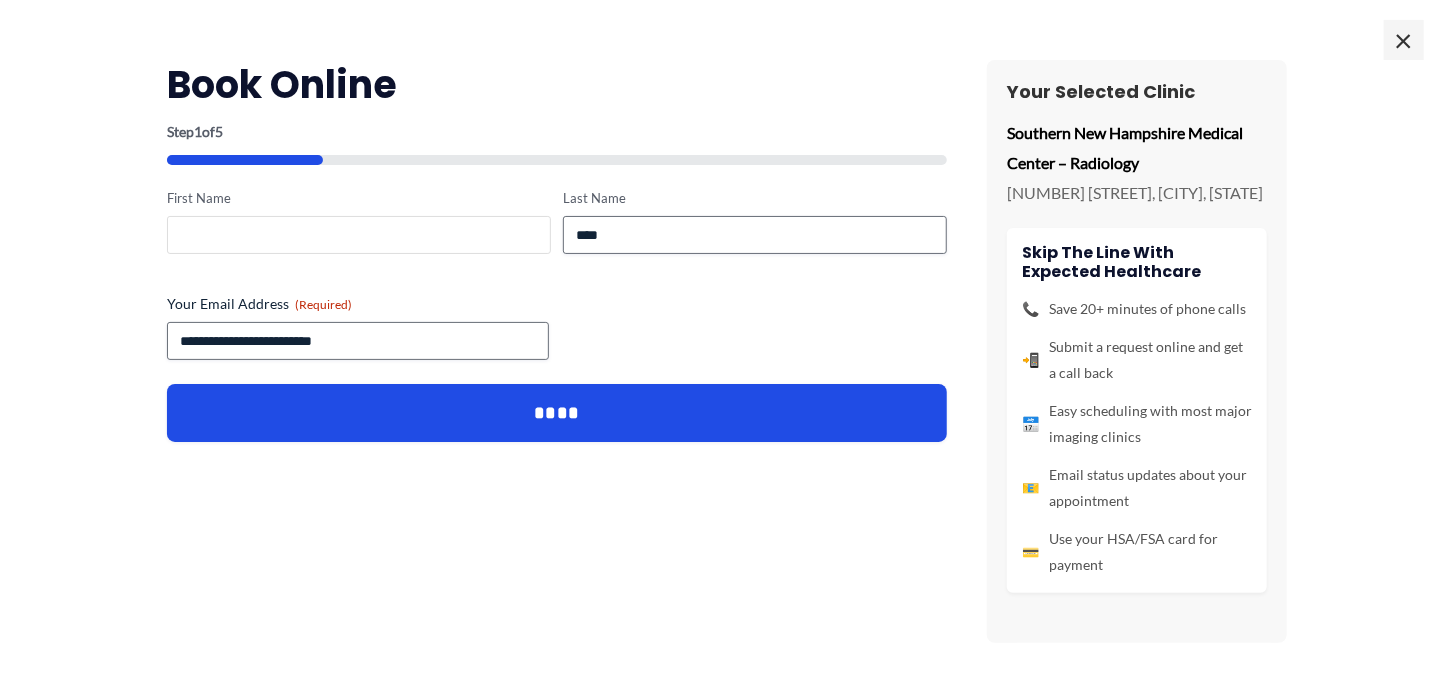 type 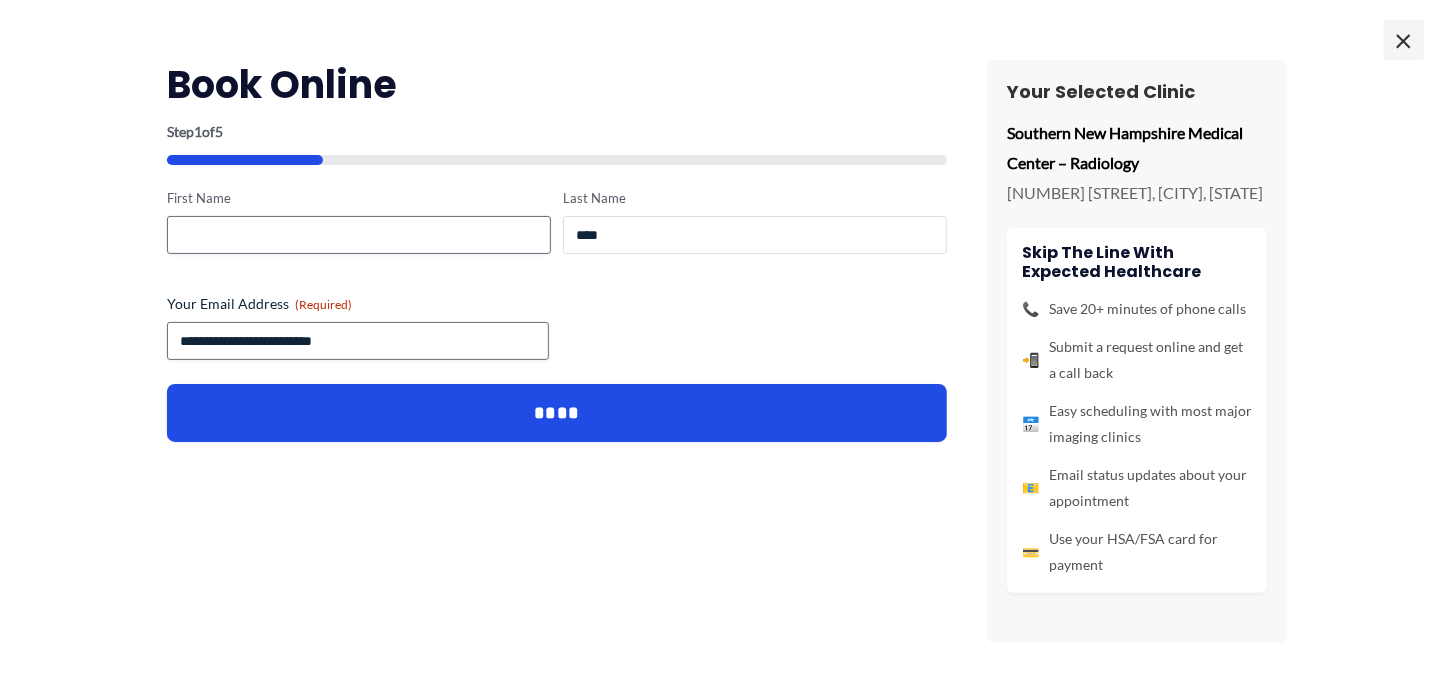 drag, startPoint x: 630, startPoint y: 235, endPoint x: 532, endPoint y: 227, distance: 98.32599 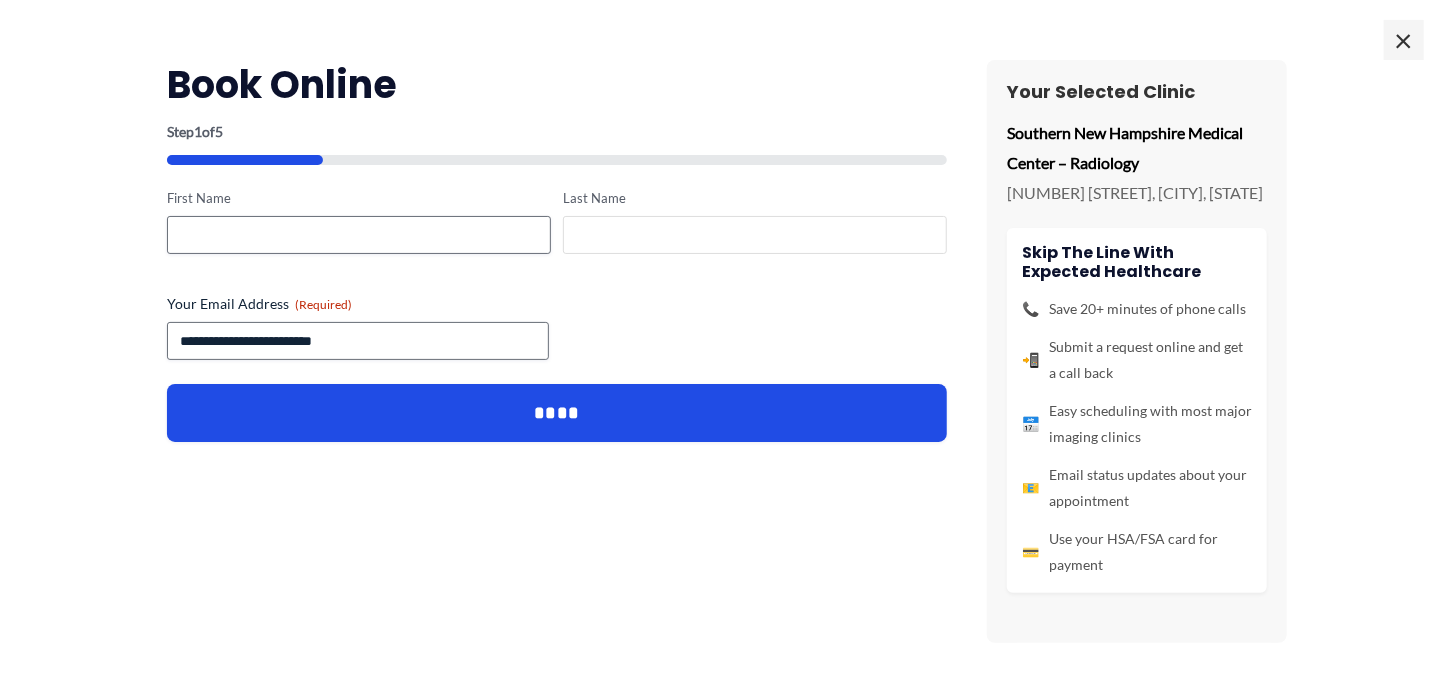 type 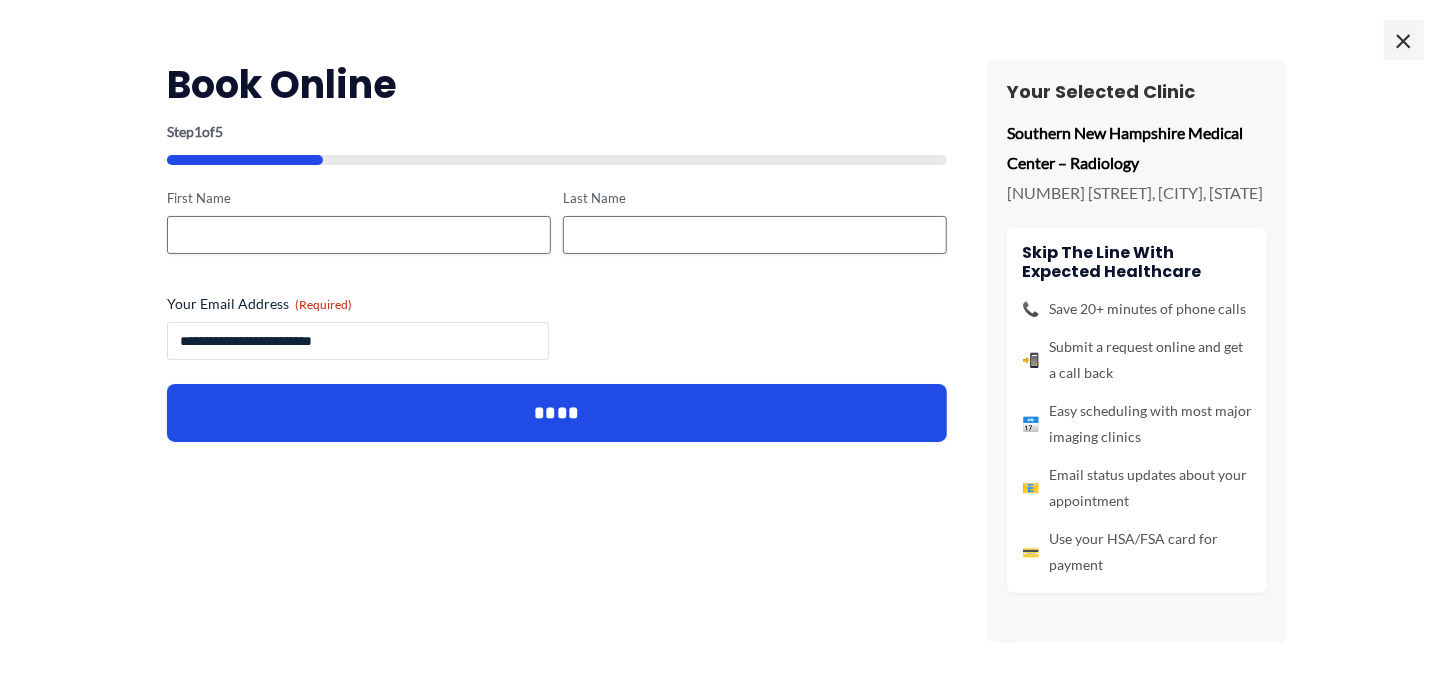 drag, startPoint x: 412, startPoint y: 331, endPoint x: 124, endPoint y: 359, distance: 289.3579 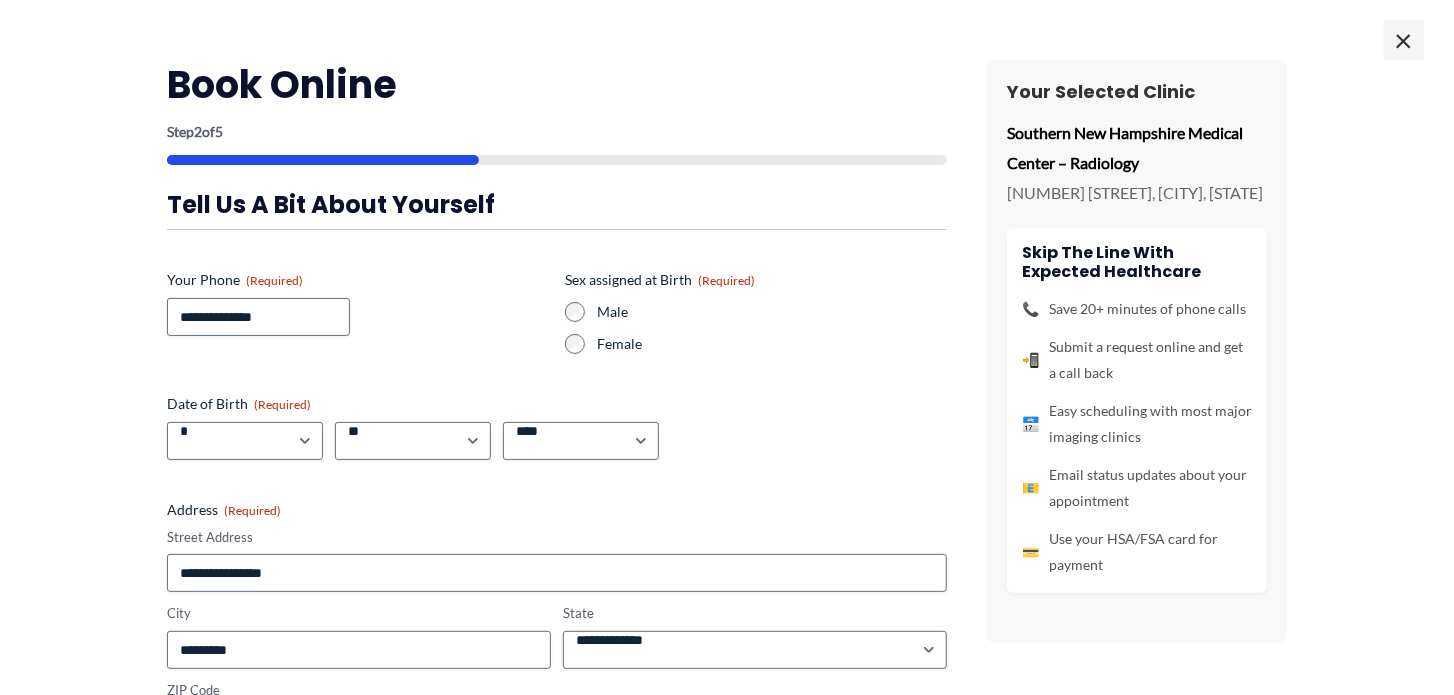 scroll, scrollTop: 0, scrollLeft: 0, axis: both 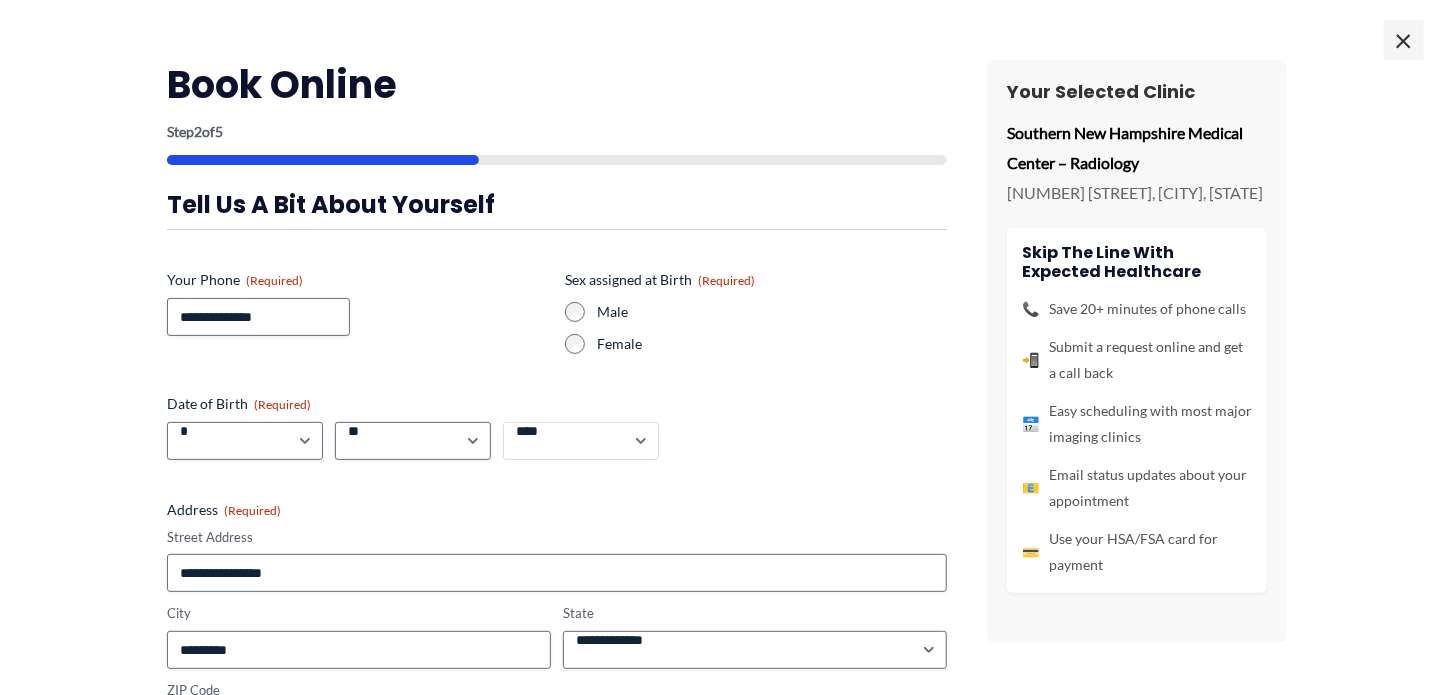 drag, startPoint x: 563, startPoint y: 437, endPoint x: 521, endPoint y: 451, distance: 44.27189 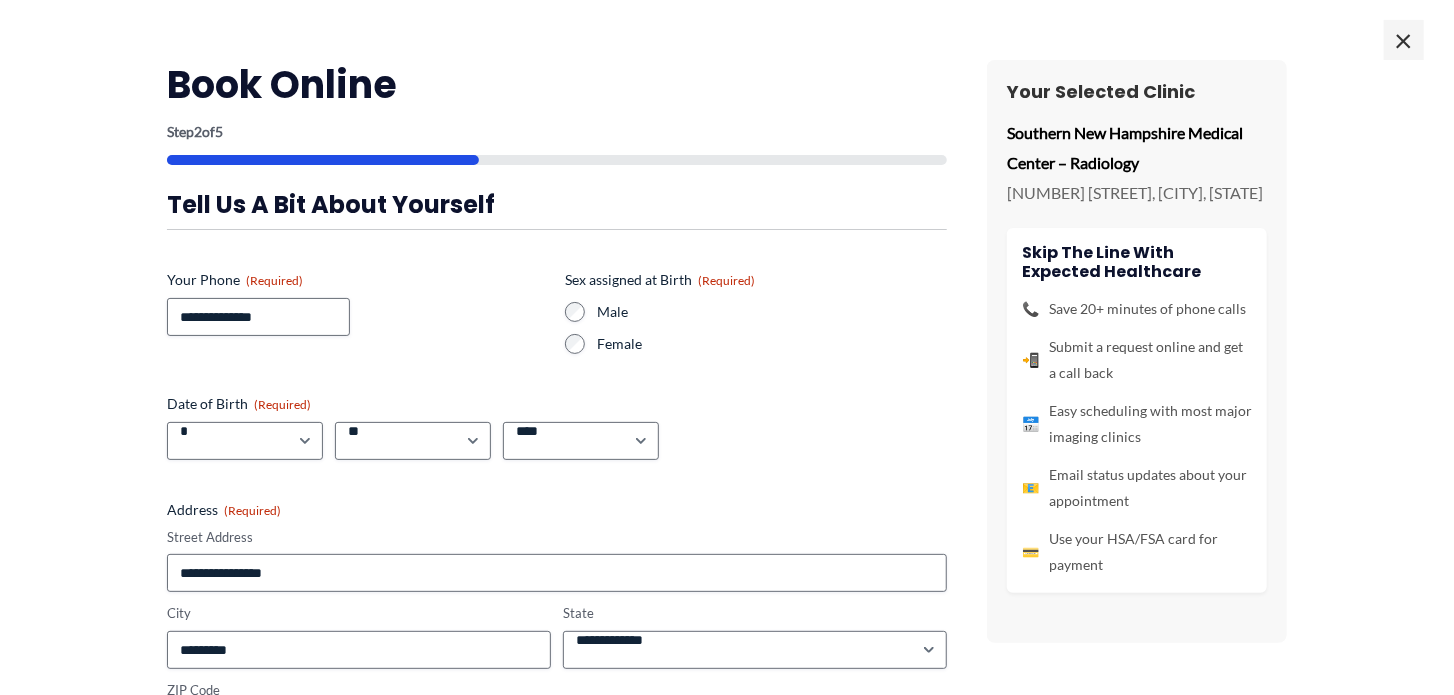 click on "**********" at bounding box center (557, 467) 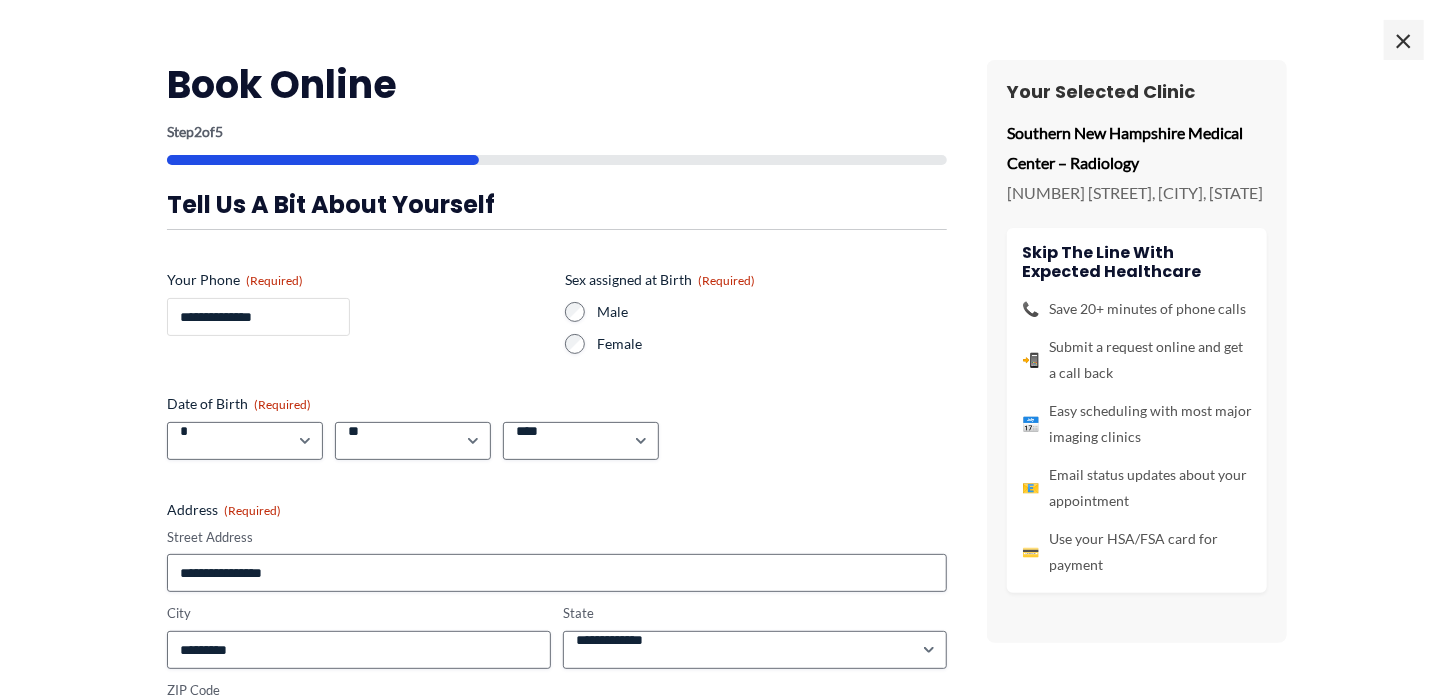 type on "**********" 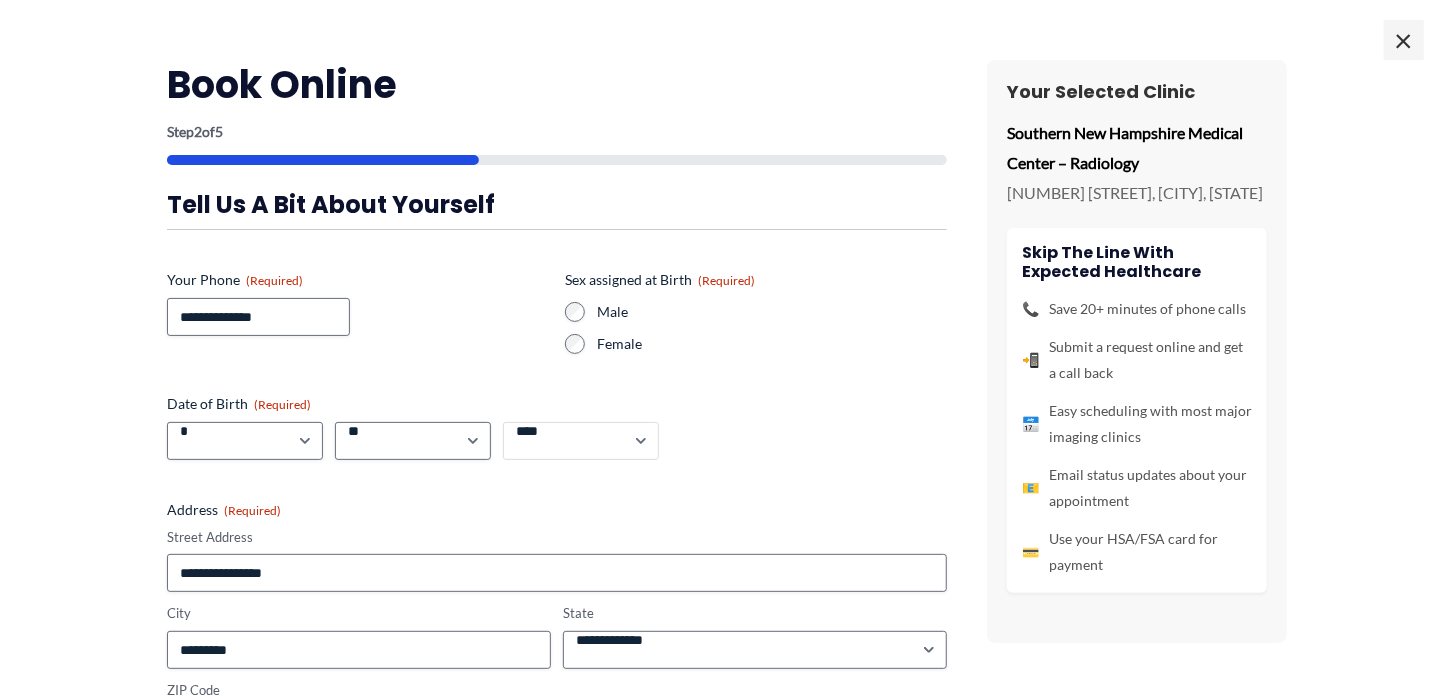 type 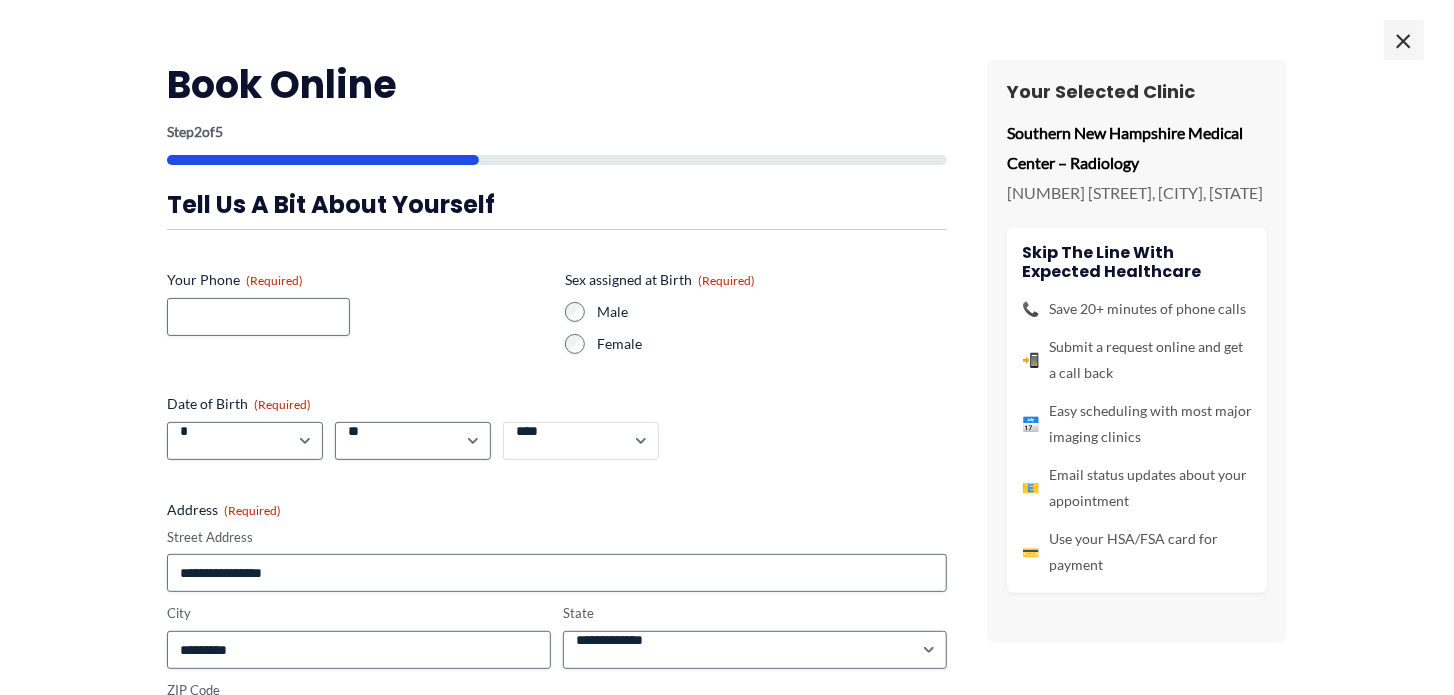 drag, startPoint x: 551, startPoint y: 430, endPoint x: 513, endPoint y: 429, distance: 38.013157 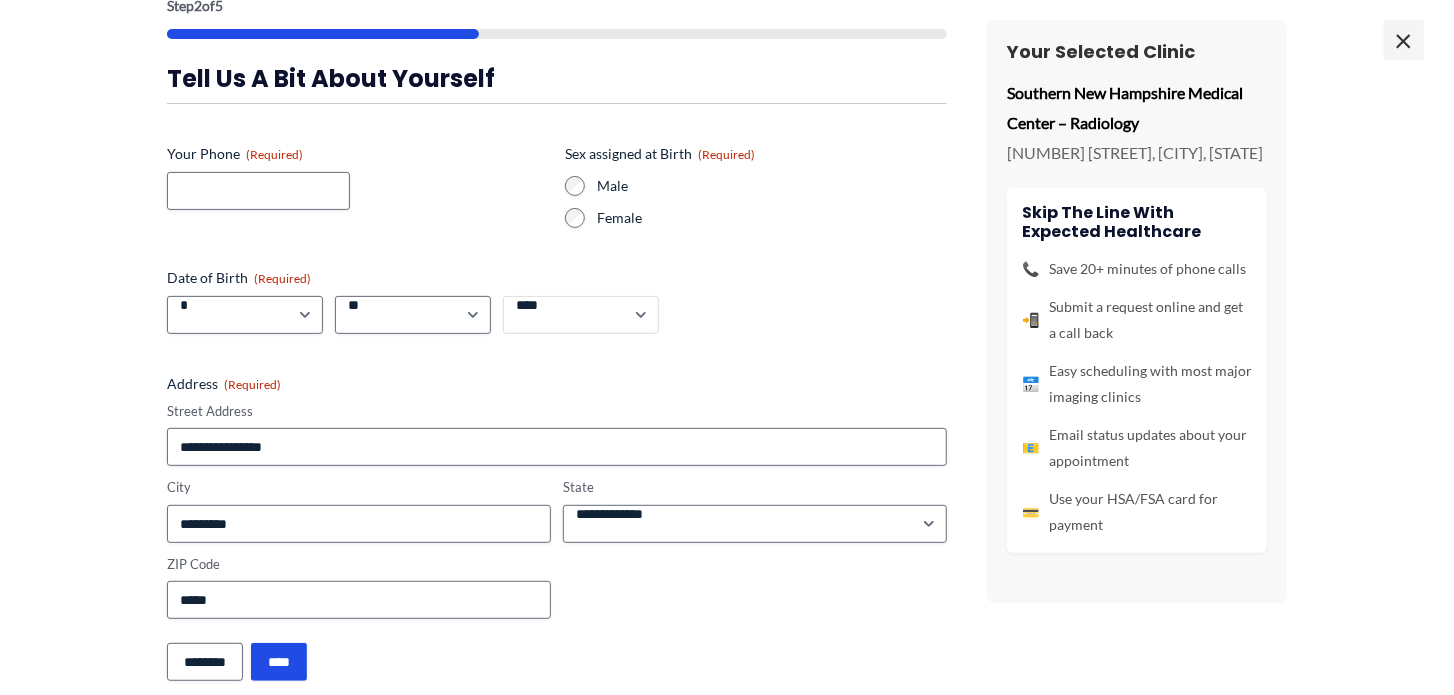 scroll, scrollTop: 152, scrollLeft: 0, axis: vertical 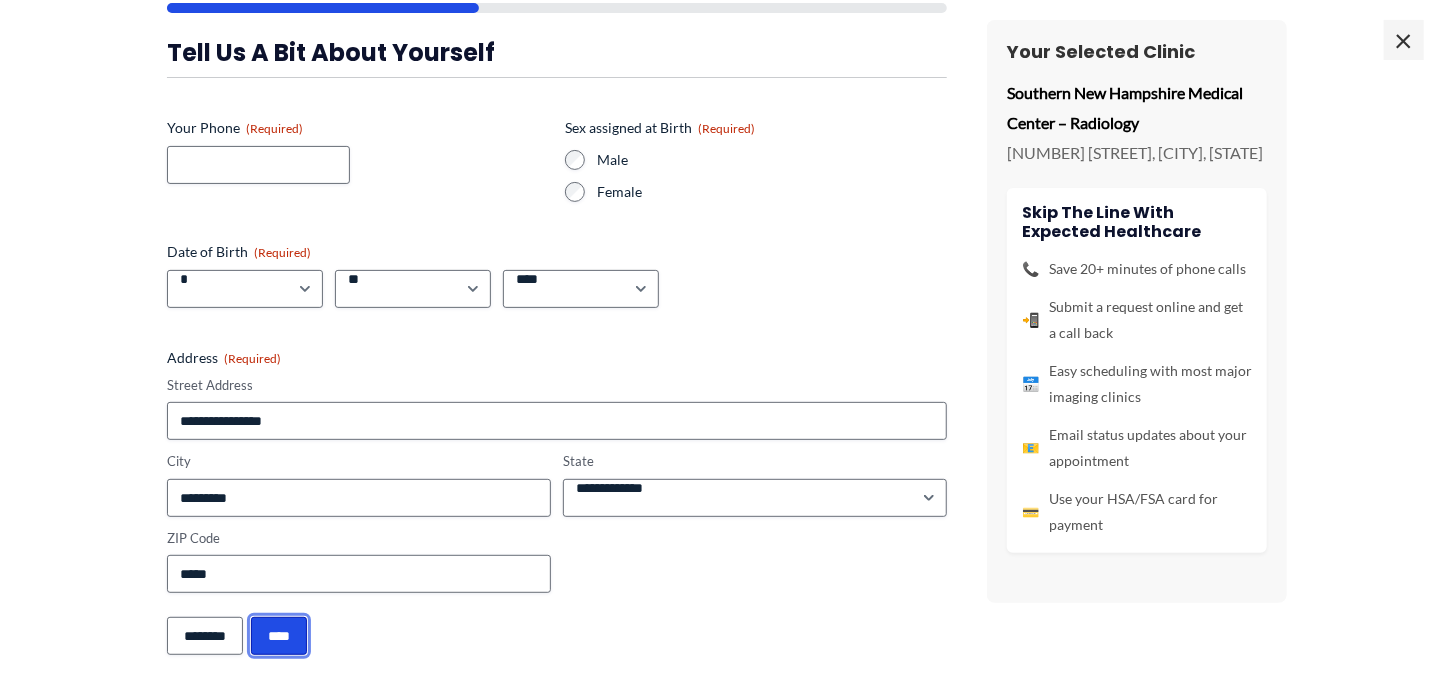 click on "****" at bounding box center [279, 636] 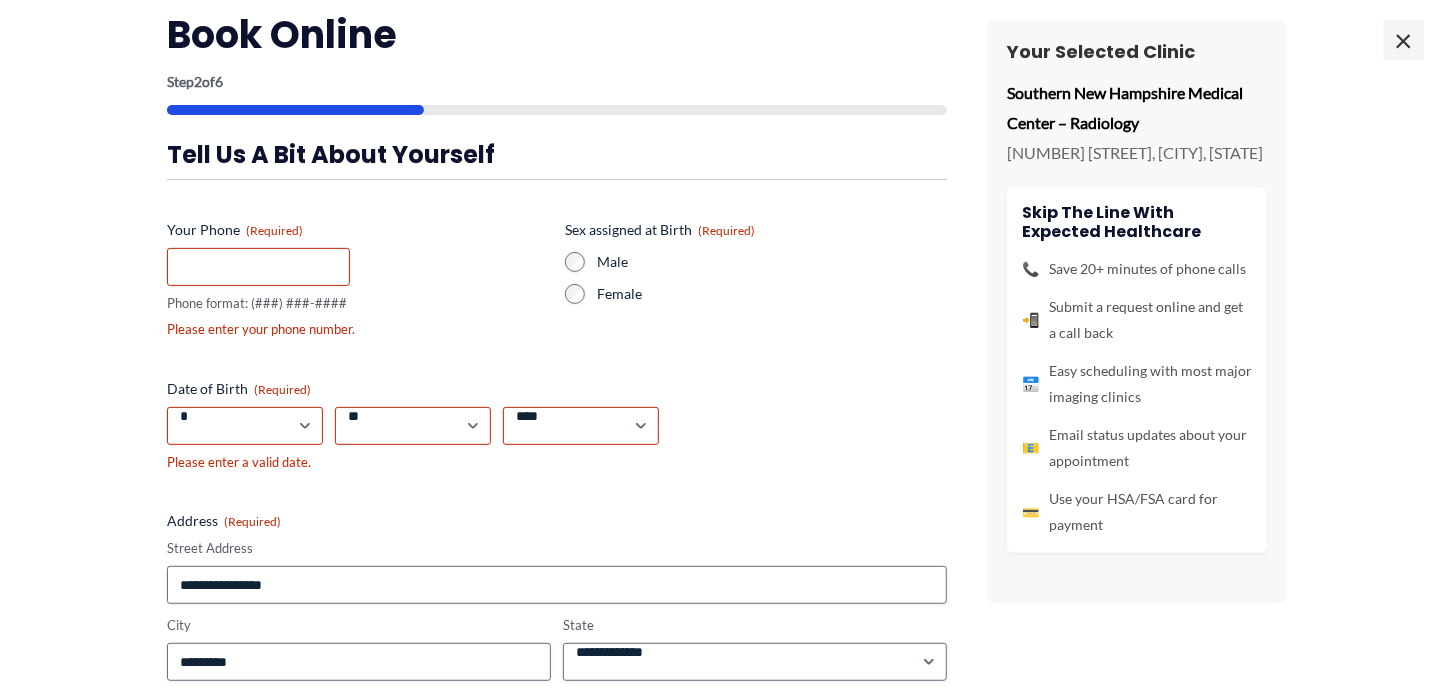 scroll, scrollTop: 0, scrollLeft: 0, axis: both 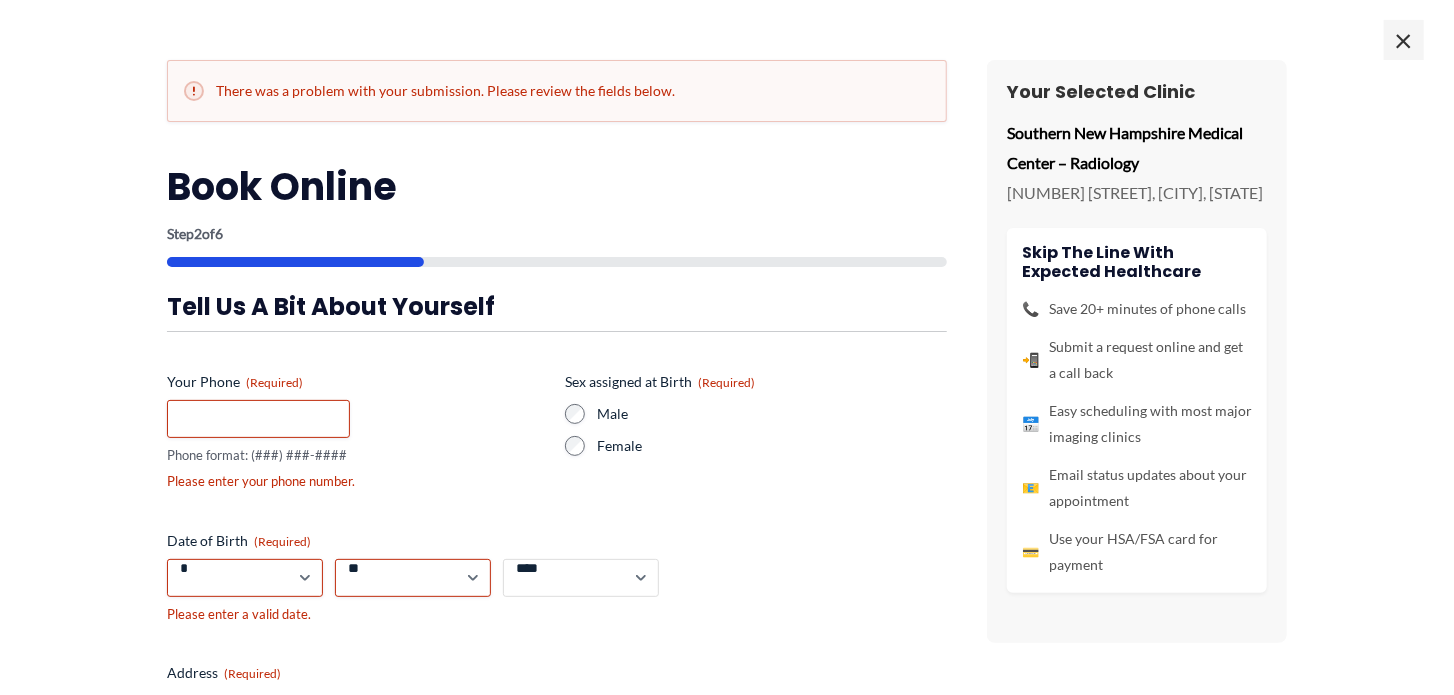 drag, startPoint x: 552, startPoint y: 562, endPoint x: 496, endPoint y: 590, distance: 62.609905 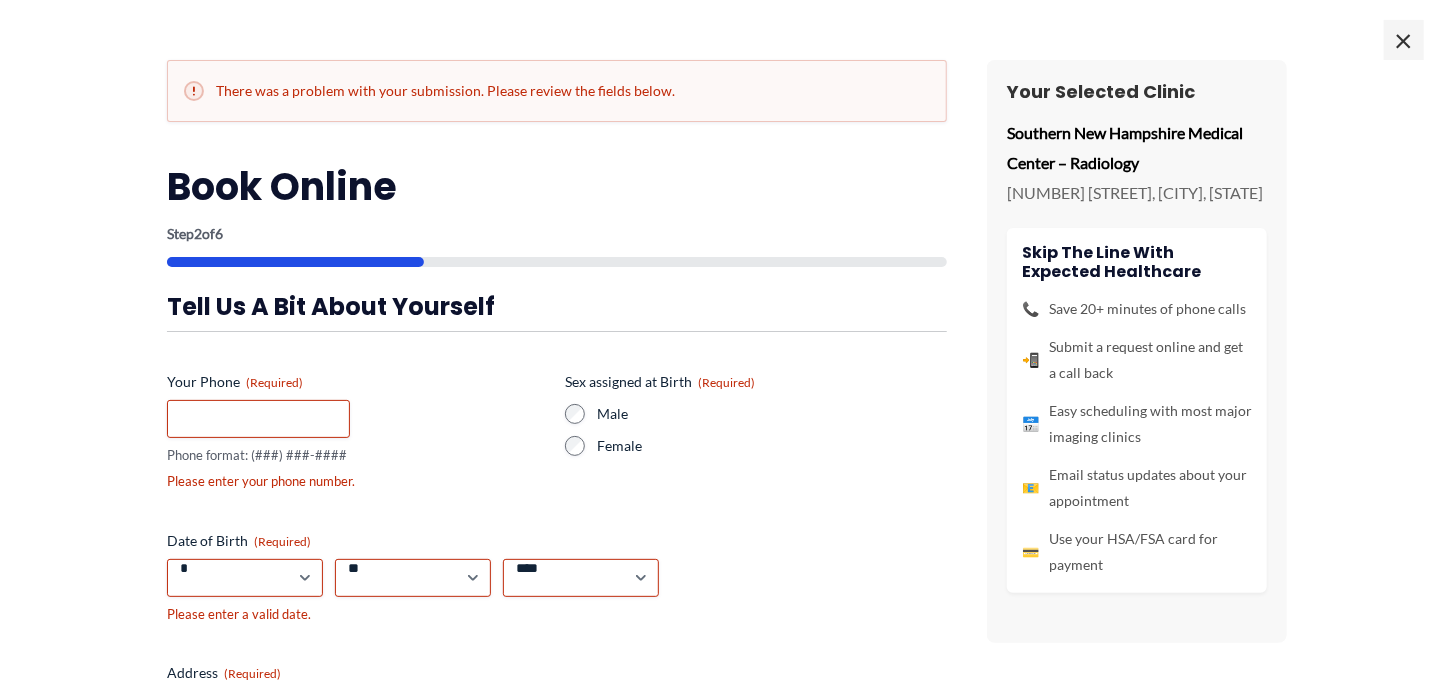 click on "Phone format: (###) ###-####" at bounding box center [358, 432] 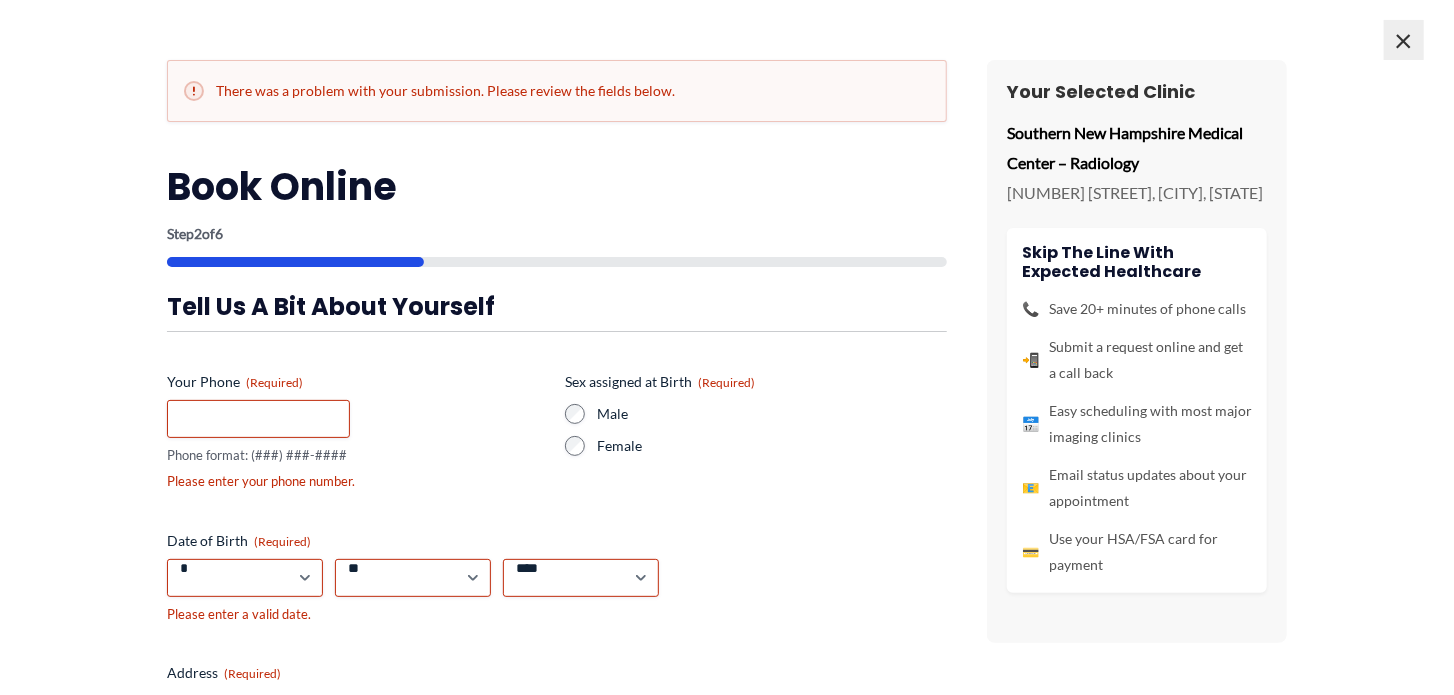 click on "×" at bounding box center [1404, 40] 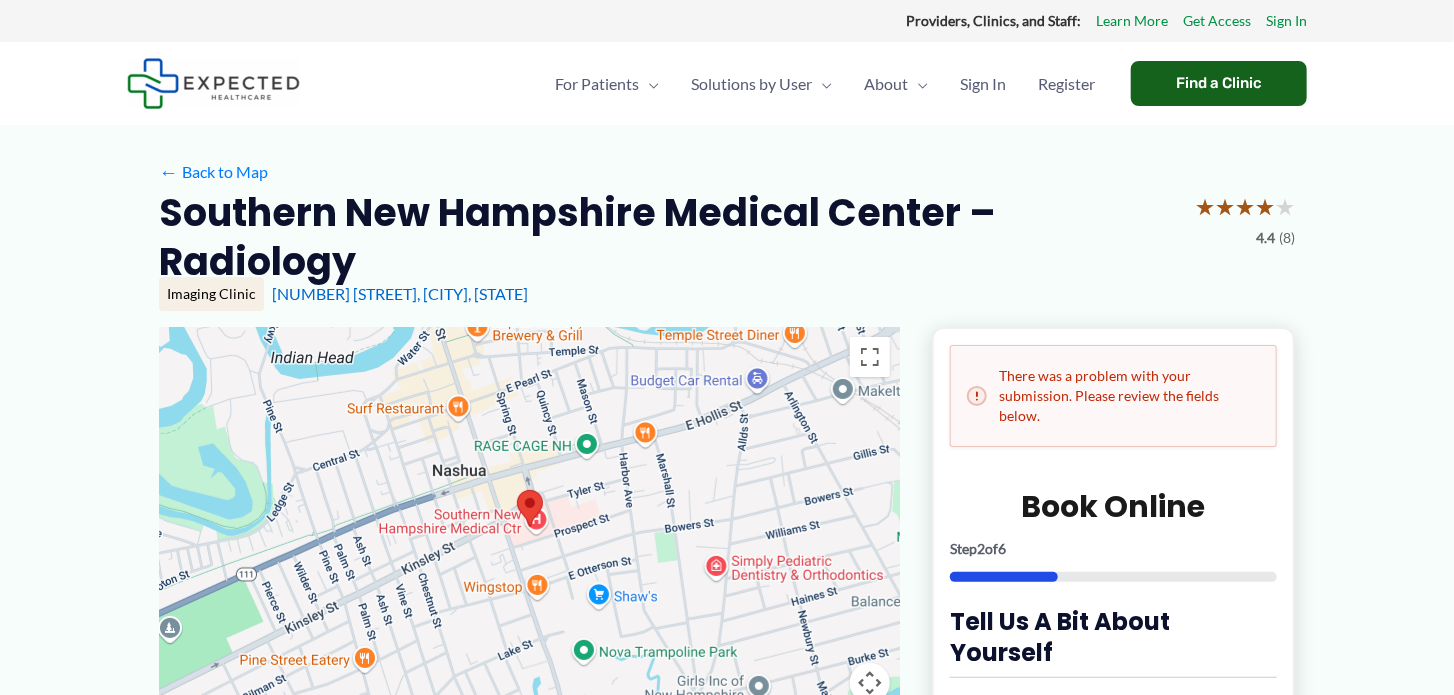 click on "Find a Clinic" at bounding box center [1219, 83] 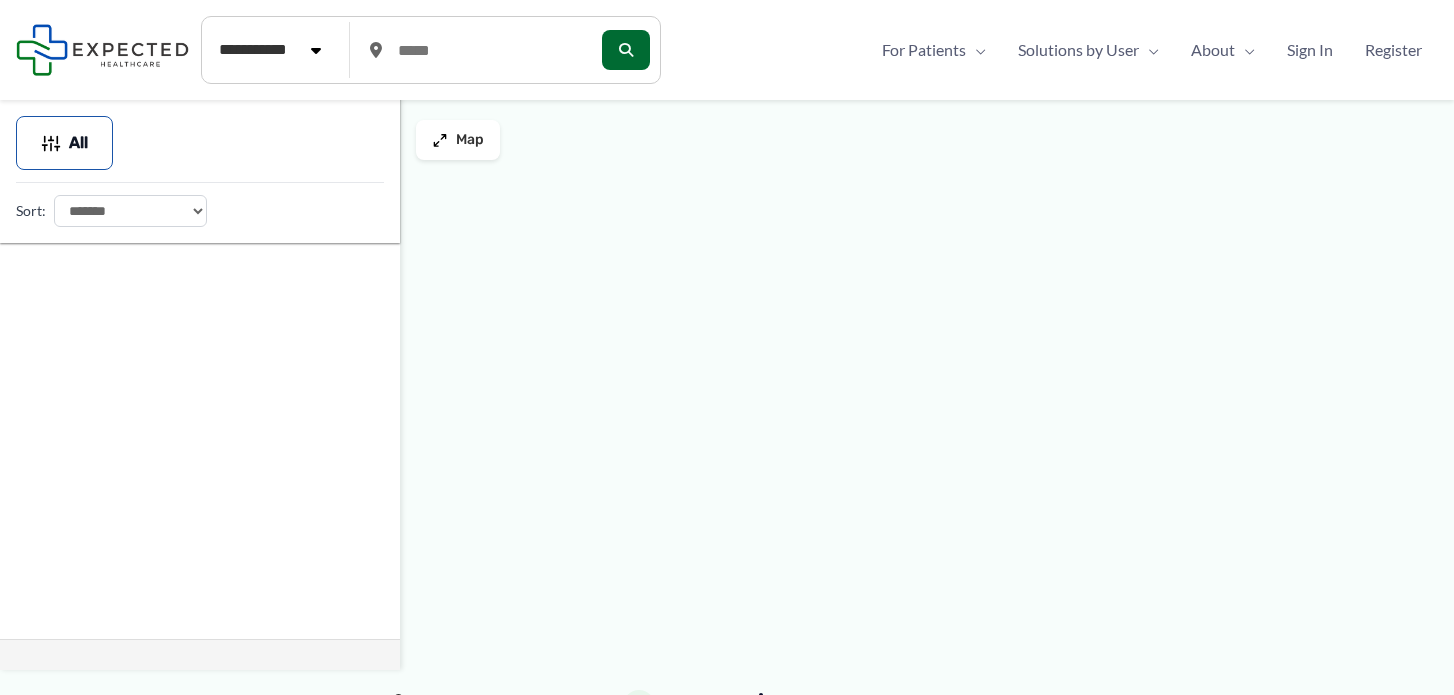 scroll, scrollTop: 0, scrollLeft: 0, axis: both 